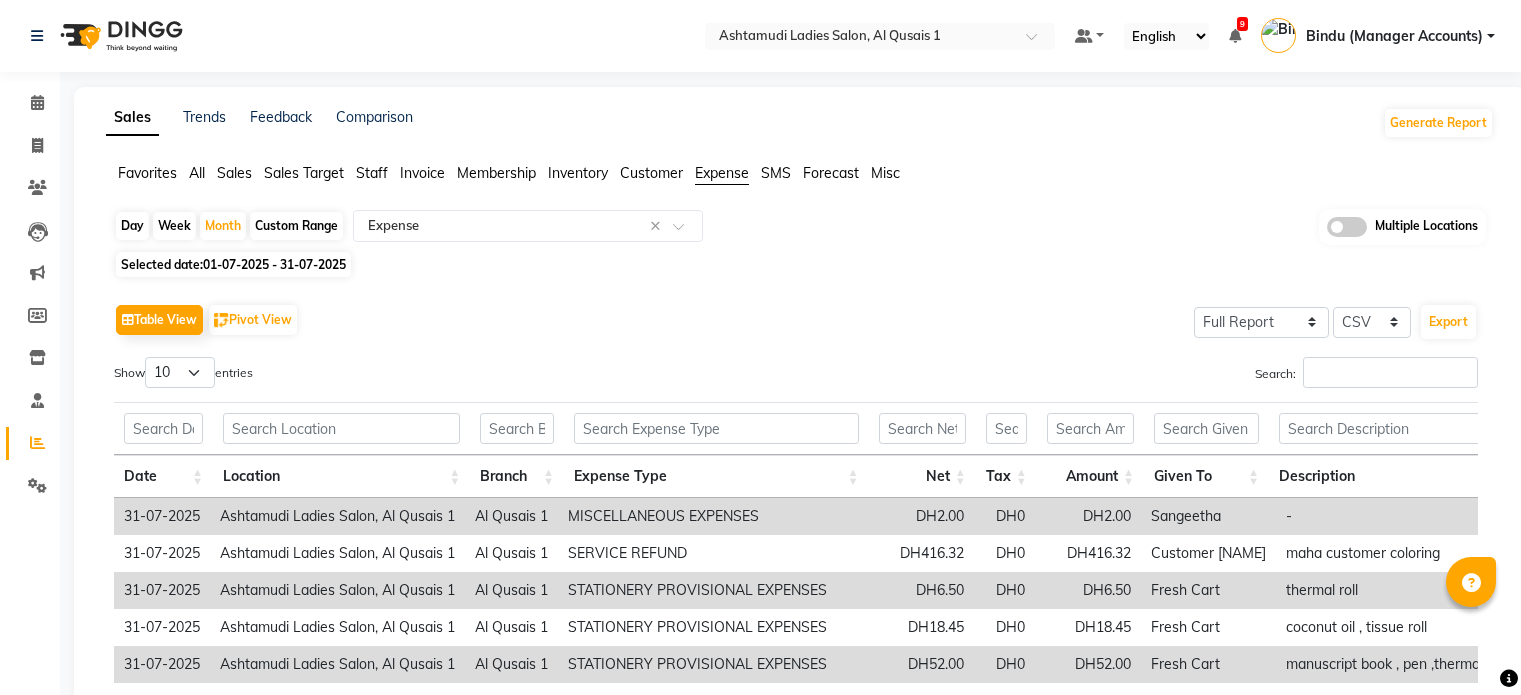 select on "full_report" 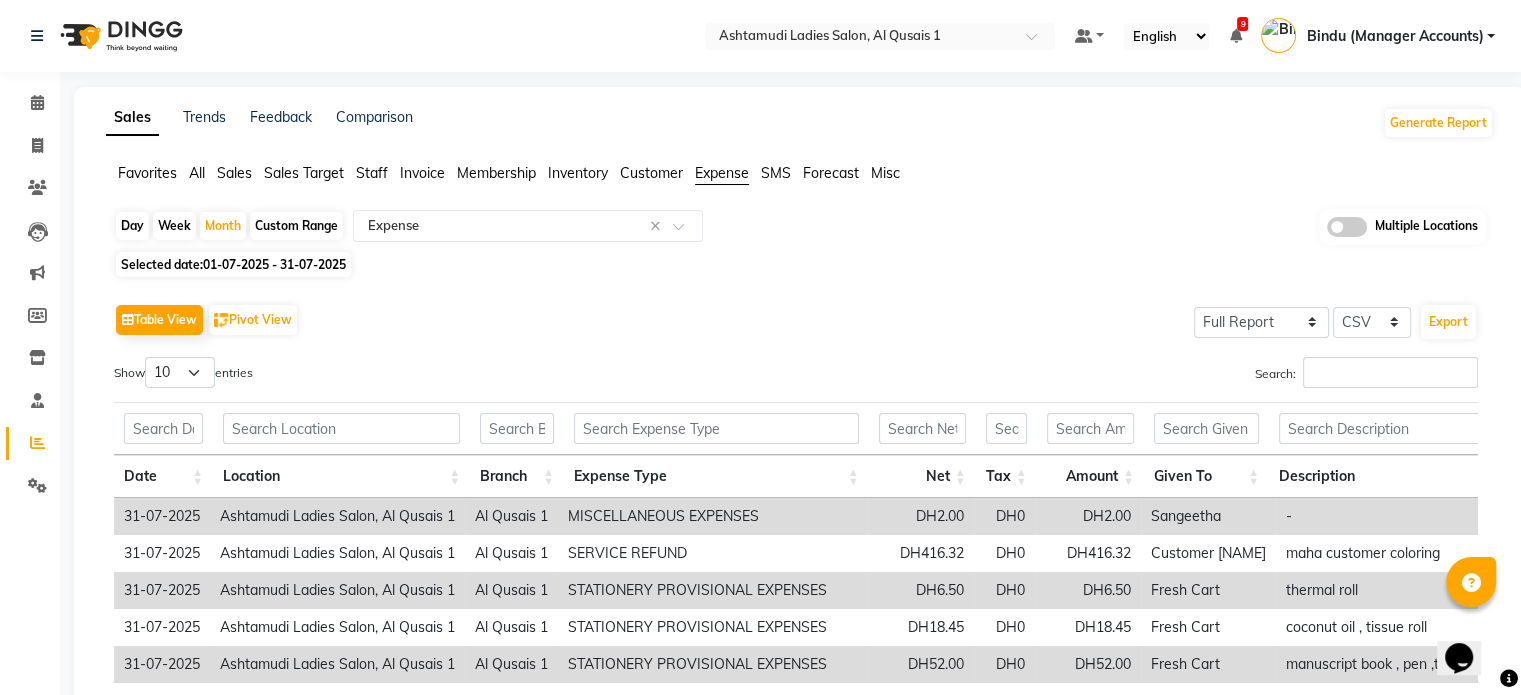 scroll, scrollTop: 0, scrollLeft: 0, axis: both 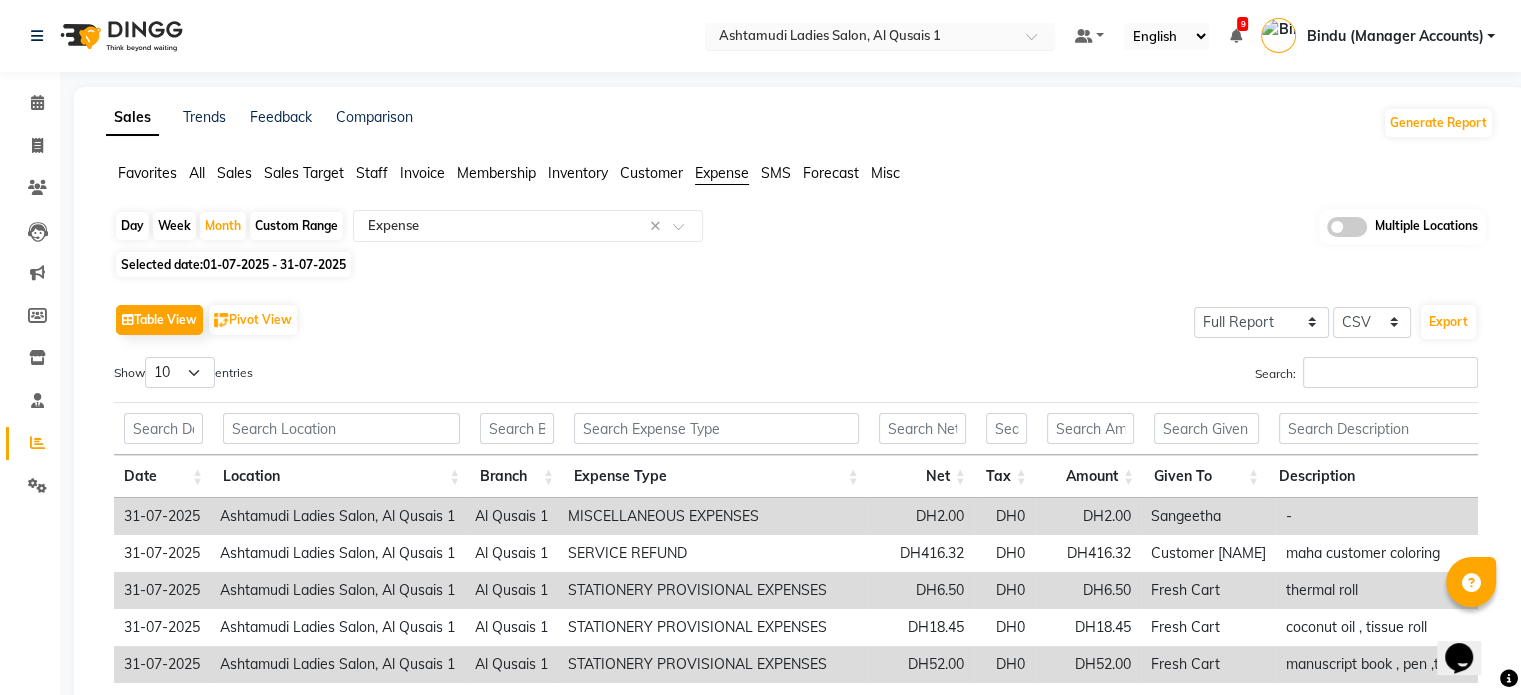 click on "Select Location × Ashtamudi Ladies Salon, Al Qusais 1" at bounding box center (880, 36) 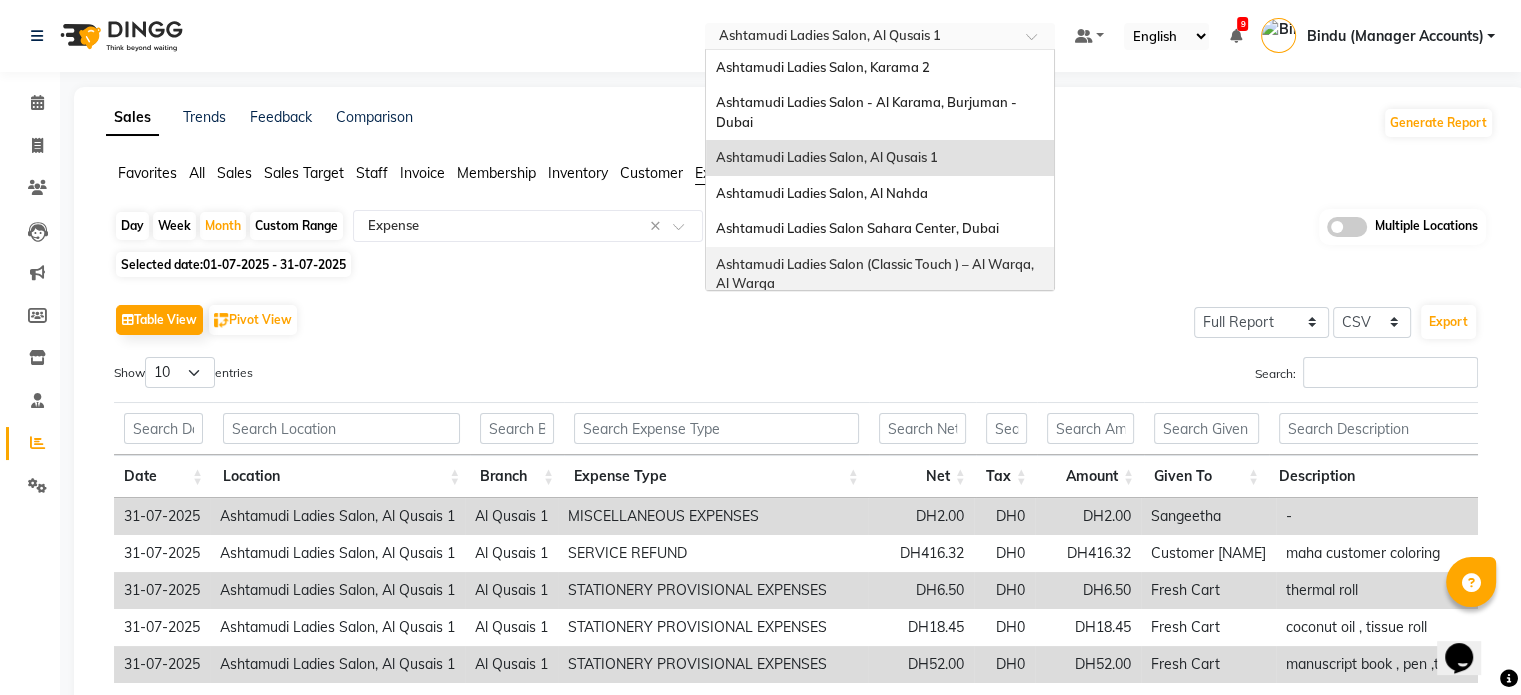 click on "Ashtamudi Ladies Salon (Classic Touch ) – Al Warqa, Al Warqa" at bounding box center (876, 274) 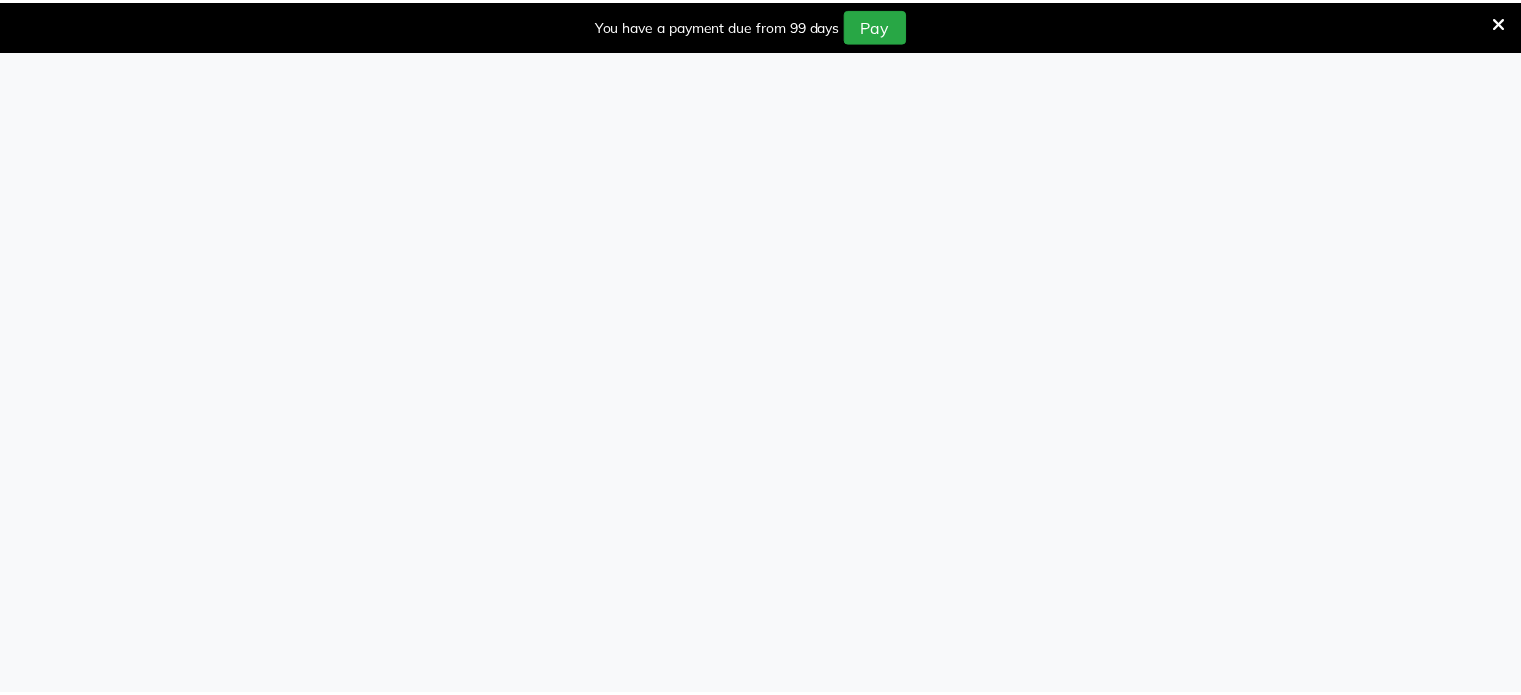 scroll, scrollTop: 0, scrollLeft: 0, axis: both 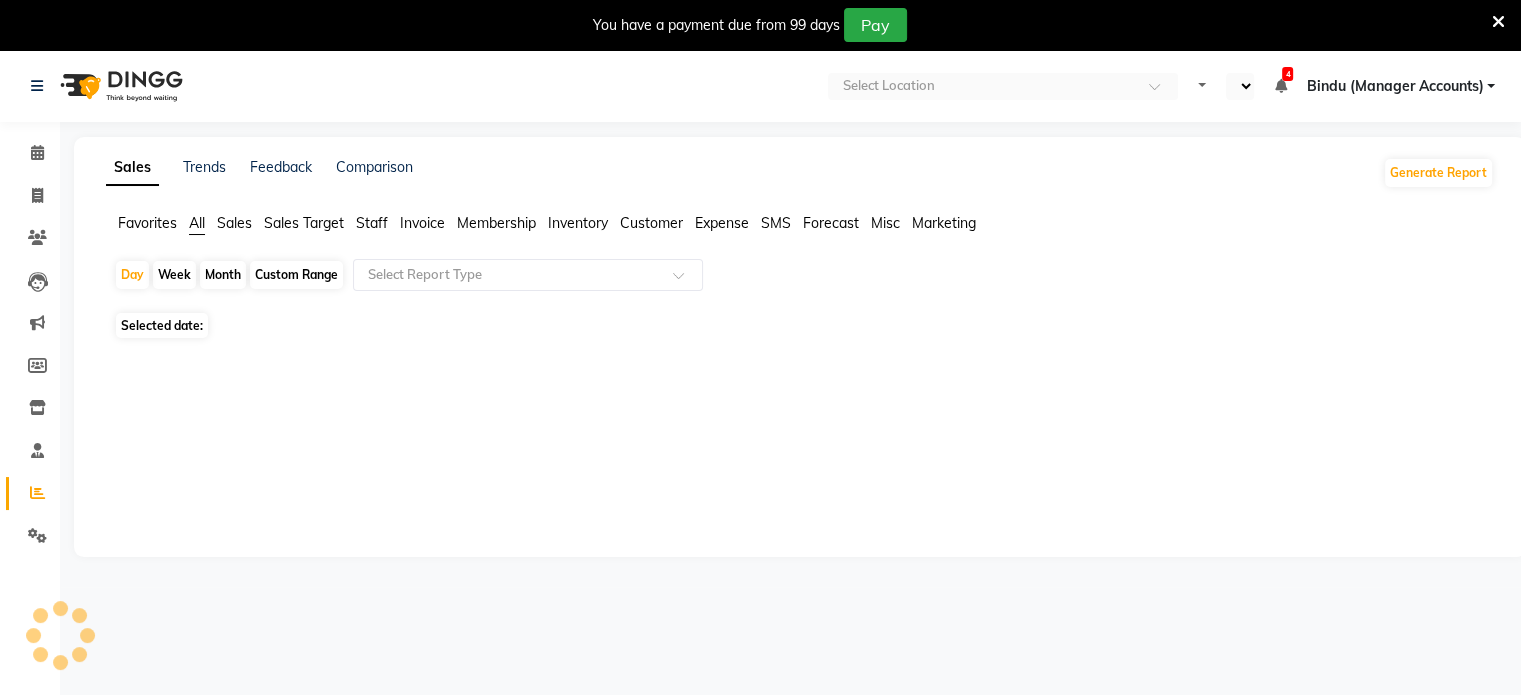 select on "en" 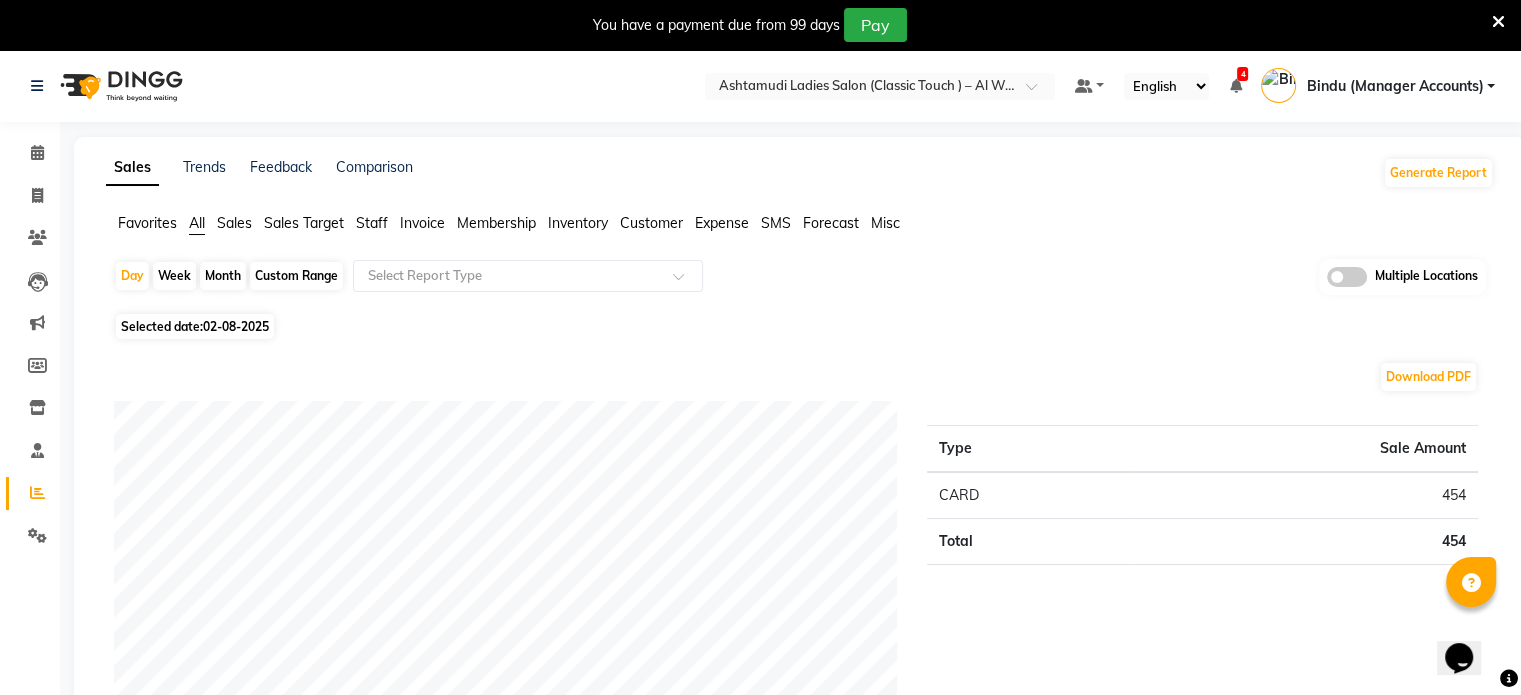 scroll, scrollTop: 0, scrollLeft: 0, axis: both 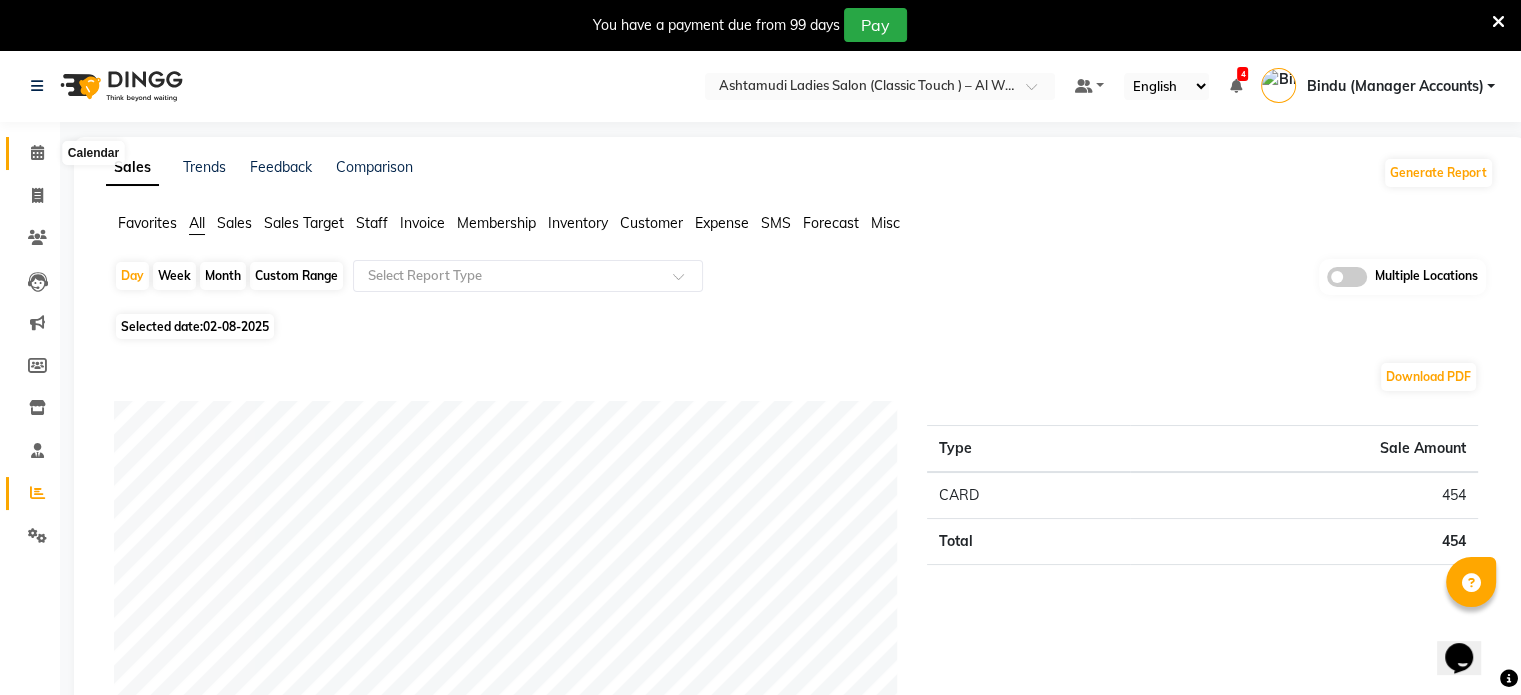 click 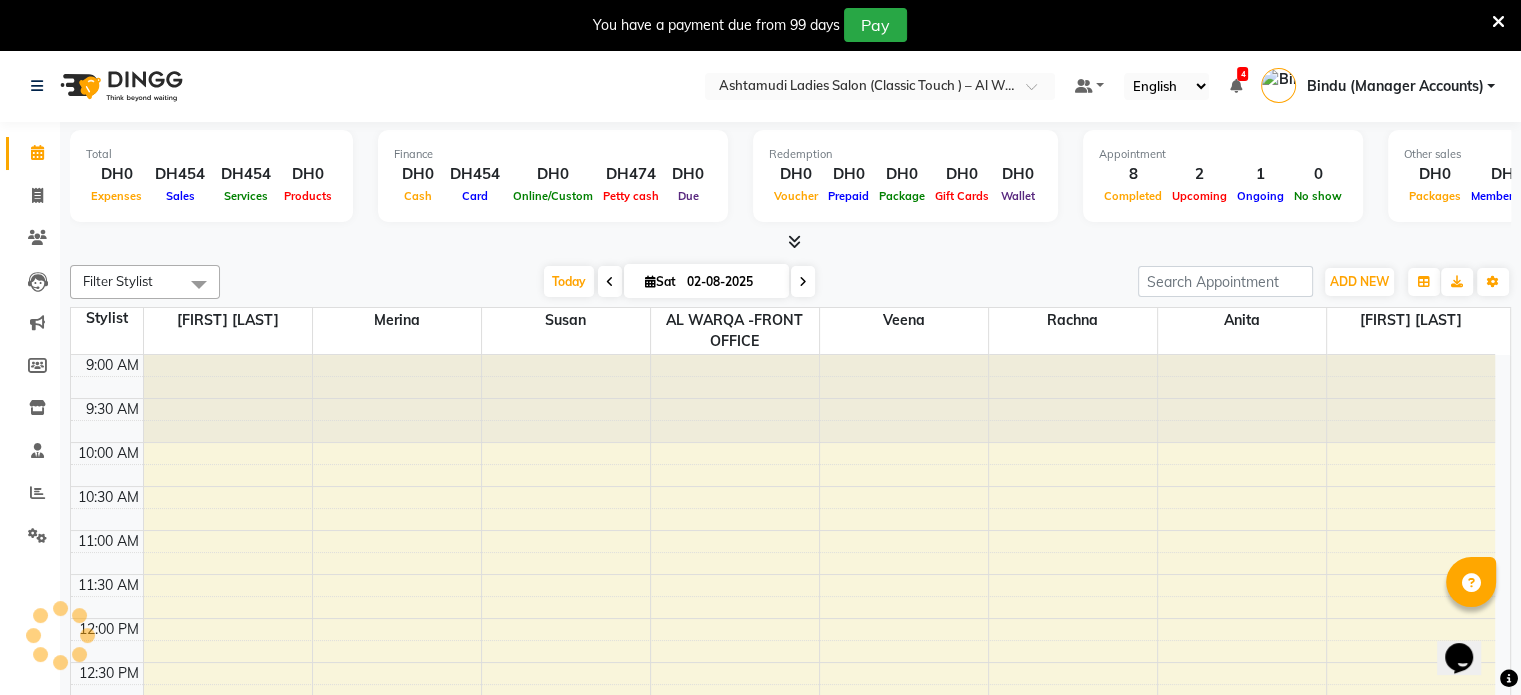 scroll, scrollTop: 0, scrollLeft: 0, axis: both 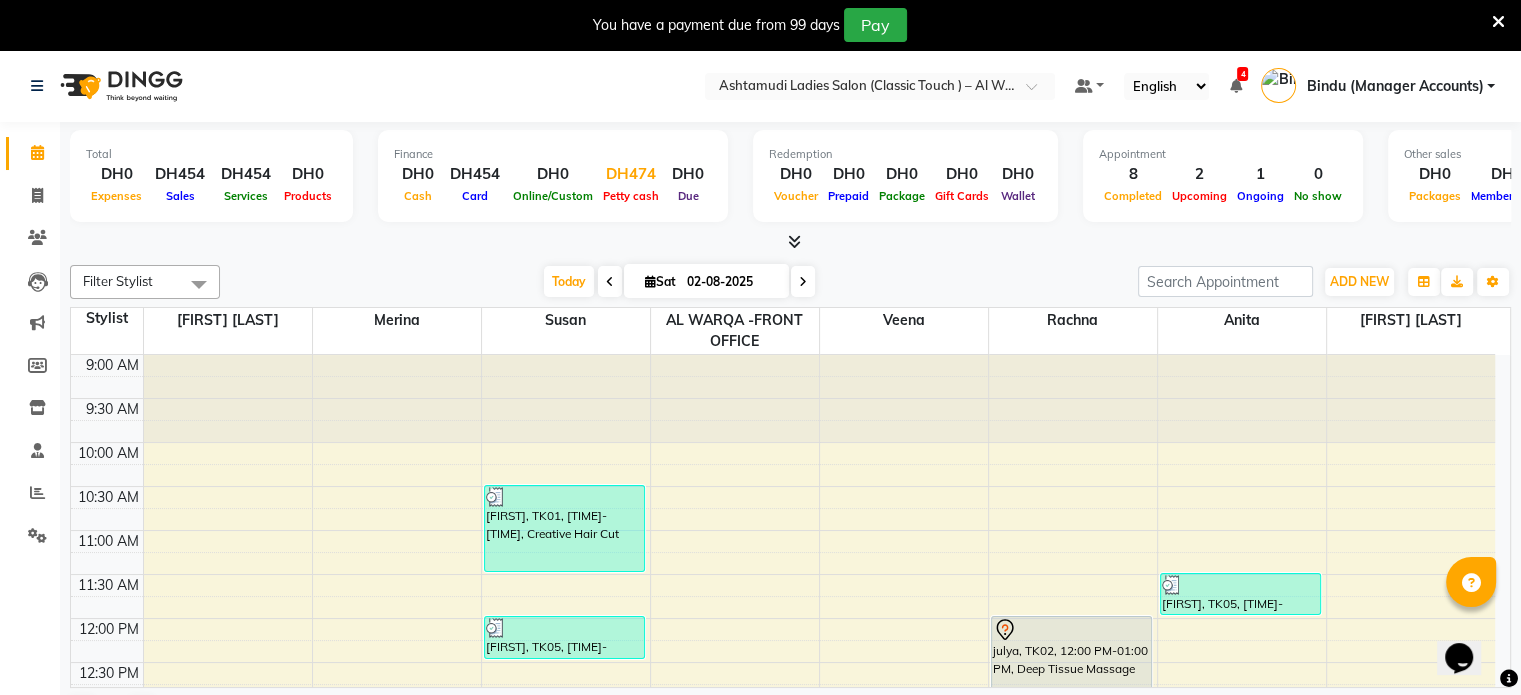 click on "DH474" at bounding box center [631, 174] 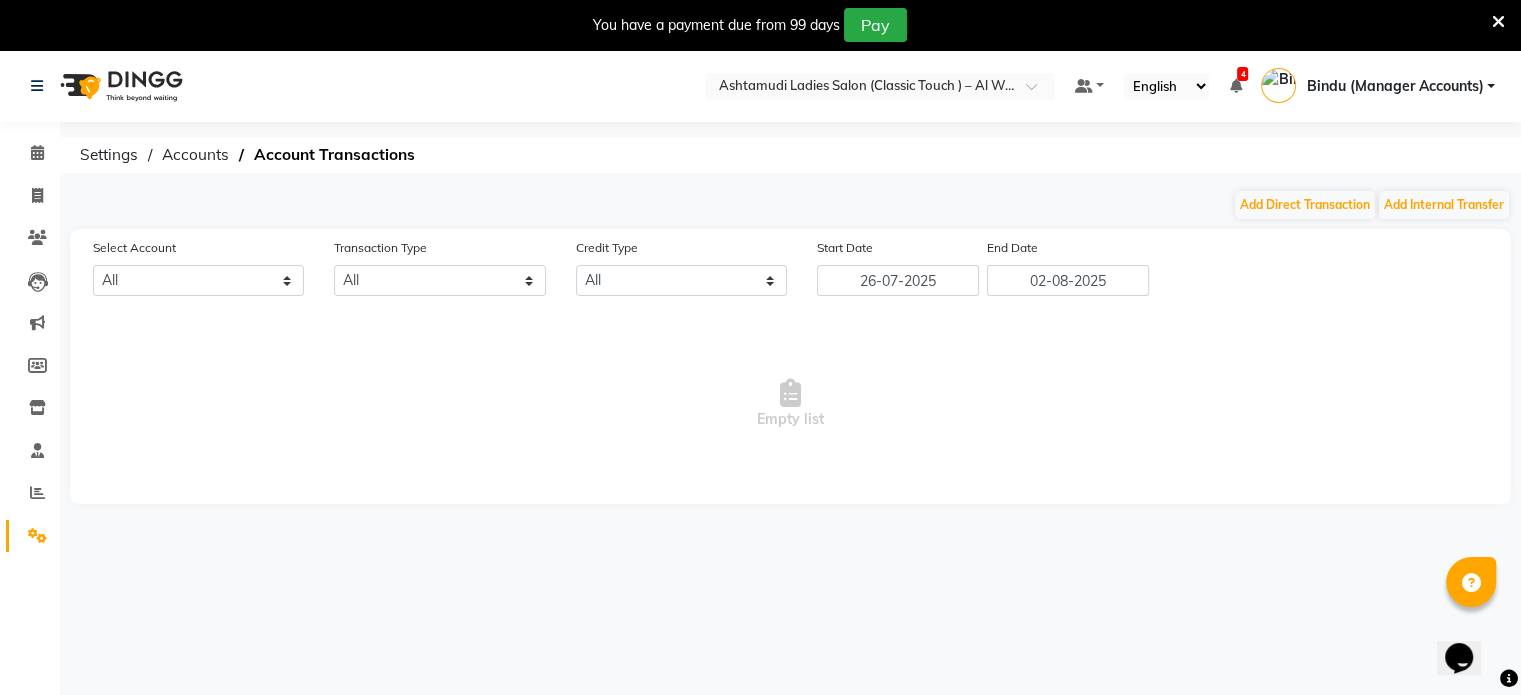 select on "7329" 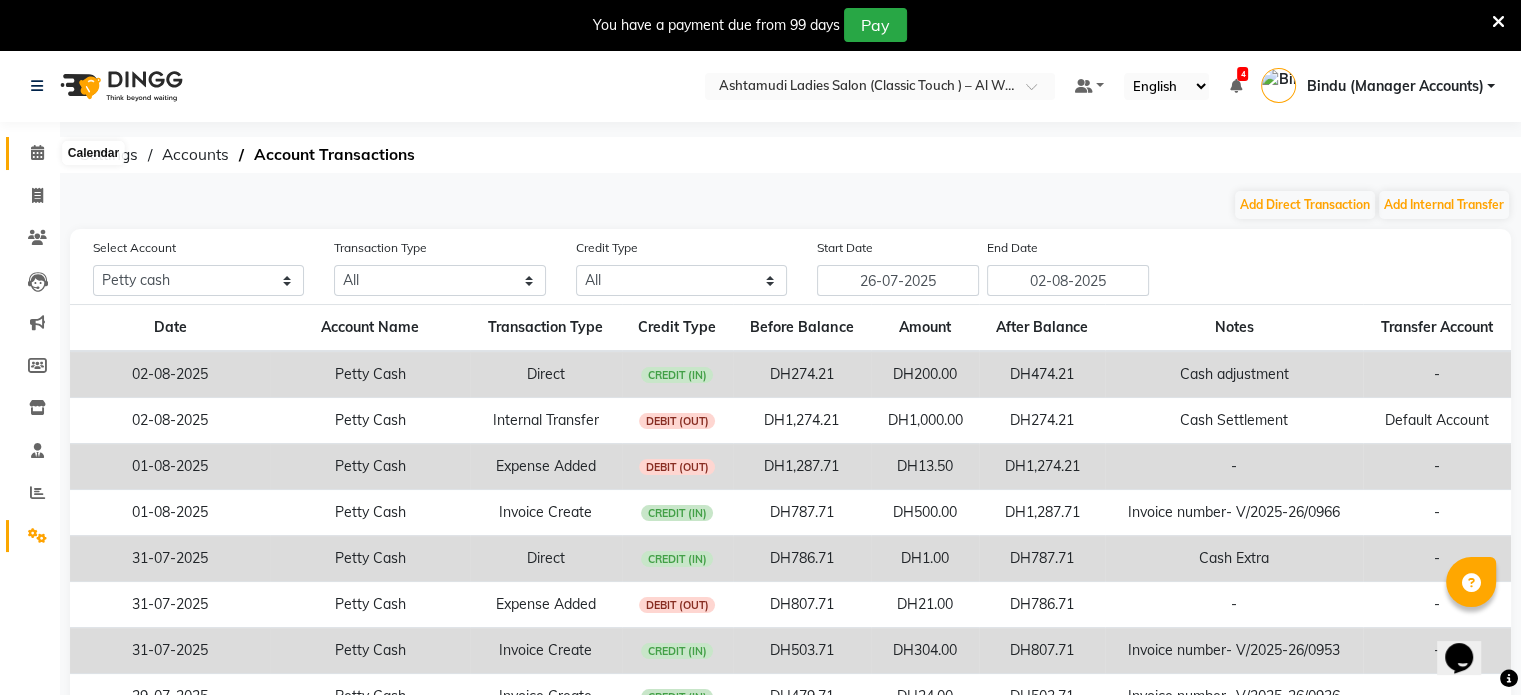 drag, startPoint x: 29, startPoint y: 144, endPoint x: 55, endPoint y: 148, distance: 26.305893 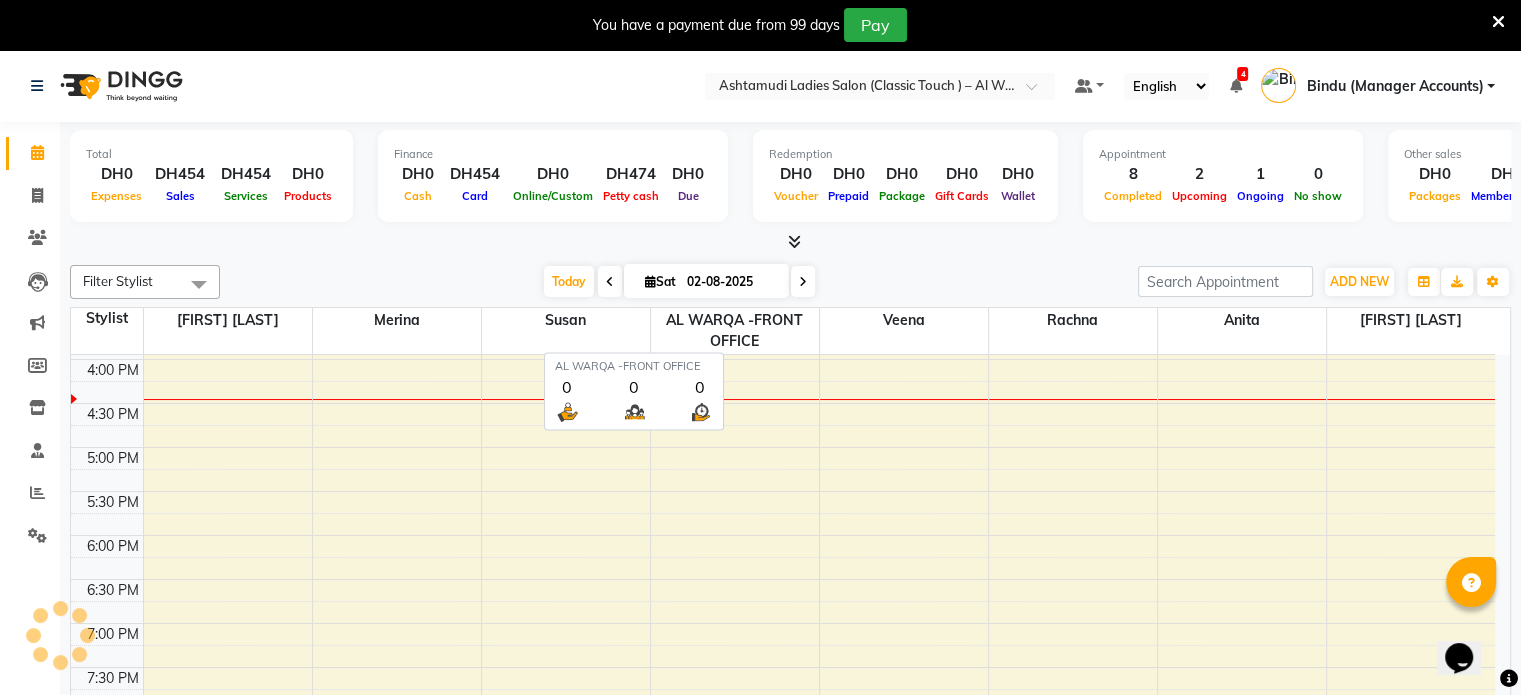 scroll, scrollTop: 0, scrollLeft: 0, axis: both 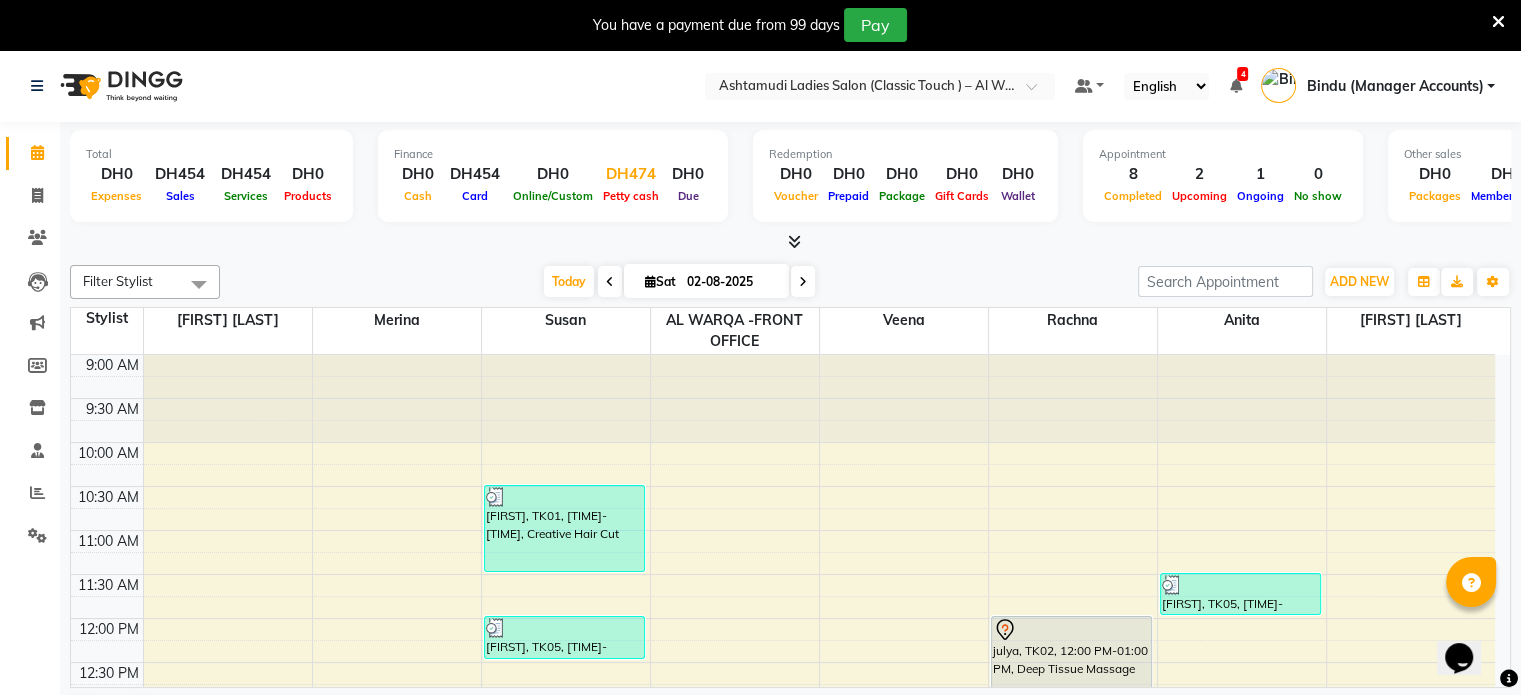 click on "Petty cash" at bounding box center (631, 196) 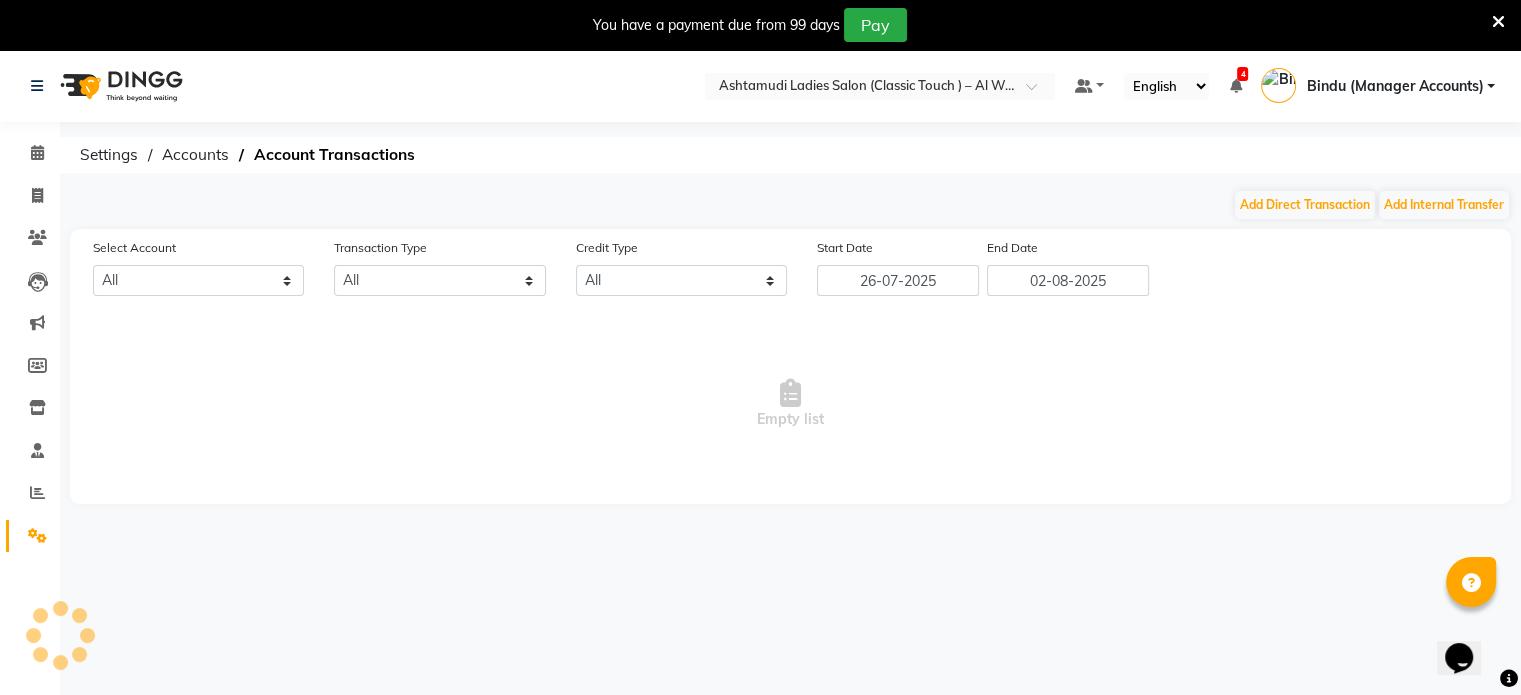select on "7329" 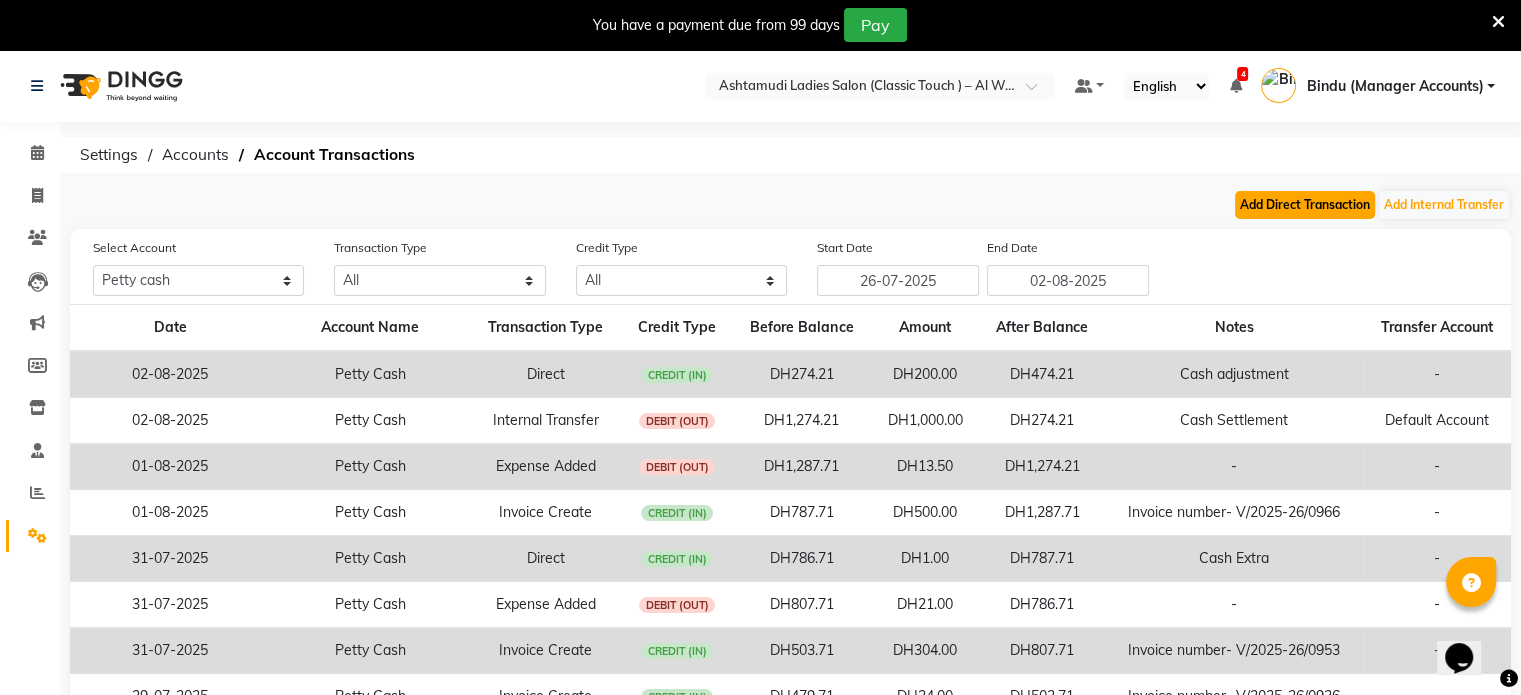 click on "Add Direct Transaction" 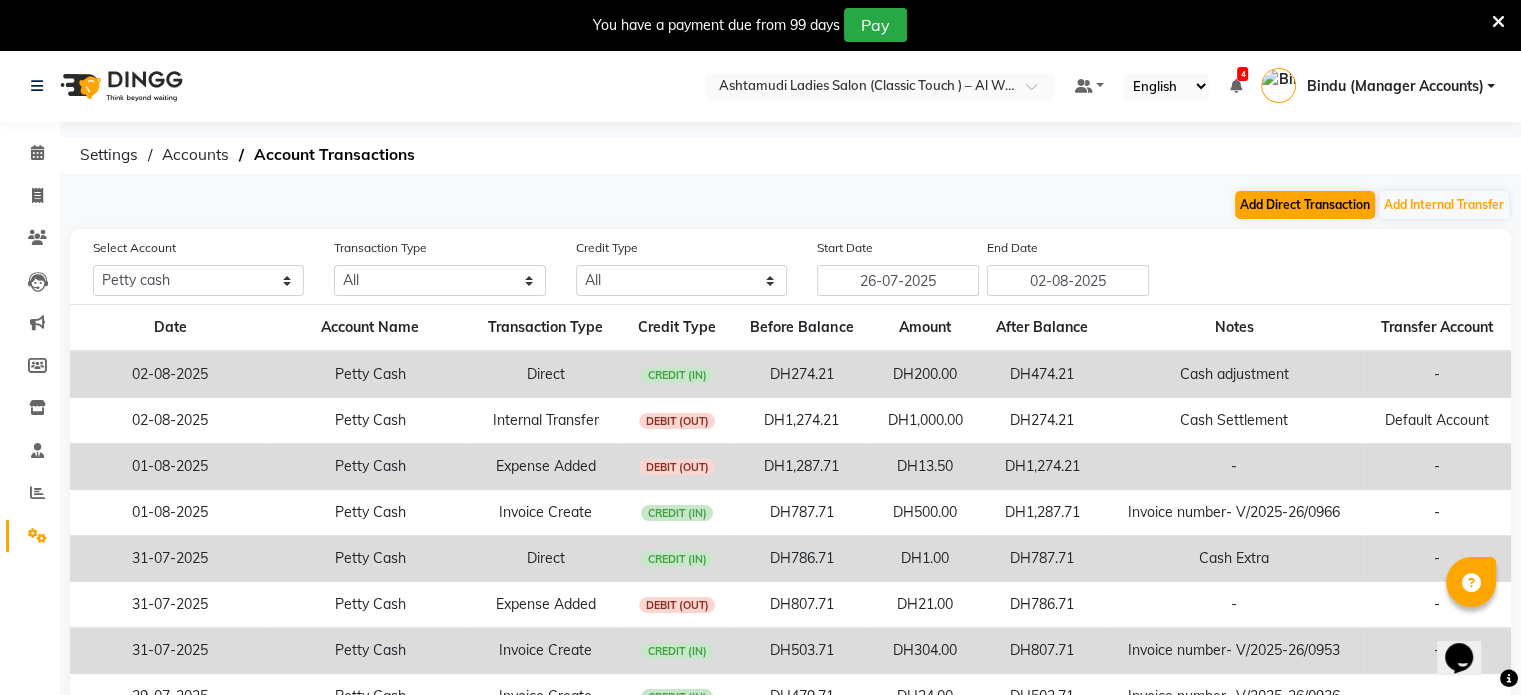 select on "direct" 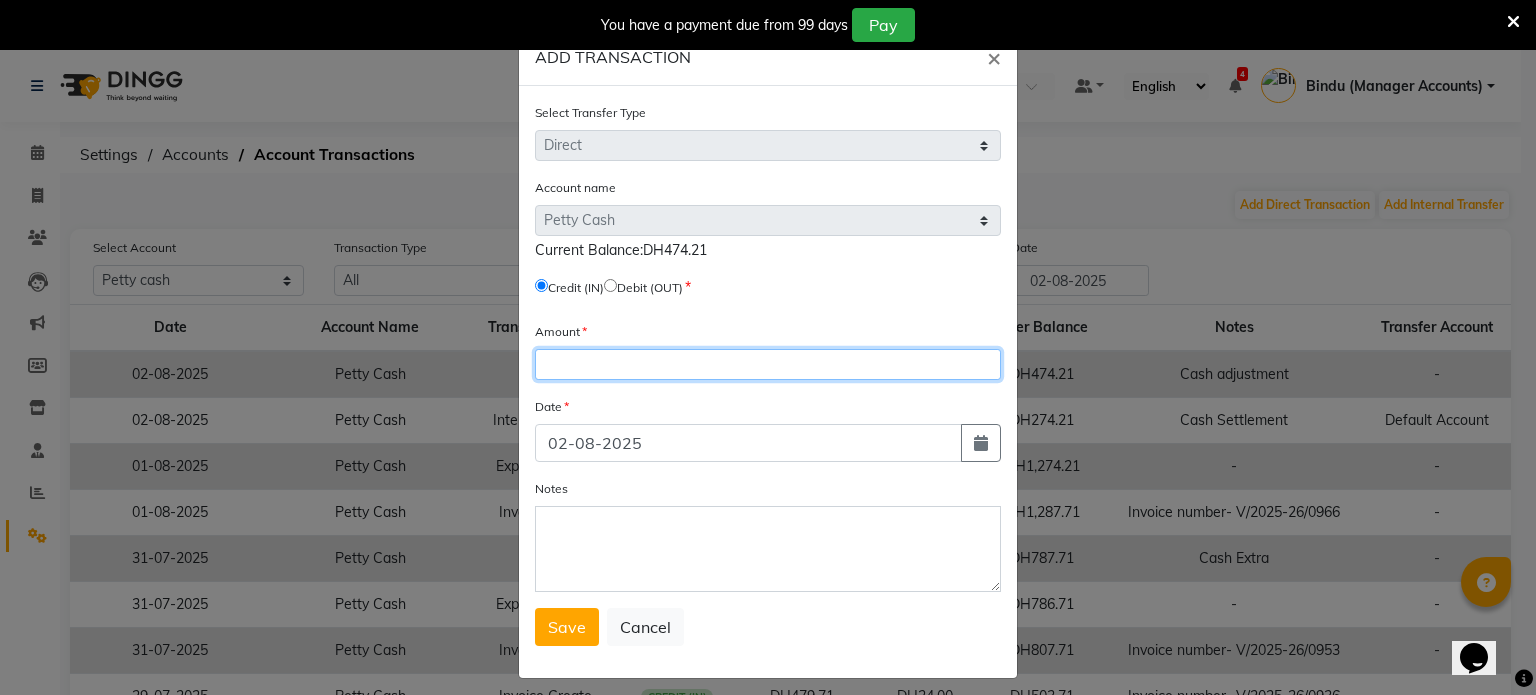 click 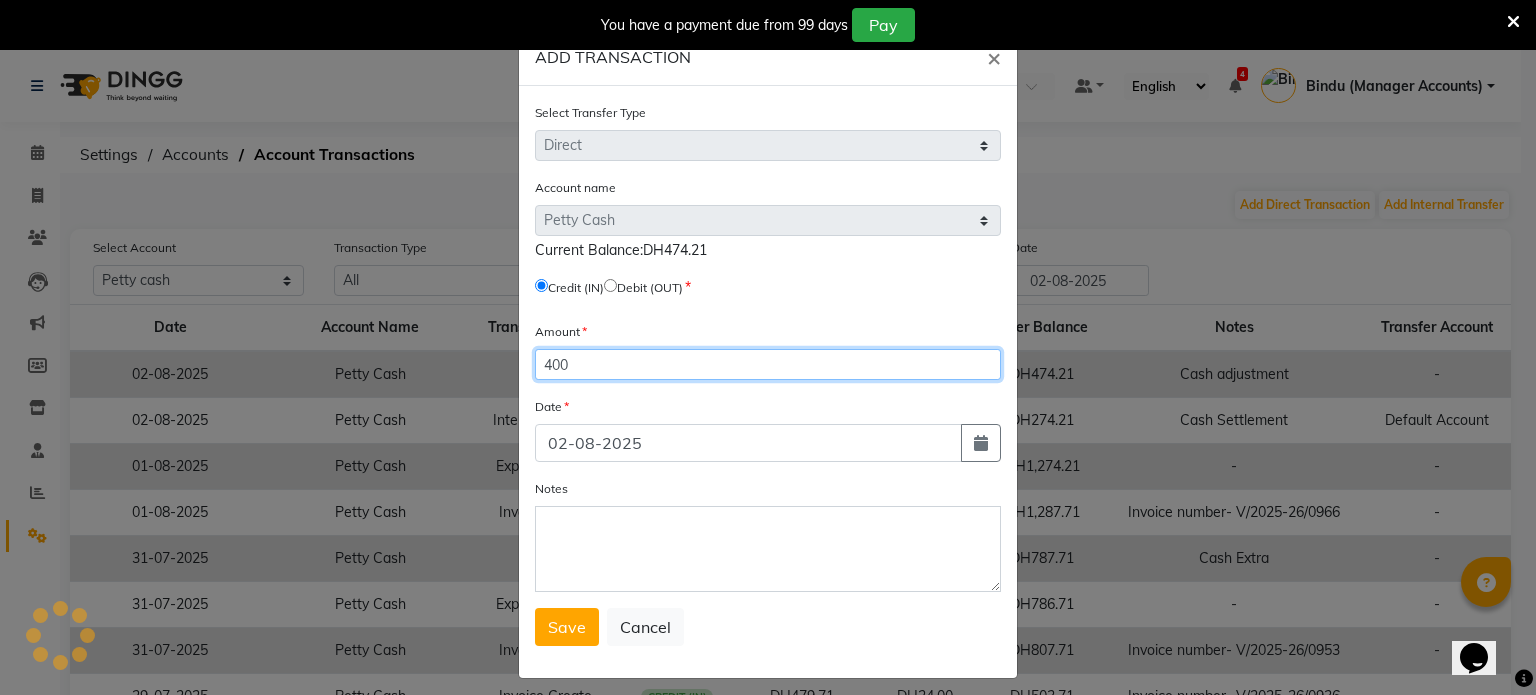 type on "400" 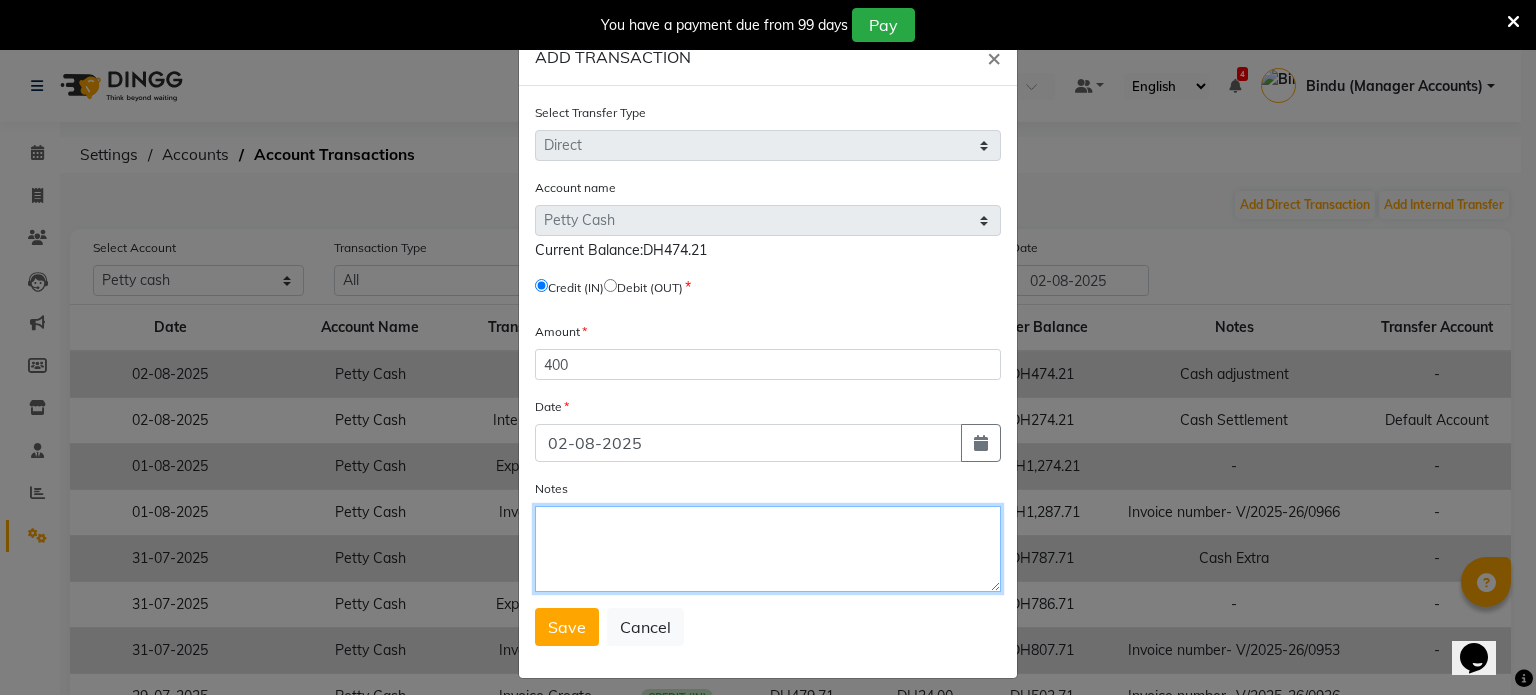 click on "Notes" at bounding box center (768, 549) 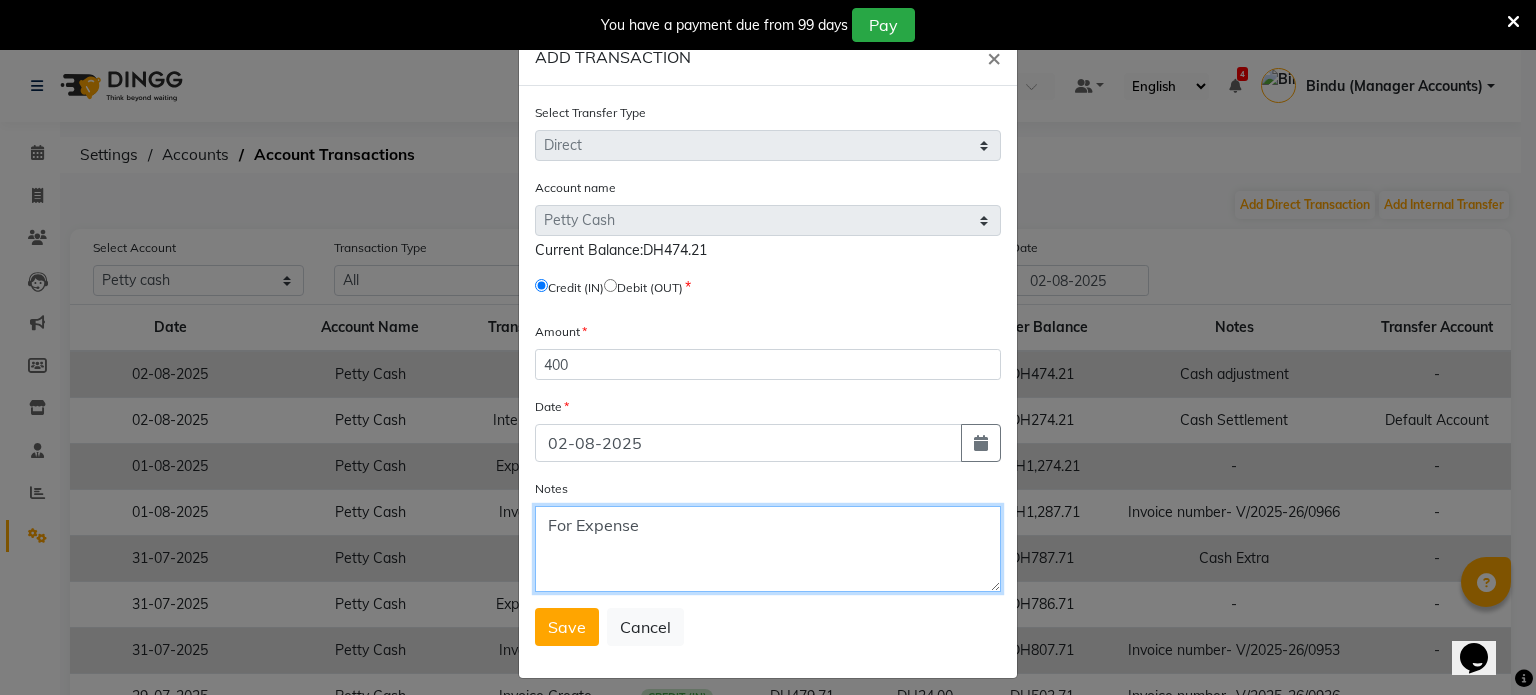type on "For Expense" 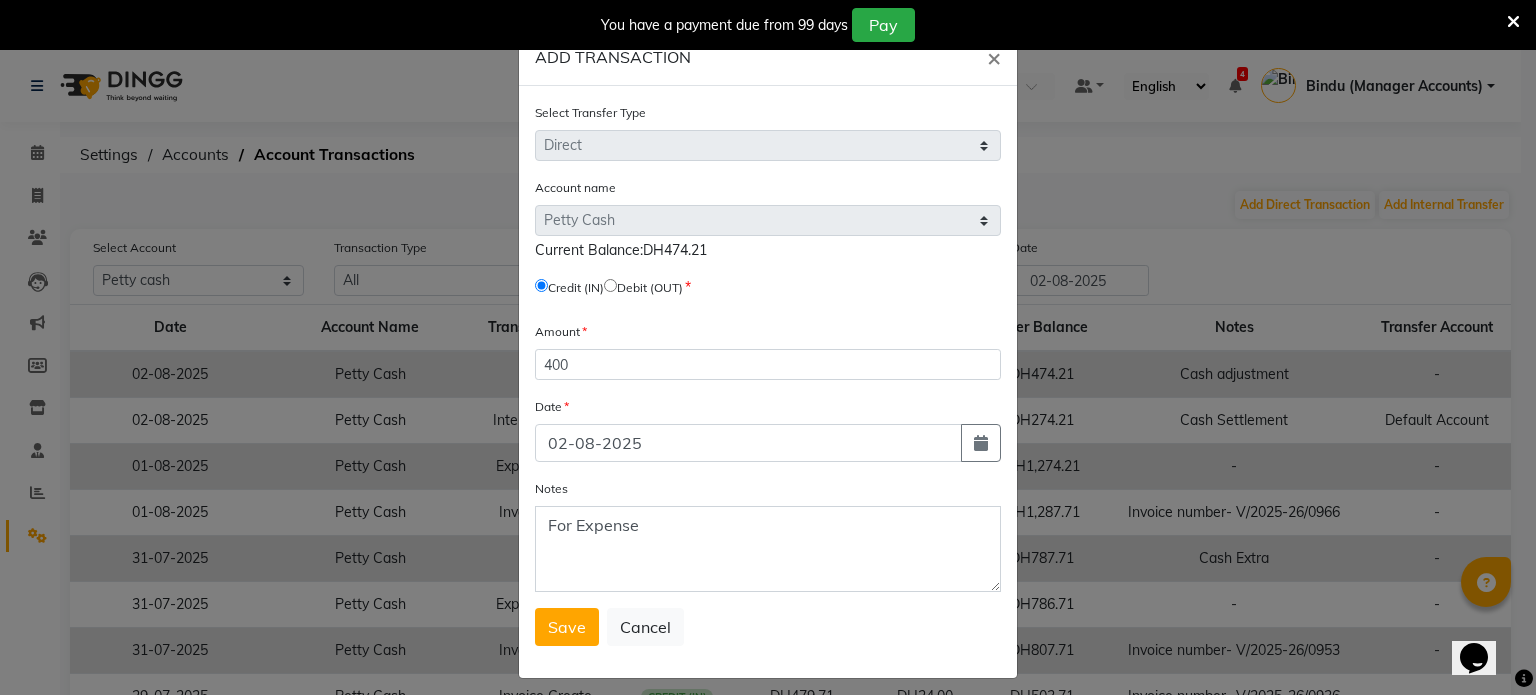 click on "Save" at bounding box center [567, 627] 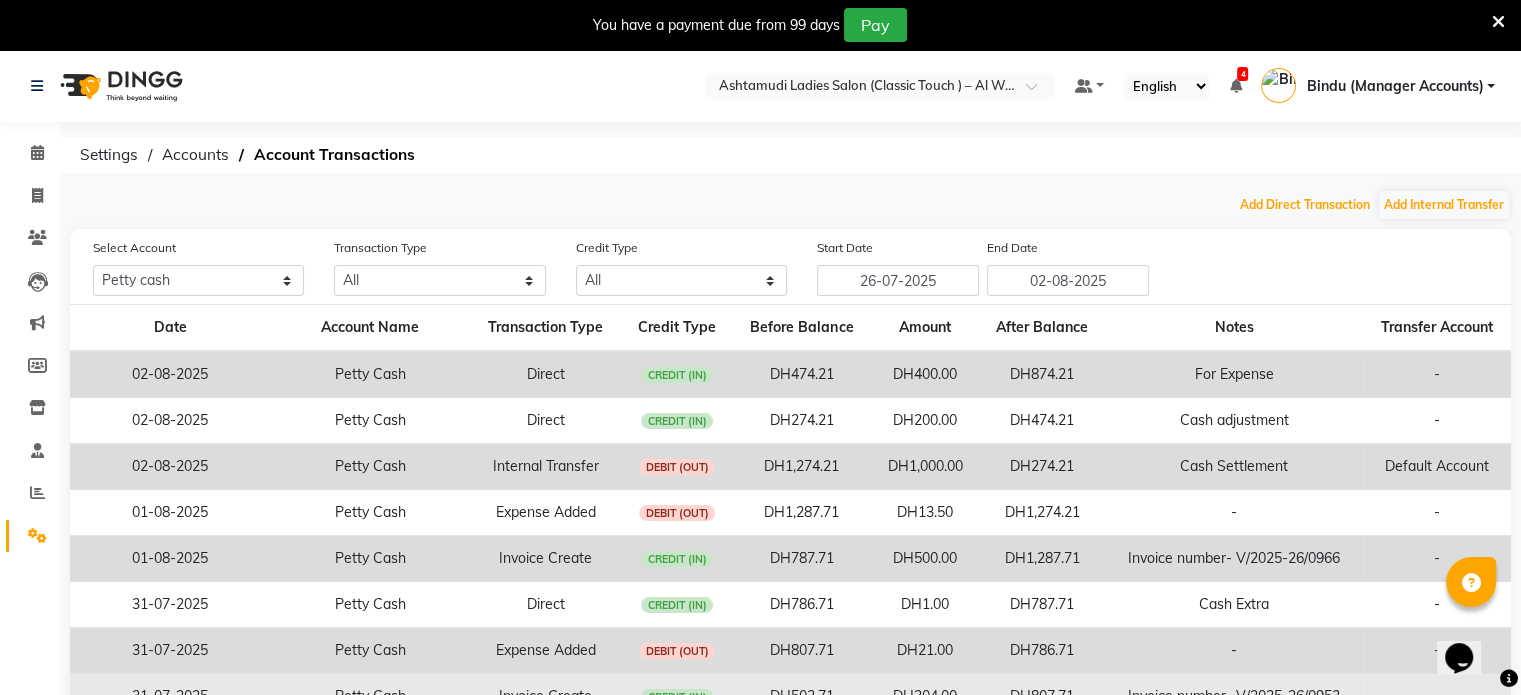 type 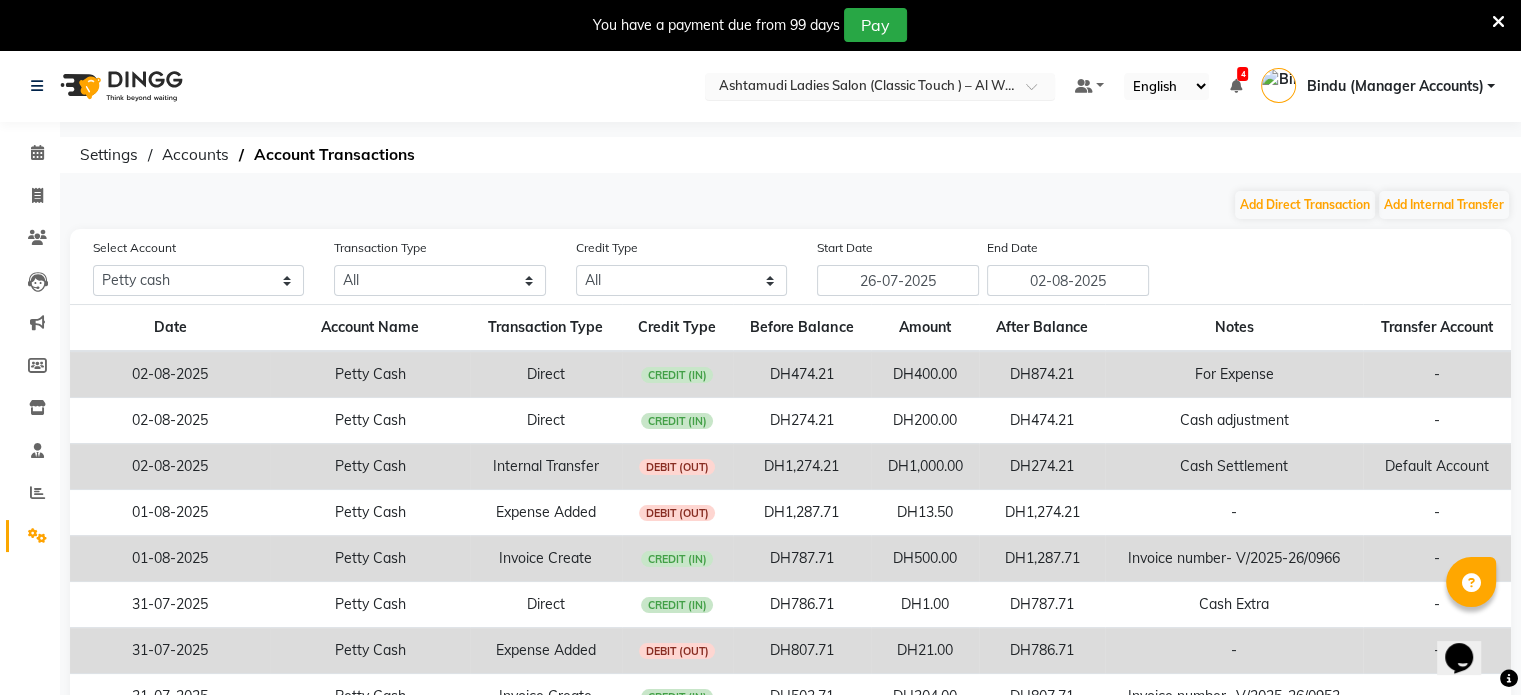click at bounding box center [860, 88] 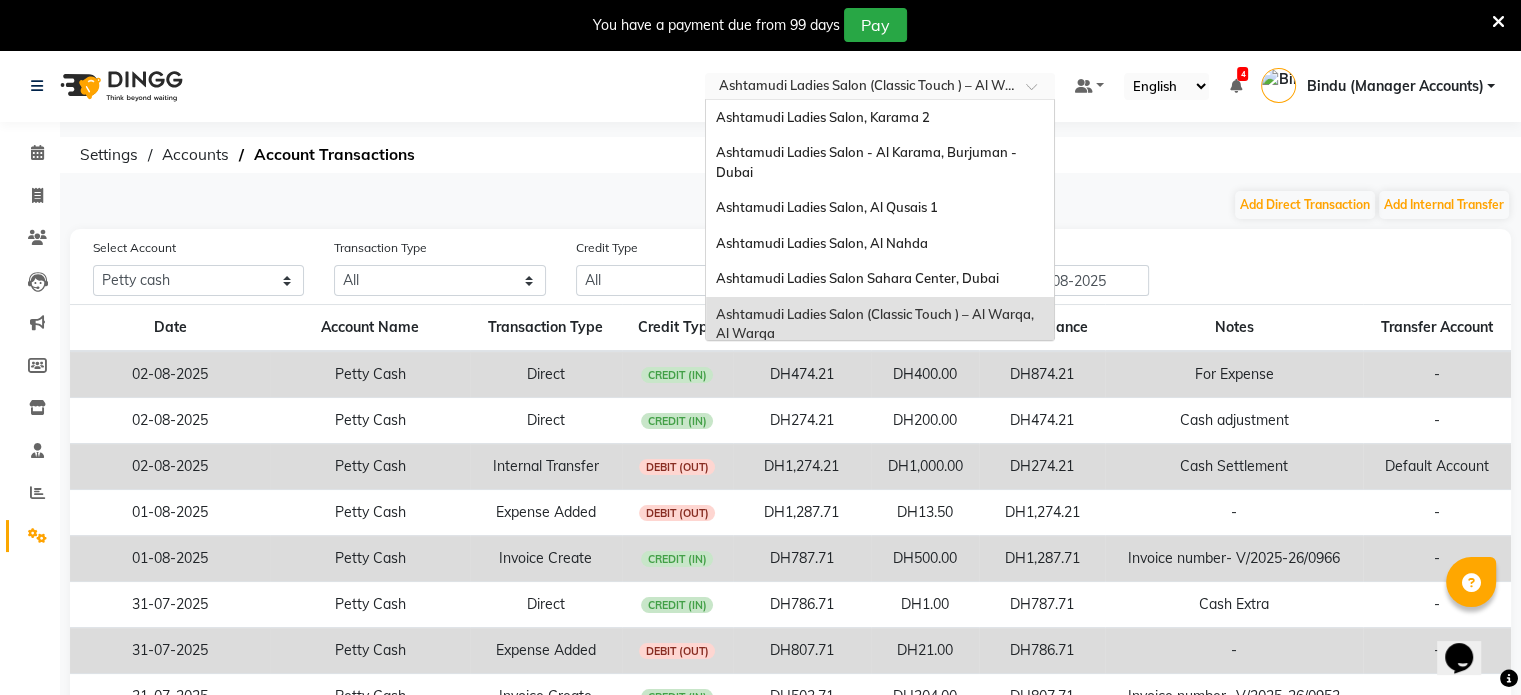 scroll, scrollTop: 12, scrollLeft: 0, axis: vertical 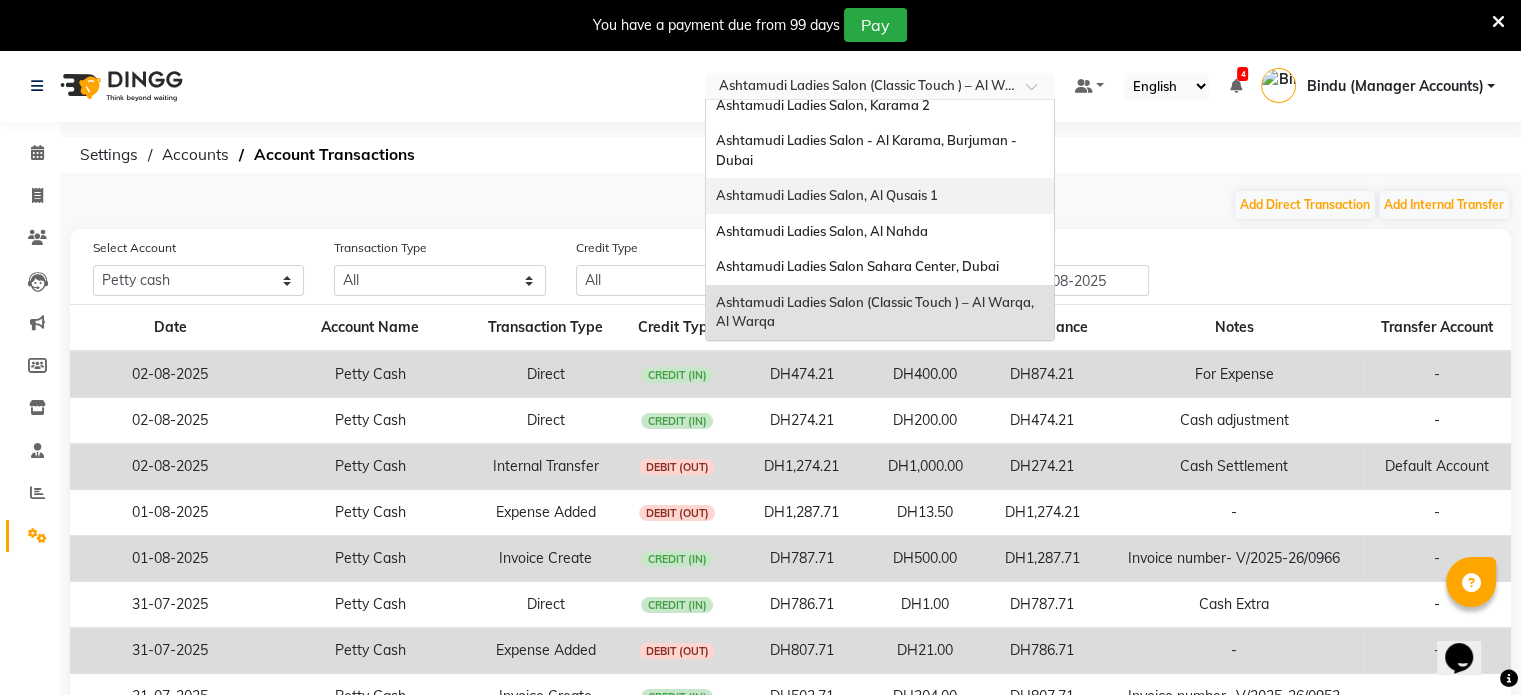 click on "Ashtamudi Ladies Salon, Al Qusais 1" at bounding box center (880, 196) 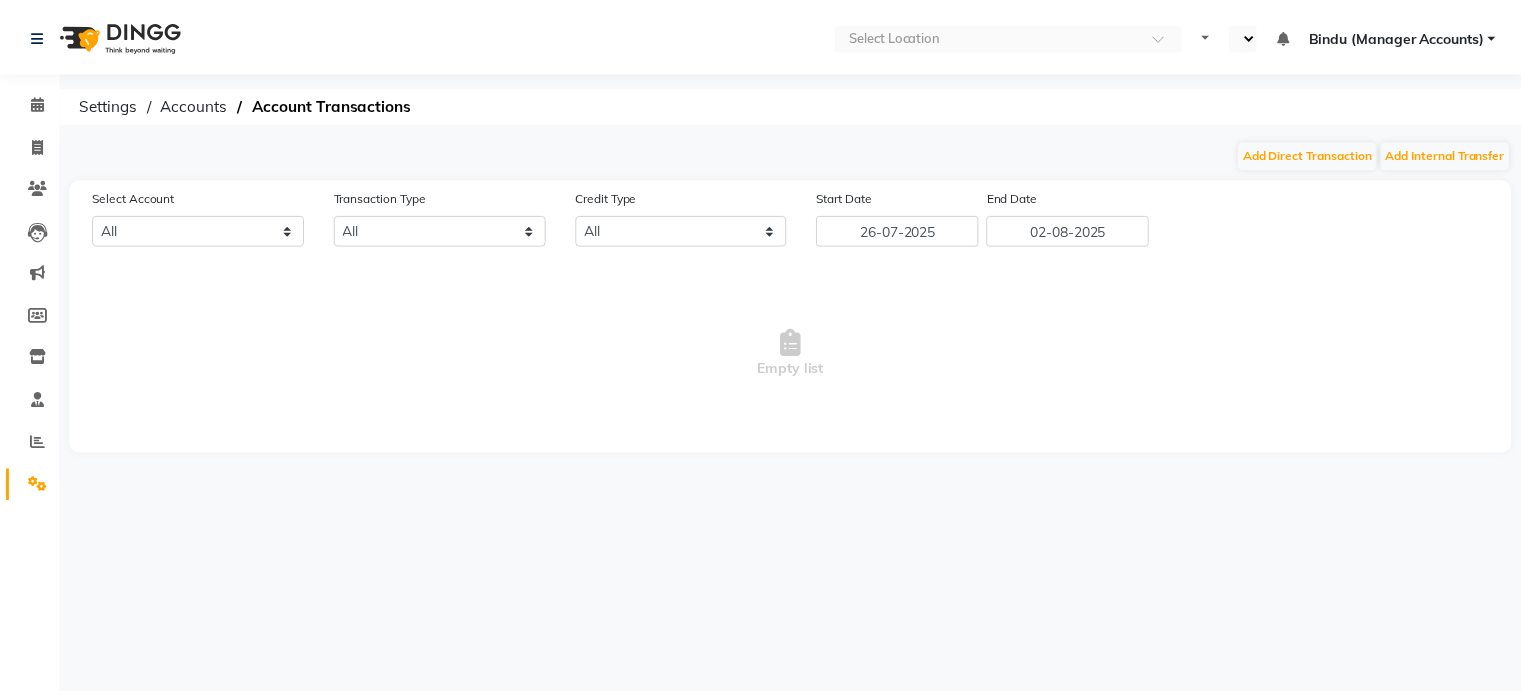 scroll, scrollTop: 0, scrollLeft: 0, axis: both 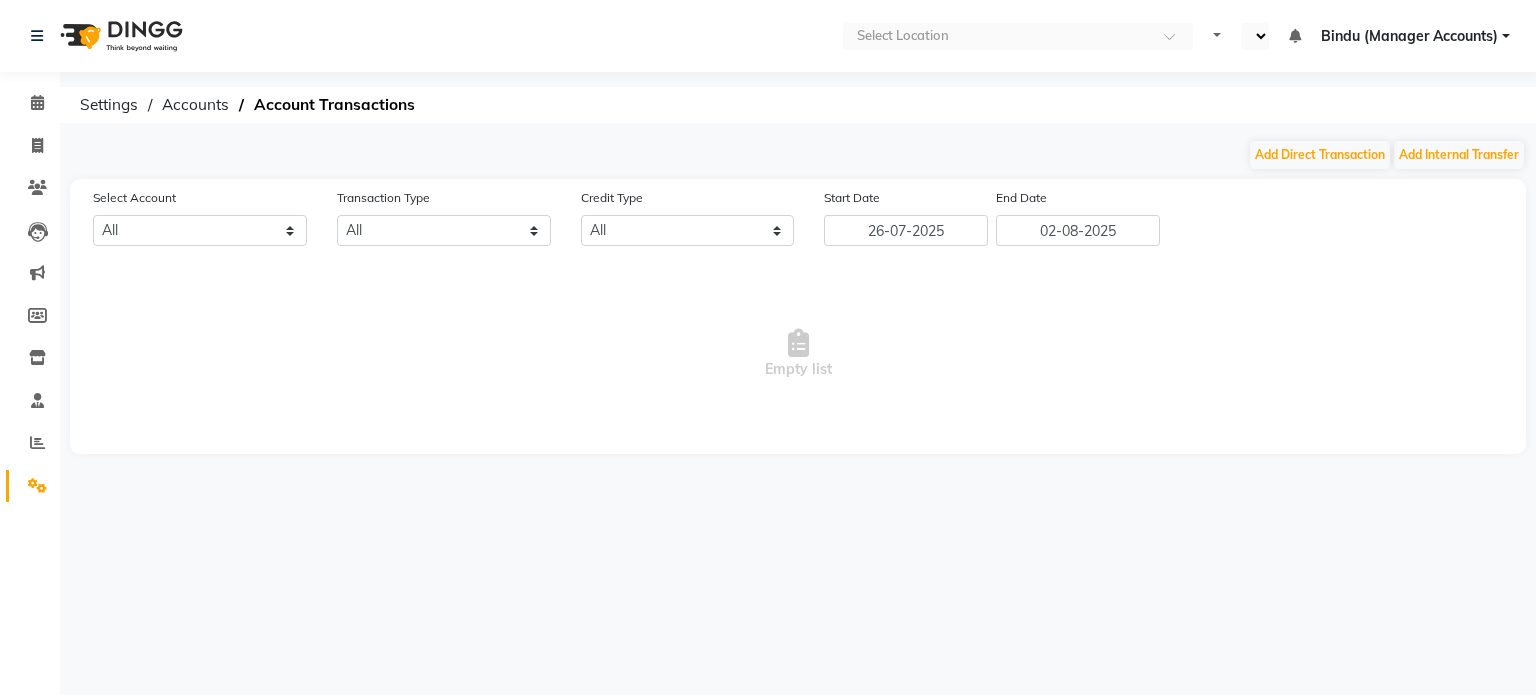 select on "en" 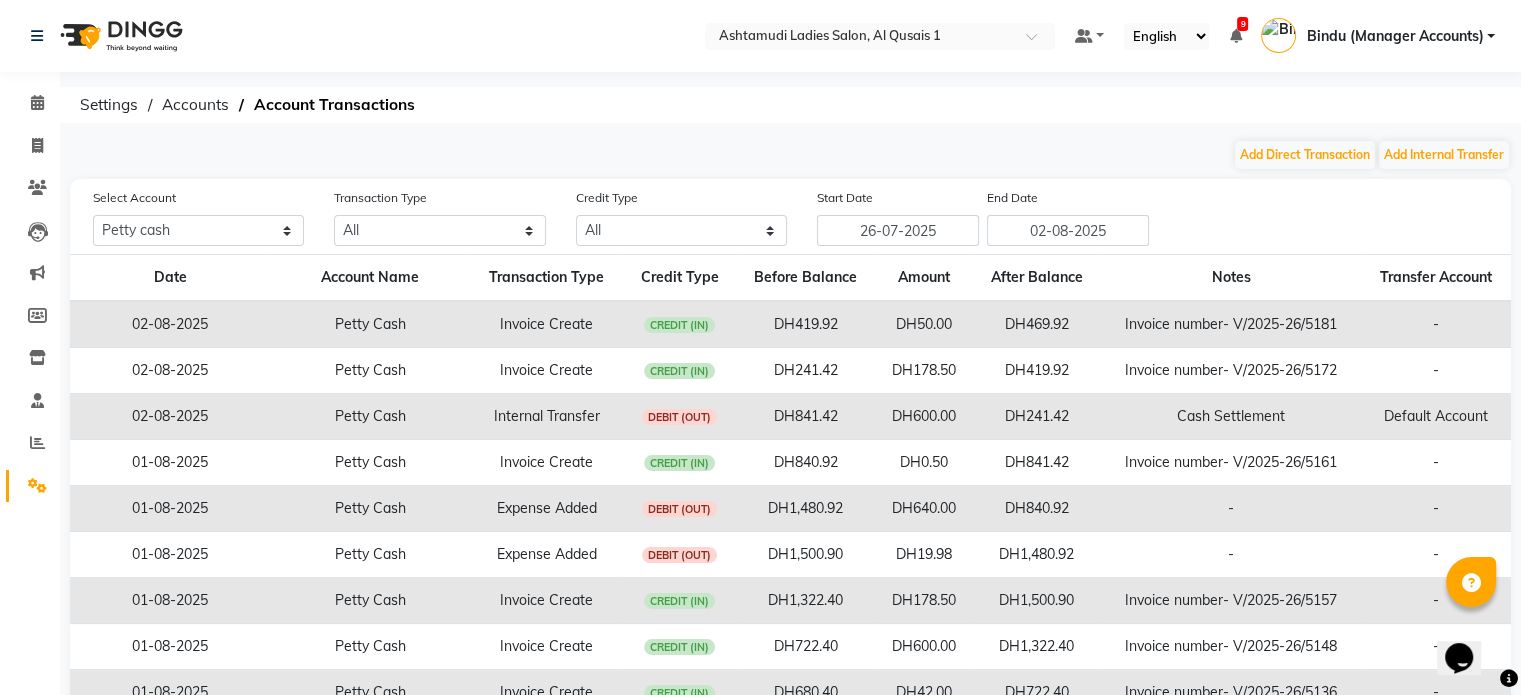 scroll, scrollTop: 0, scrollLeft: 0, axis: both 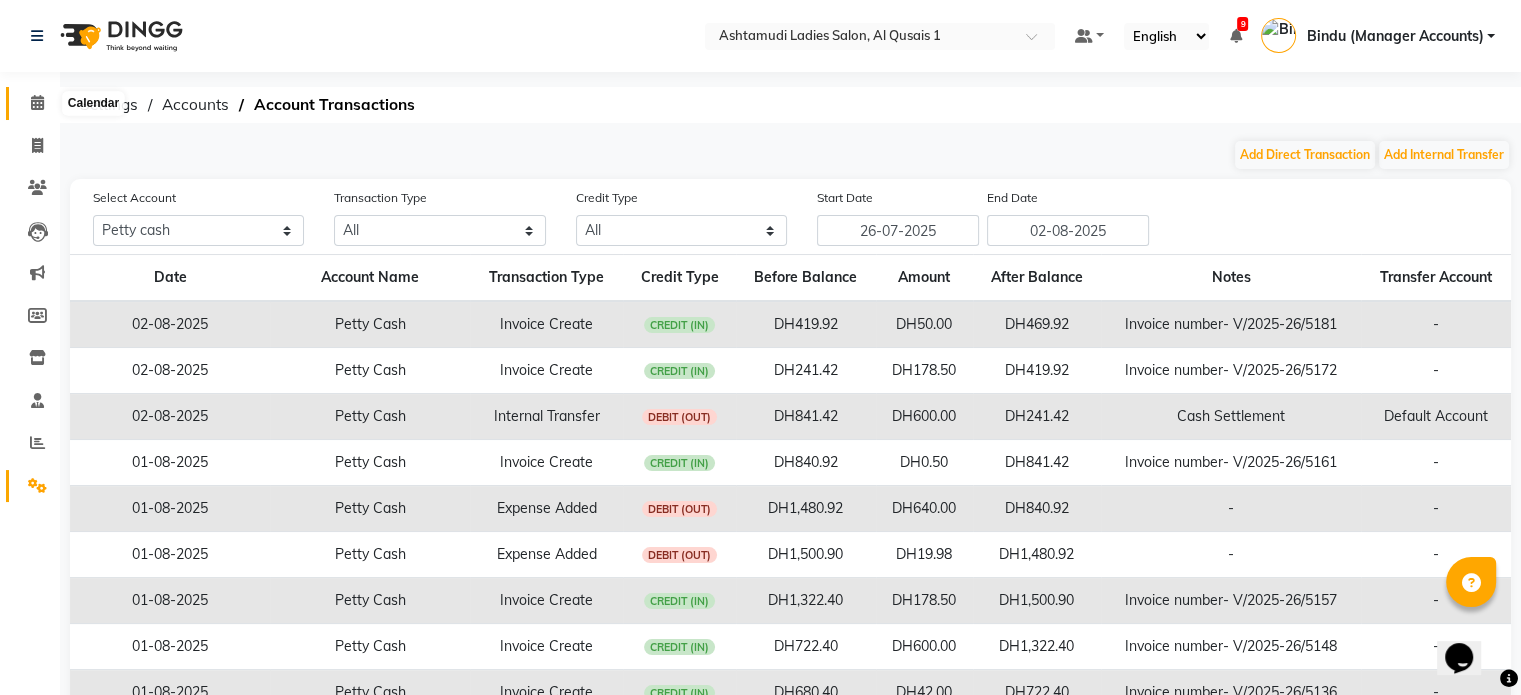 click 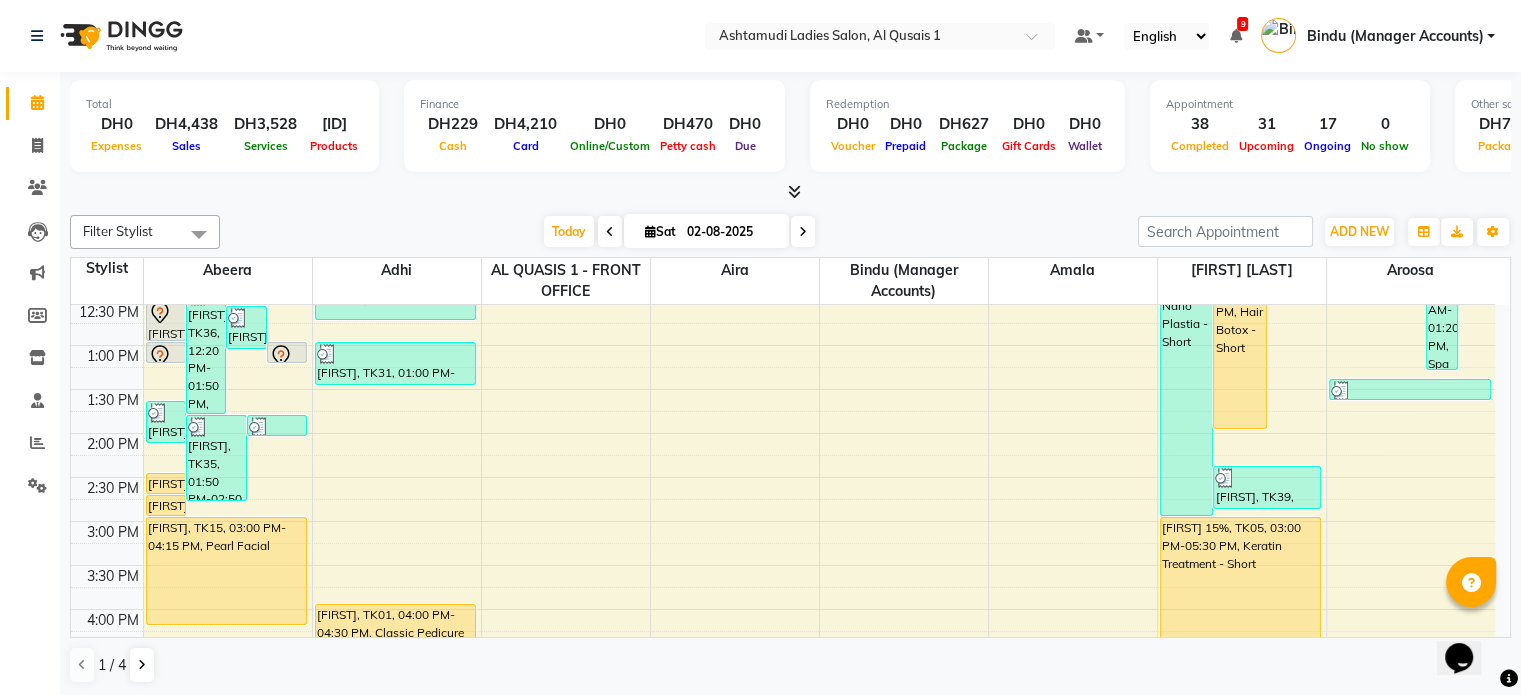 scroll, scrollTop: 0, scrollLeft: 0, axis: both 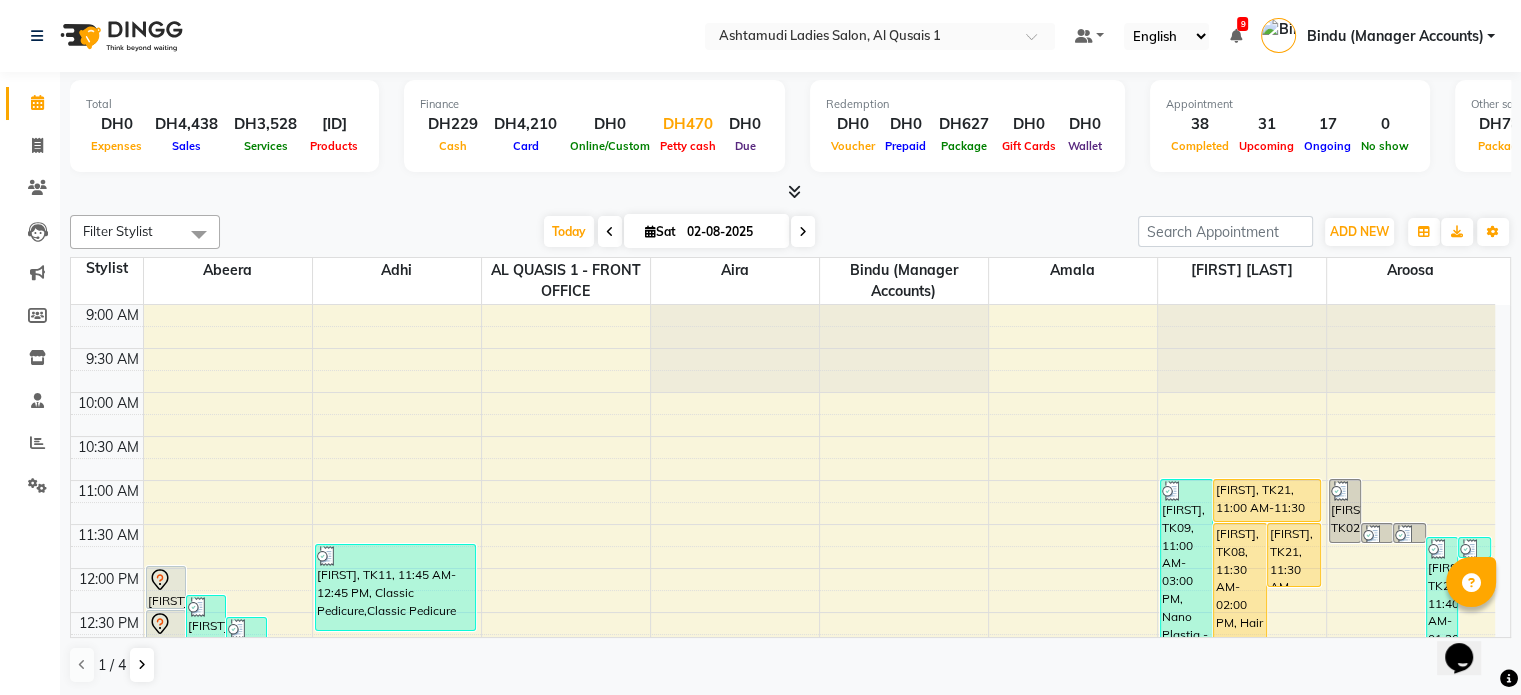 click on "DH470" at bounding box center [688, 124] 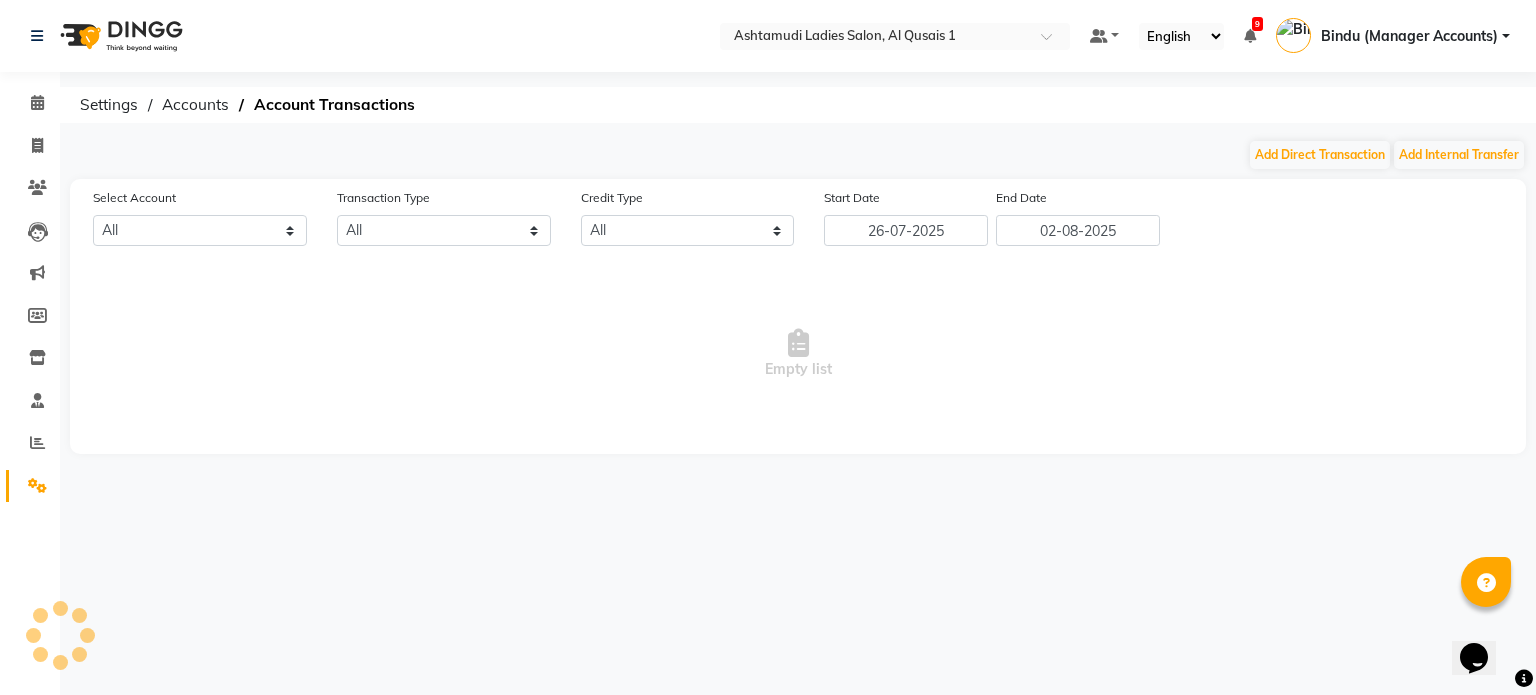 select on "5905" 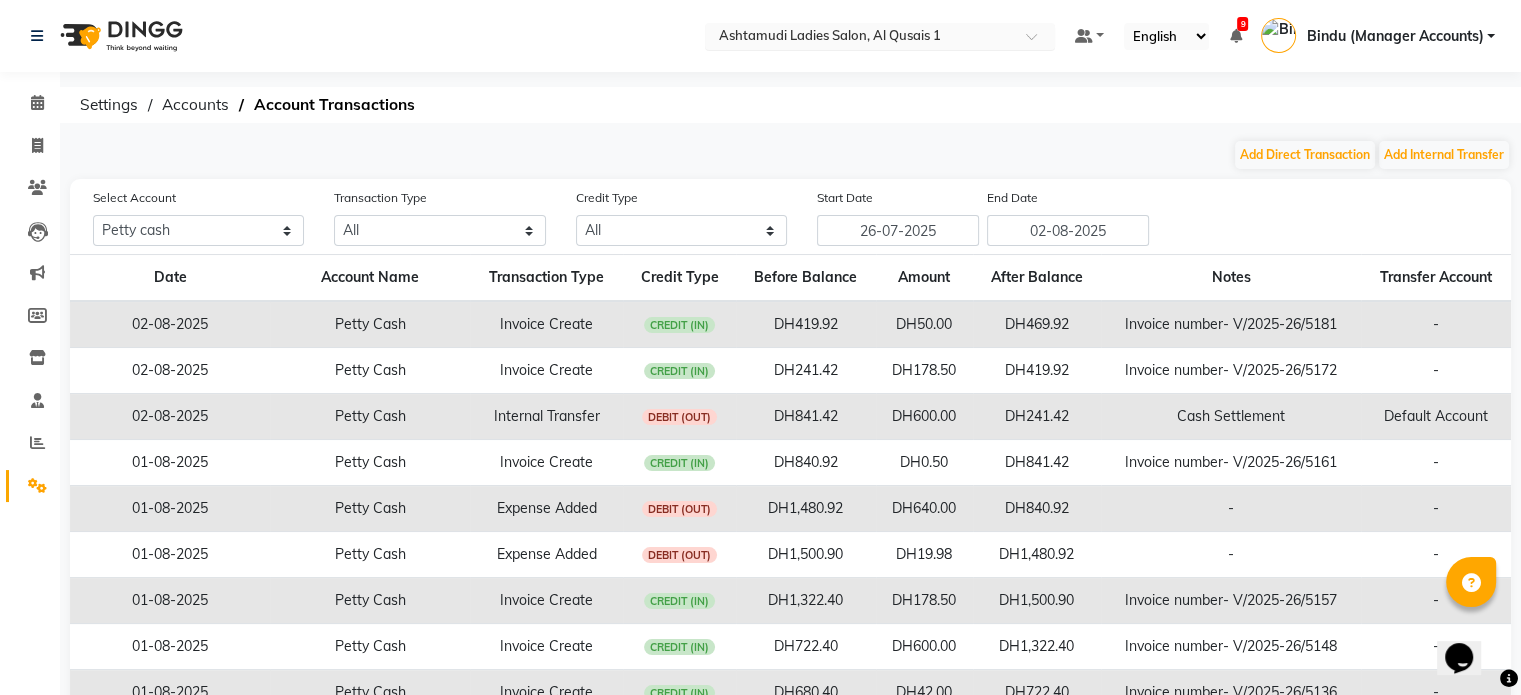 click at bounding box center [860, 38] 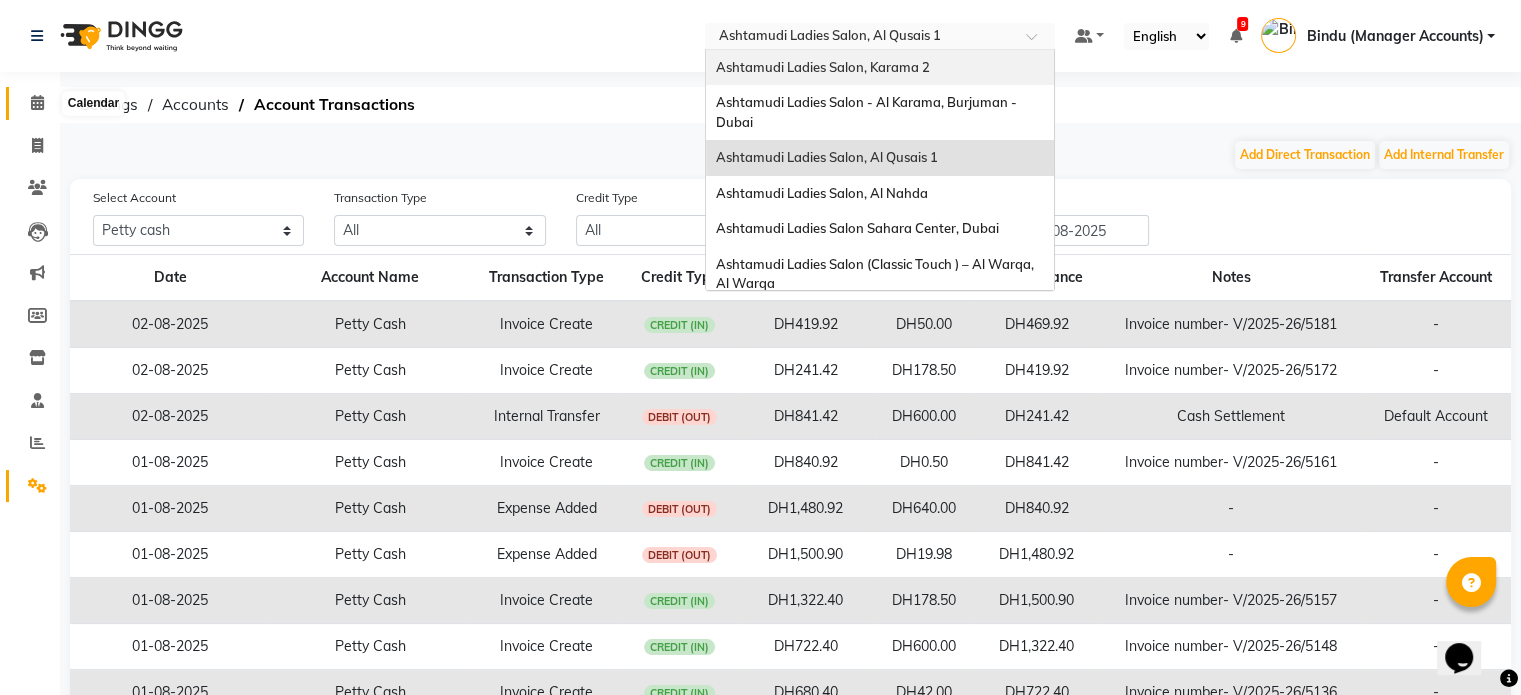 click 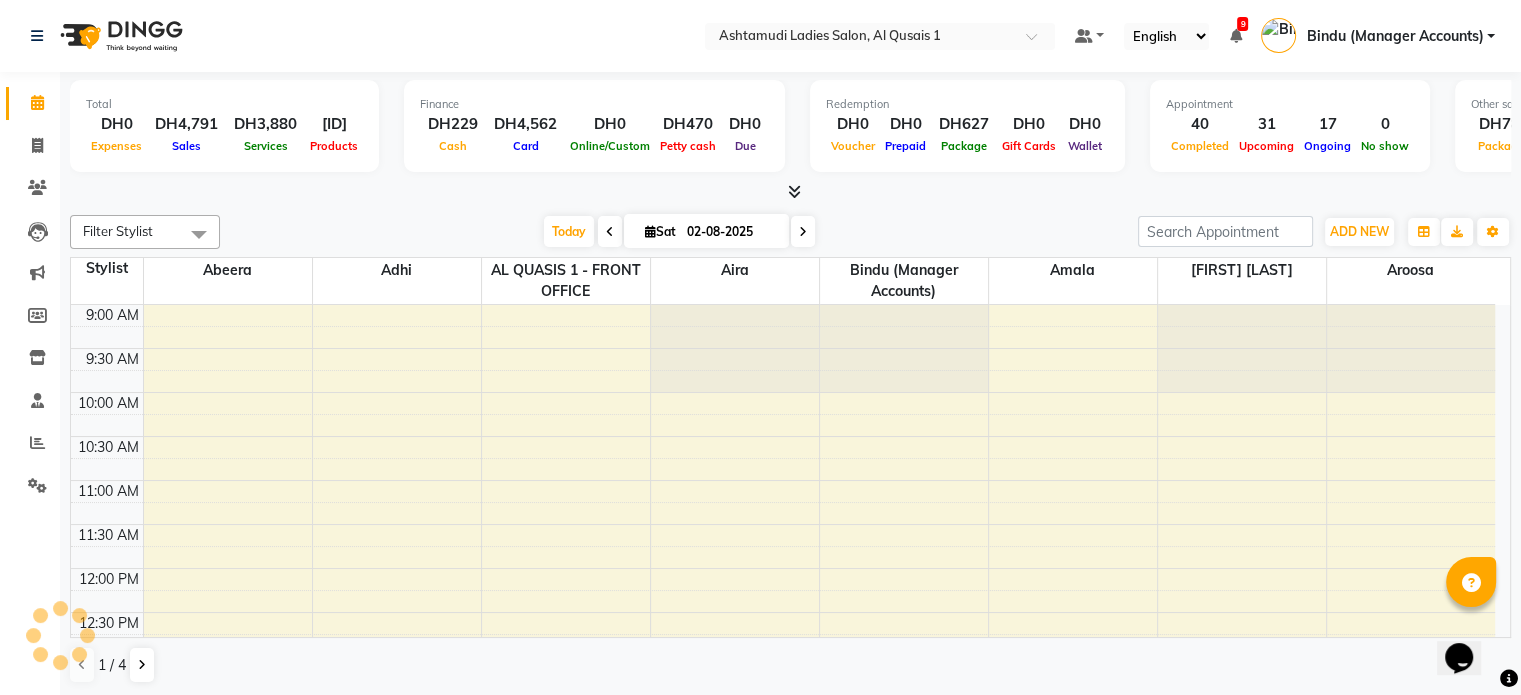 scroll, scrollTop: 699, scrollLeft: 0, axis: vertical 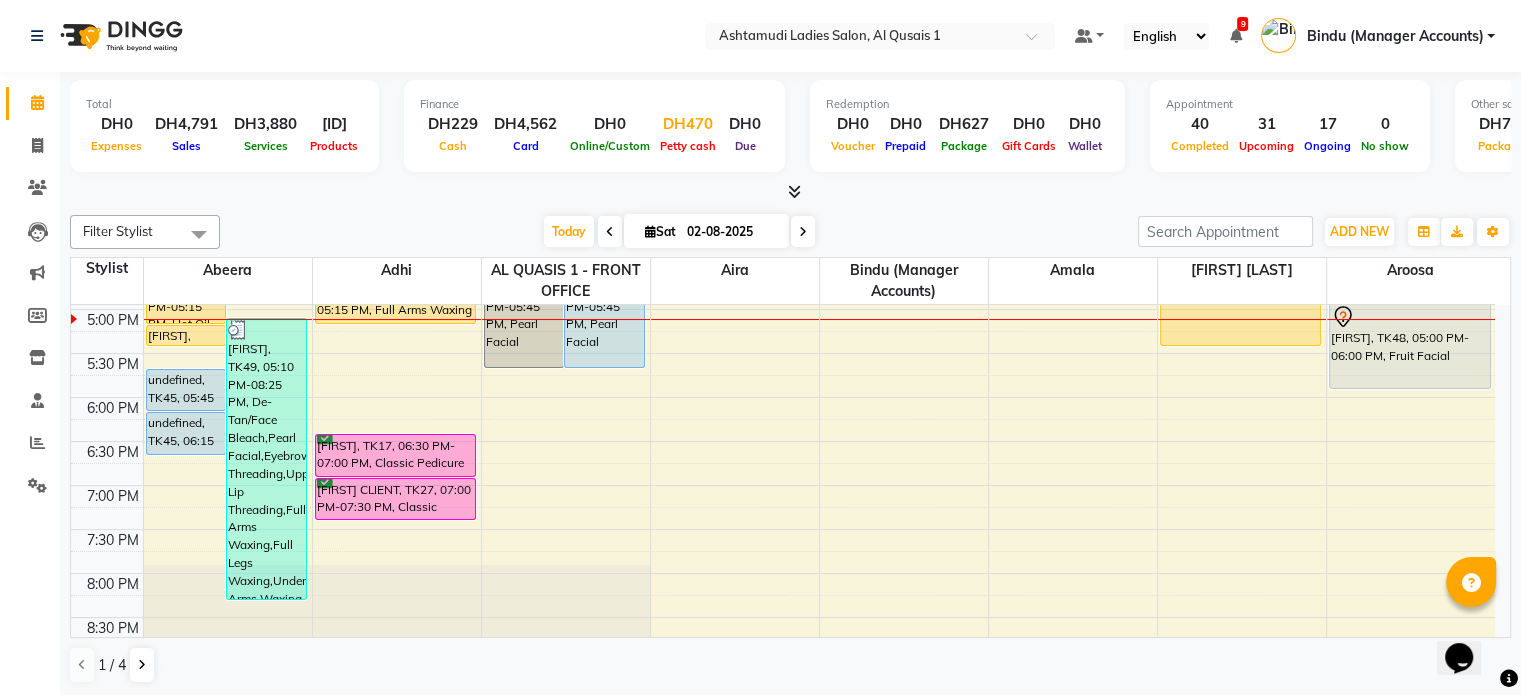 click on "Petty cash" at bounding box center [688, 146] 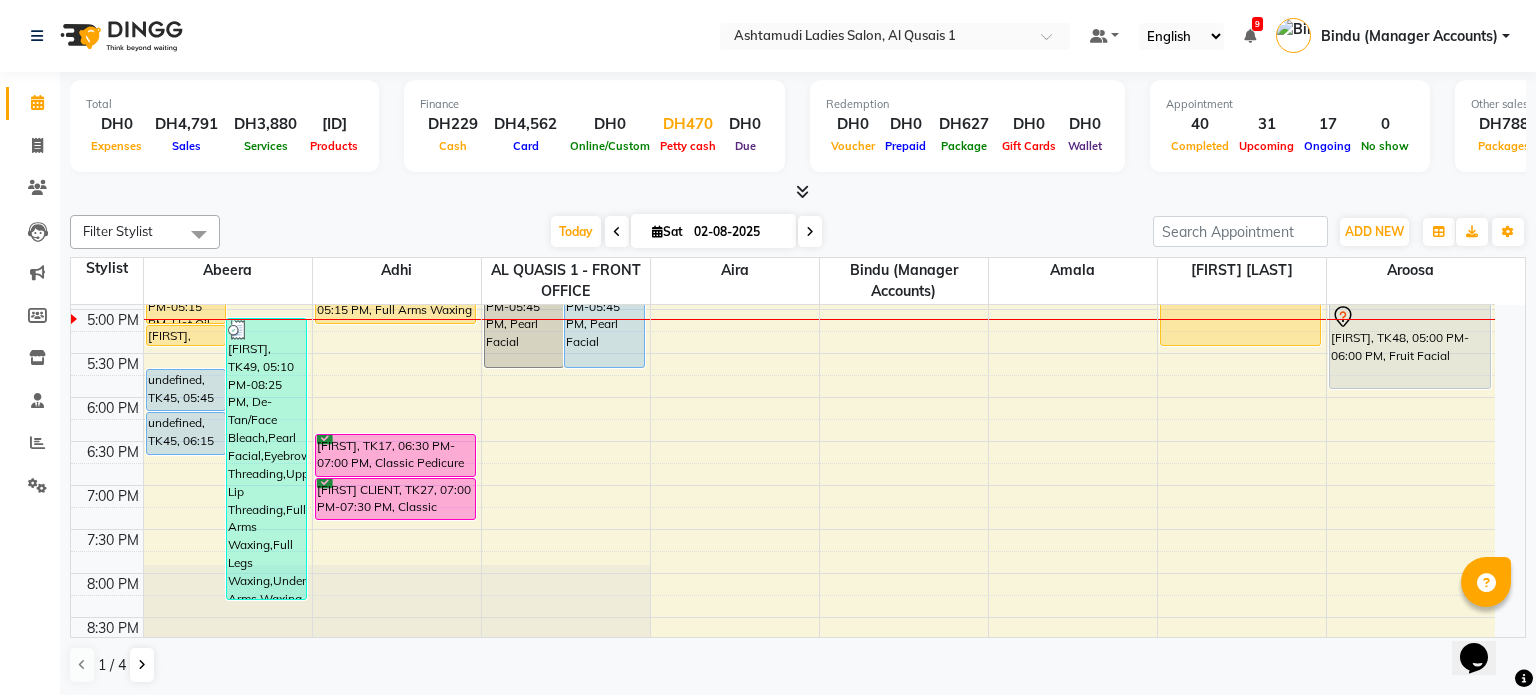 select on "5905" 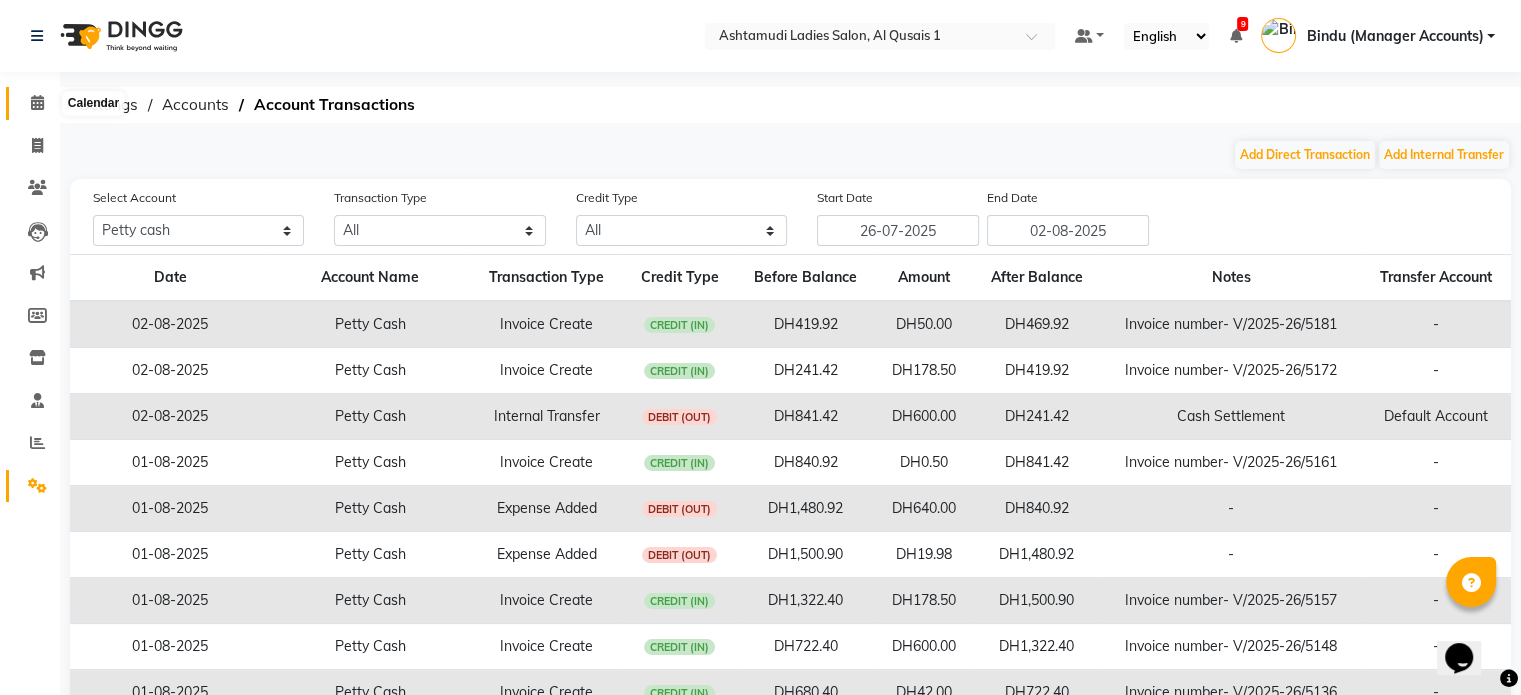 click 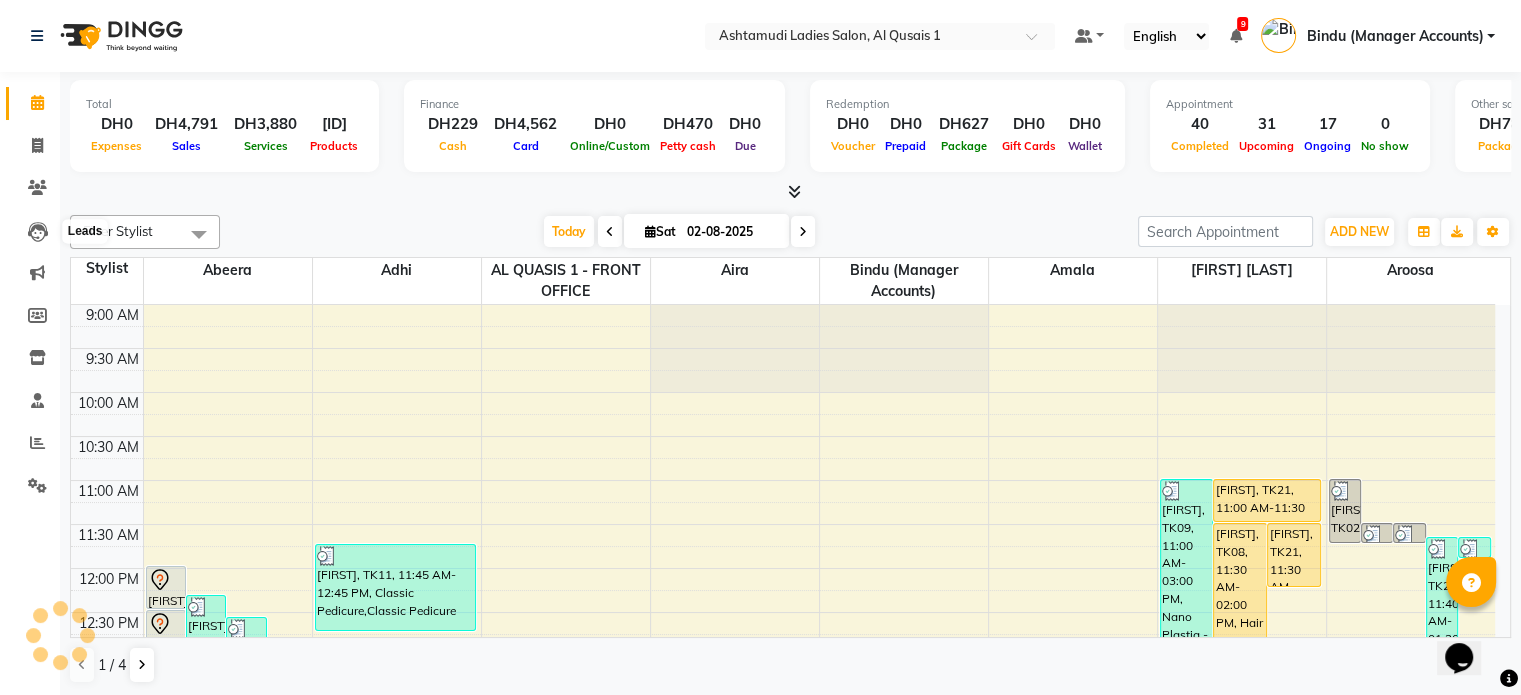 scroll, scrollTop: 699, scrollLeft: 0, axis: vertical 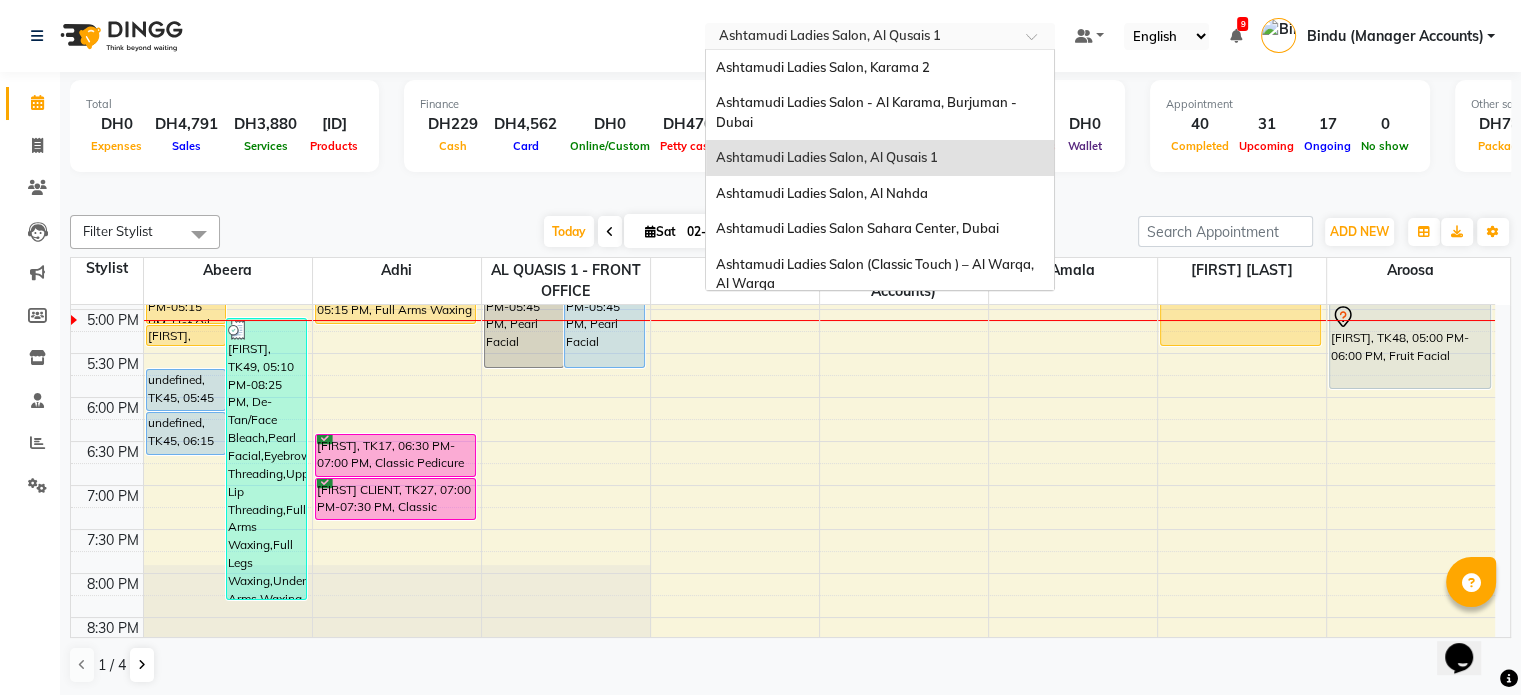 click at bounding box center (860, 38) 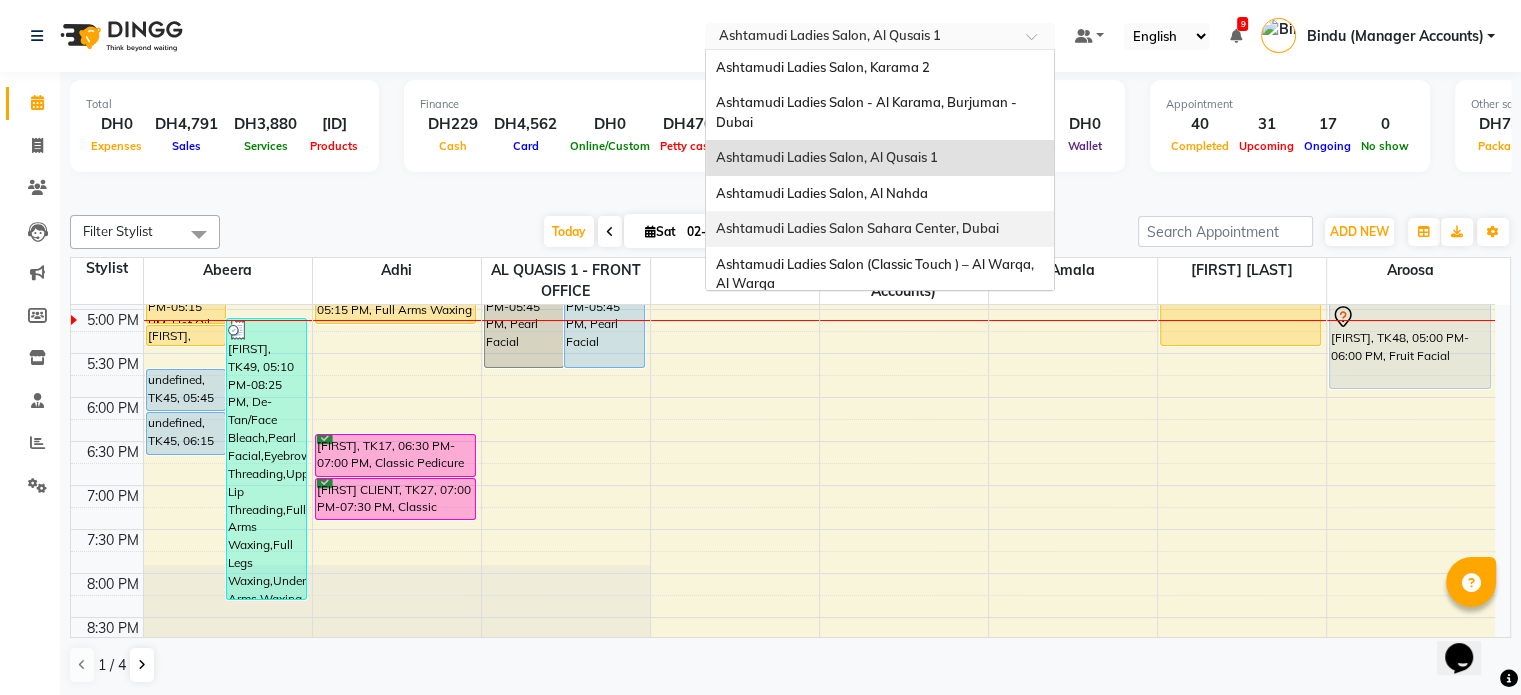 click on "Ashtamudi Ladies Salon Sahara Center, Dubai" at bounding box center (857, 228) 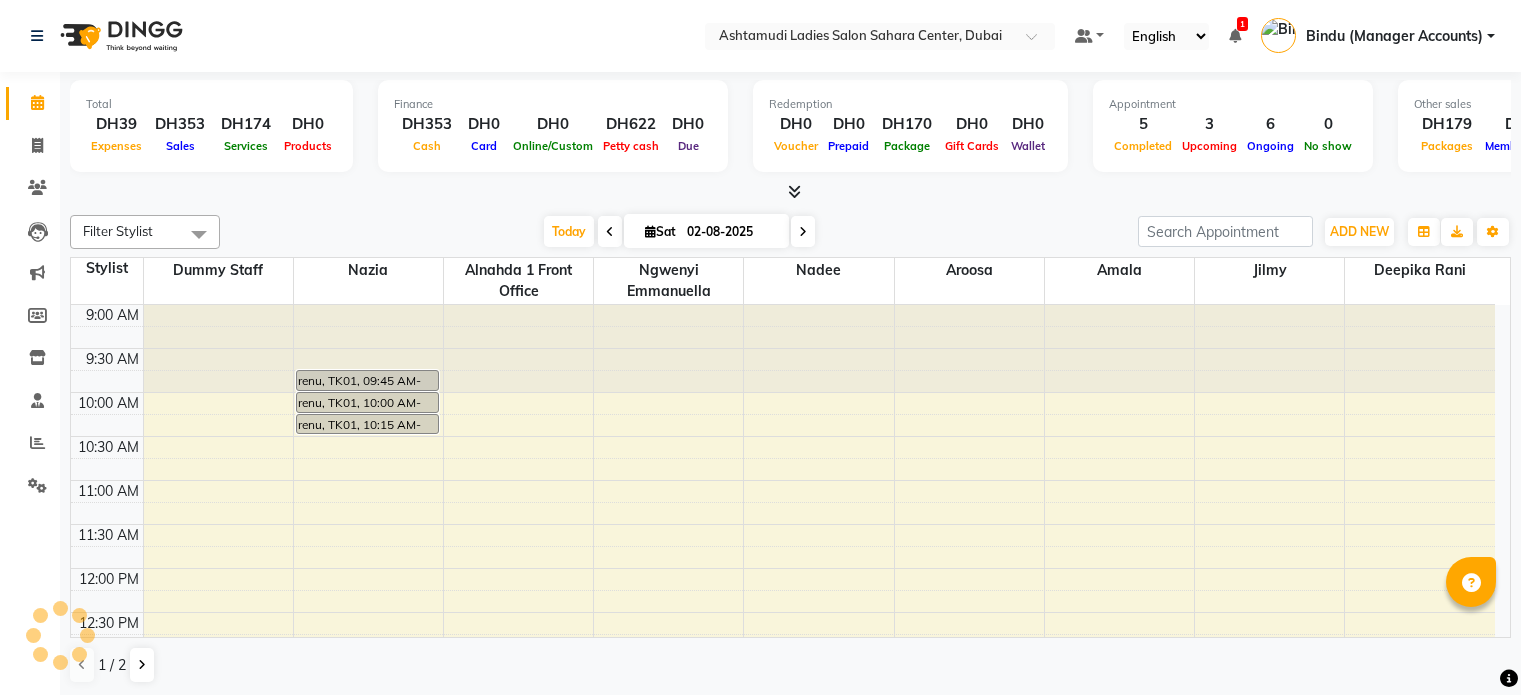scroll, scrollTop: 0, scrollLeft: 0, axis: both 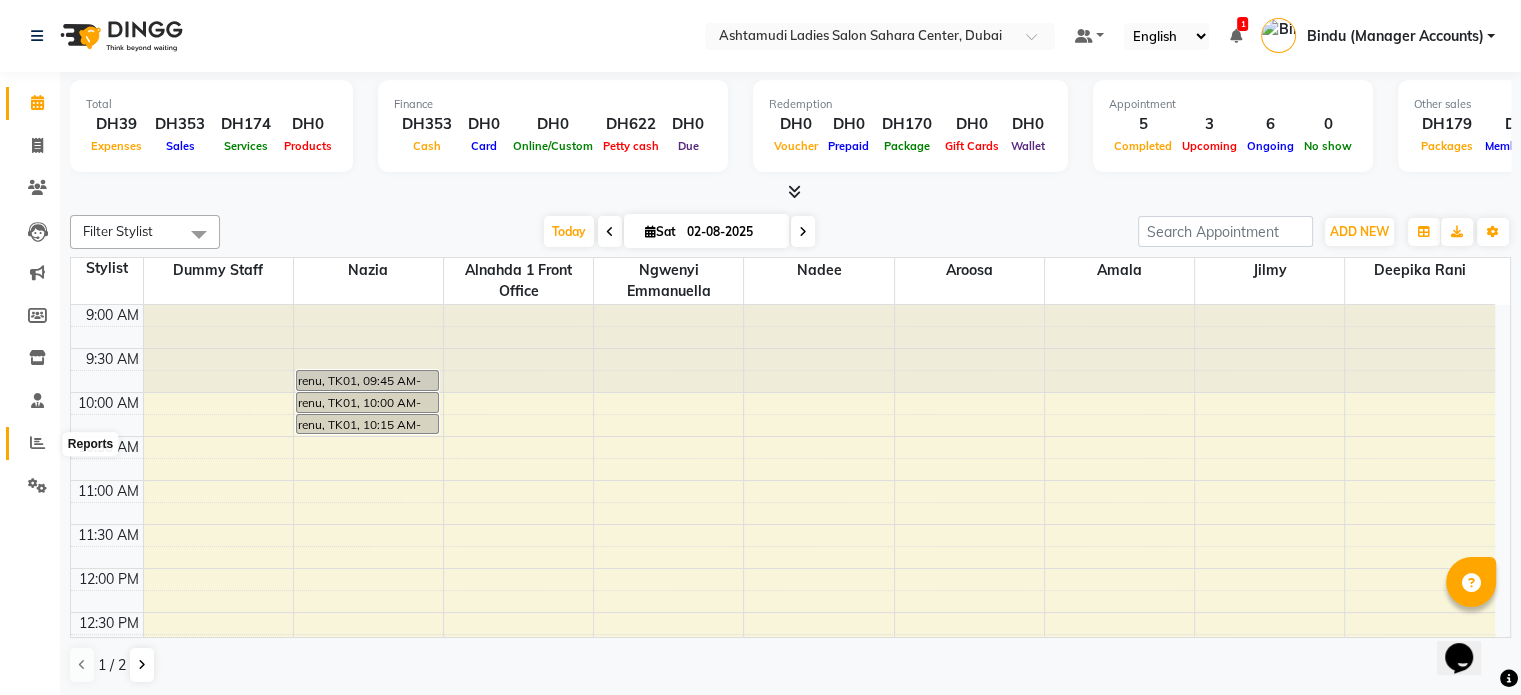 click 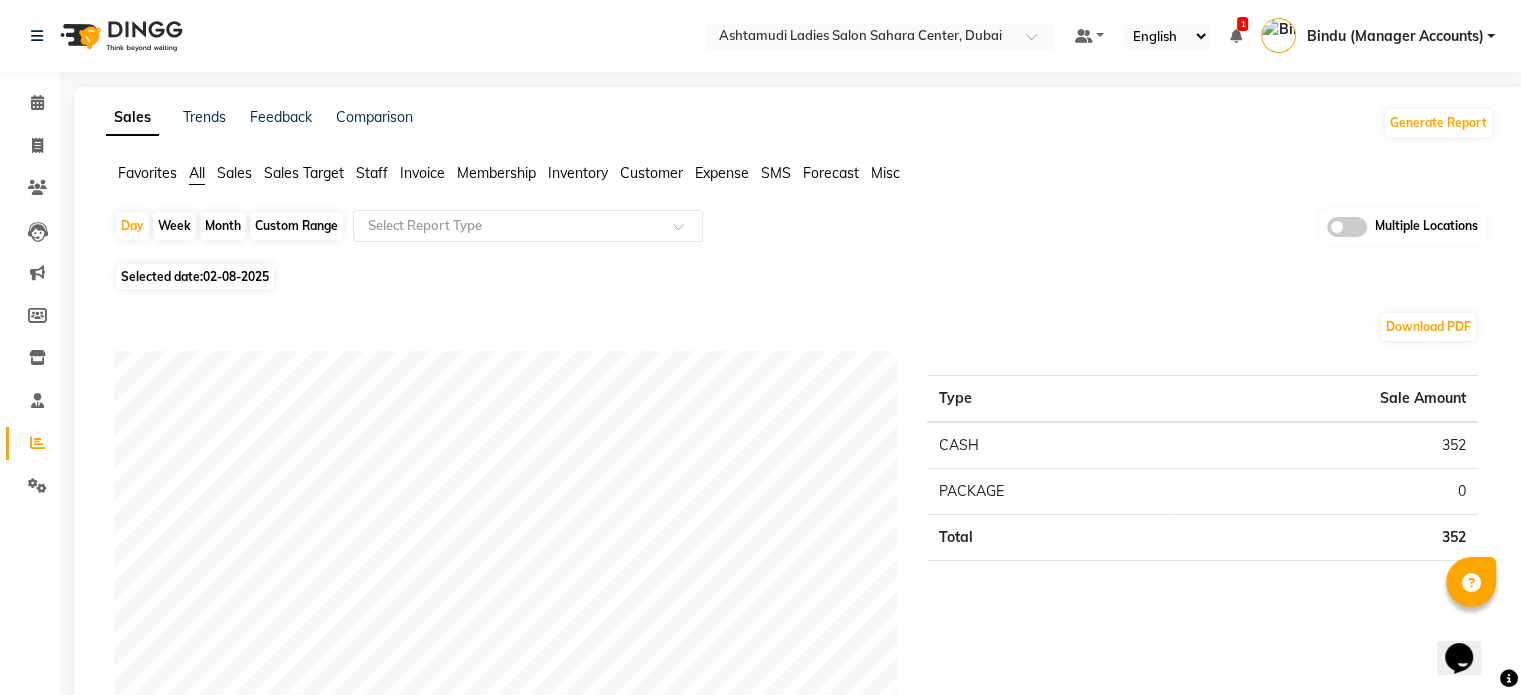 click on "Sales" 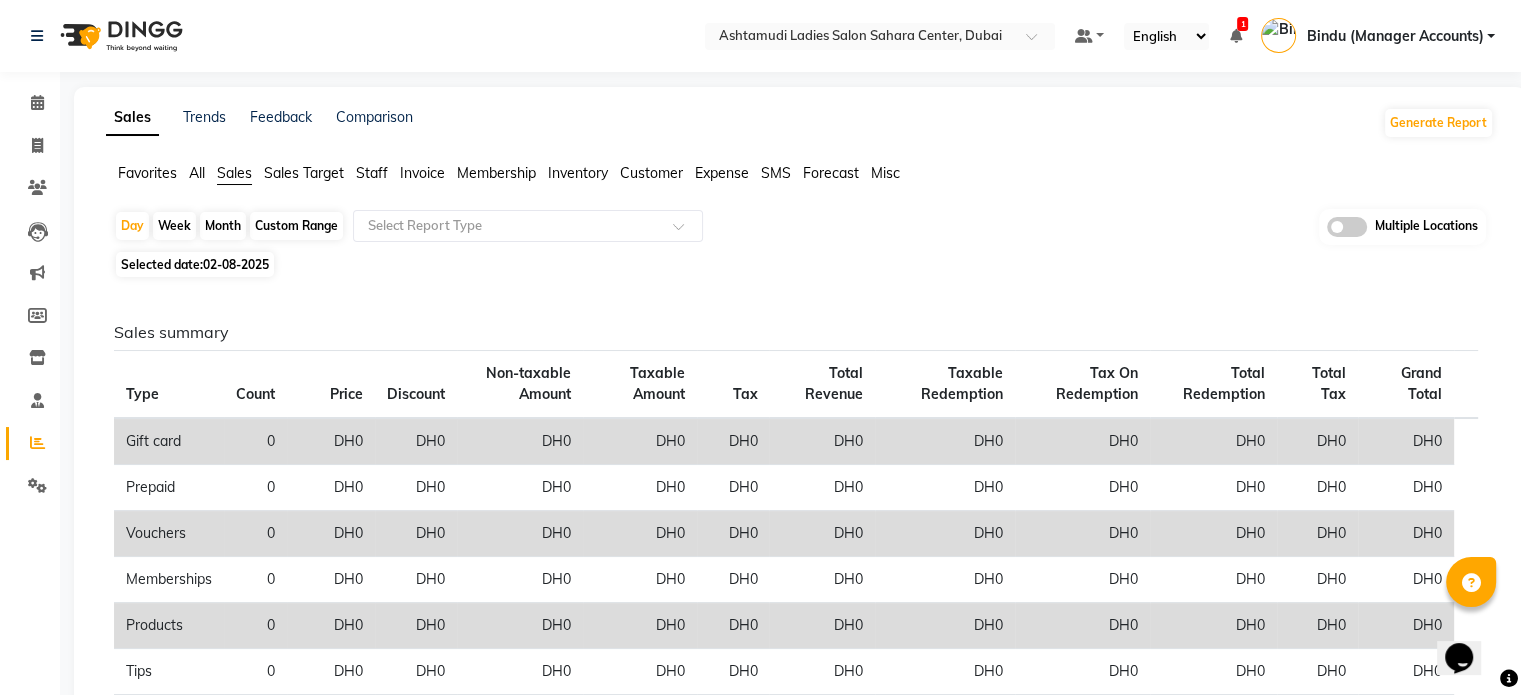 click on "Selected date:  02-08-2025" 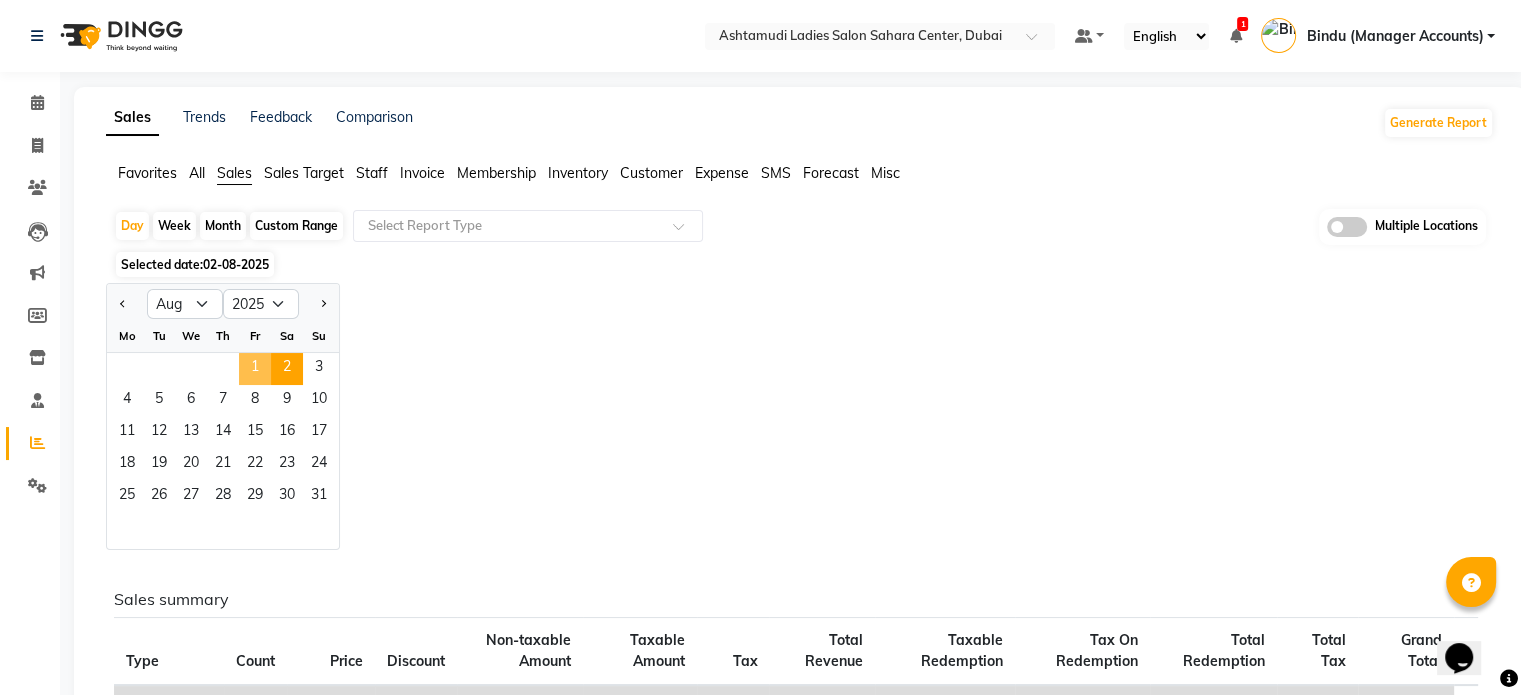 click on "1" 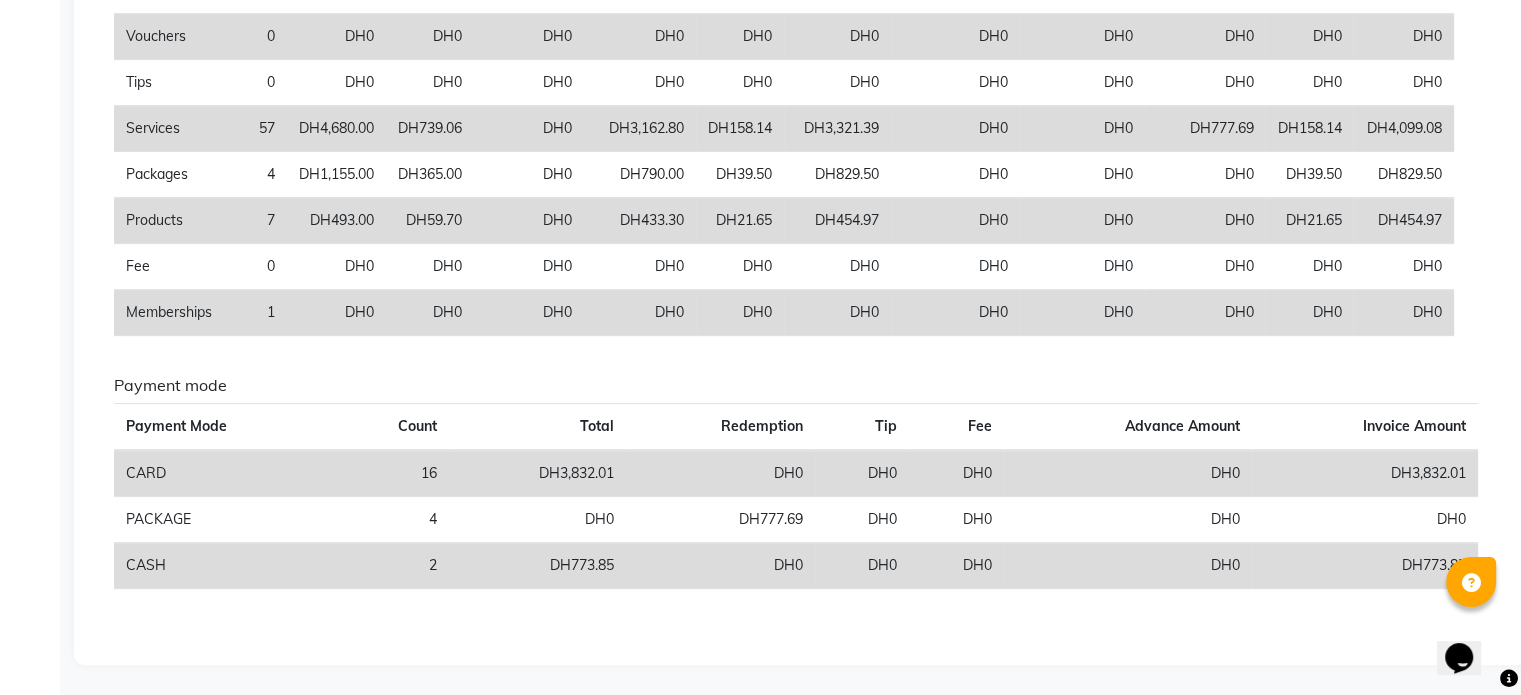 scroll, scrollTop: 514, scrollLeft: 0, axis: vertical 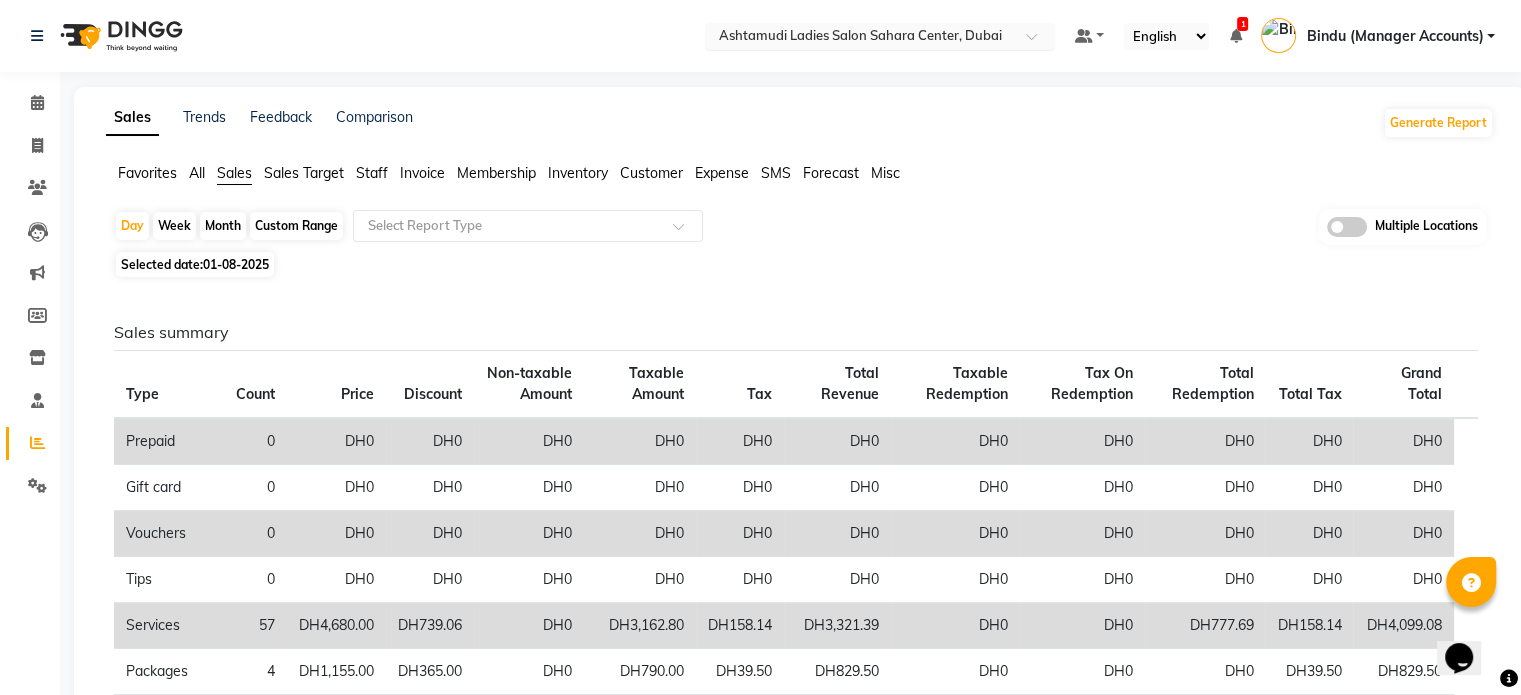 click at bounding box center [860, 38] 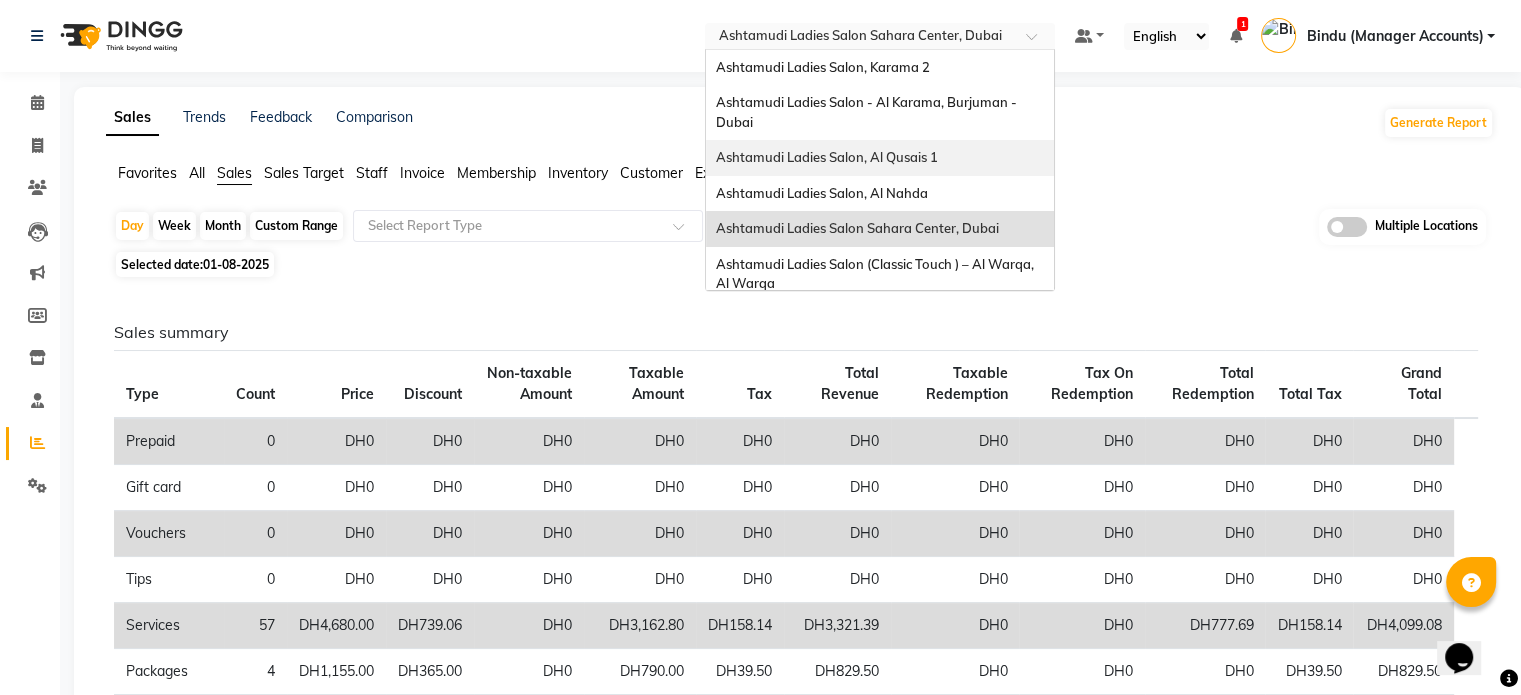 click on "Ashtamudi Ladies Salon, Al Qusais 1" at bounding box center (827, 157) 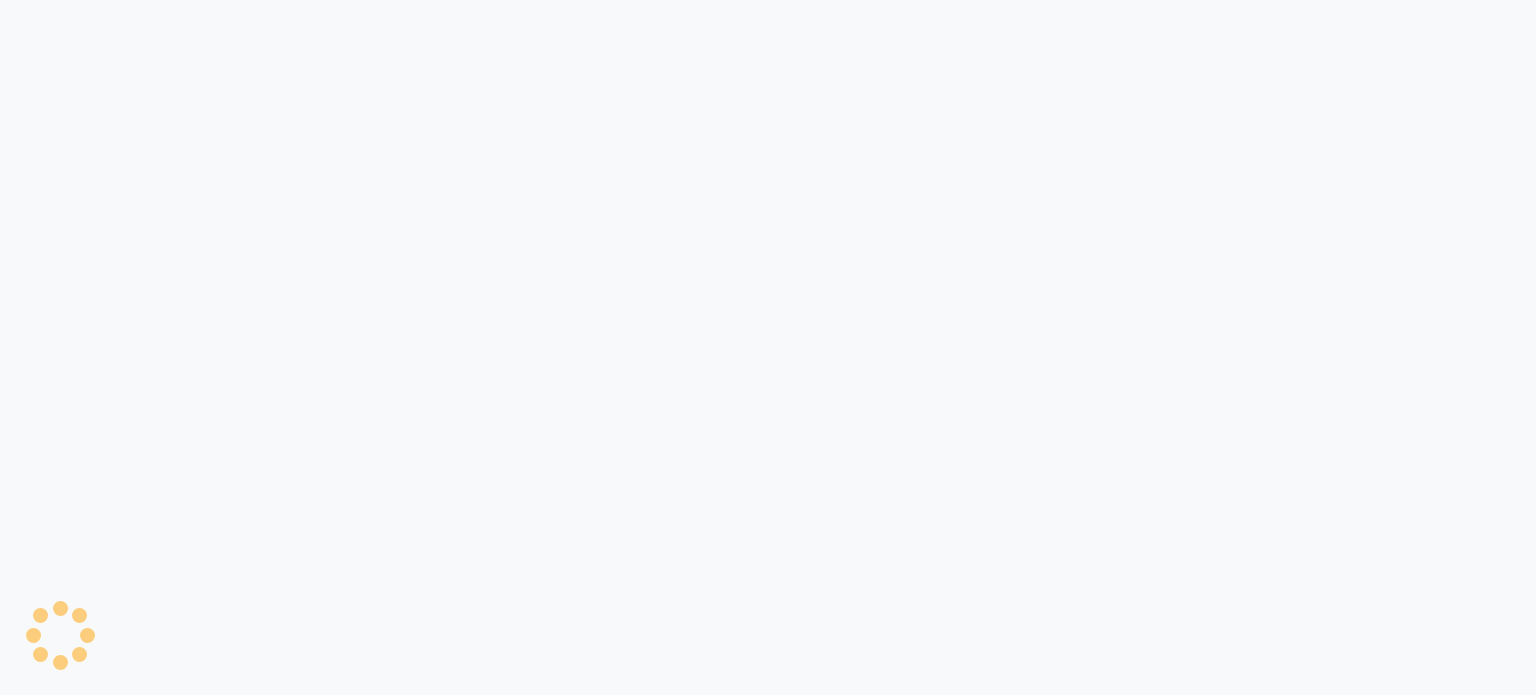 scroll, scrollTop: 0, scrollLeft: 0, axis: both 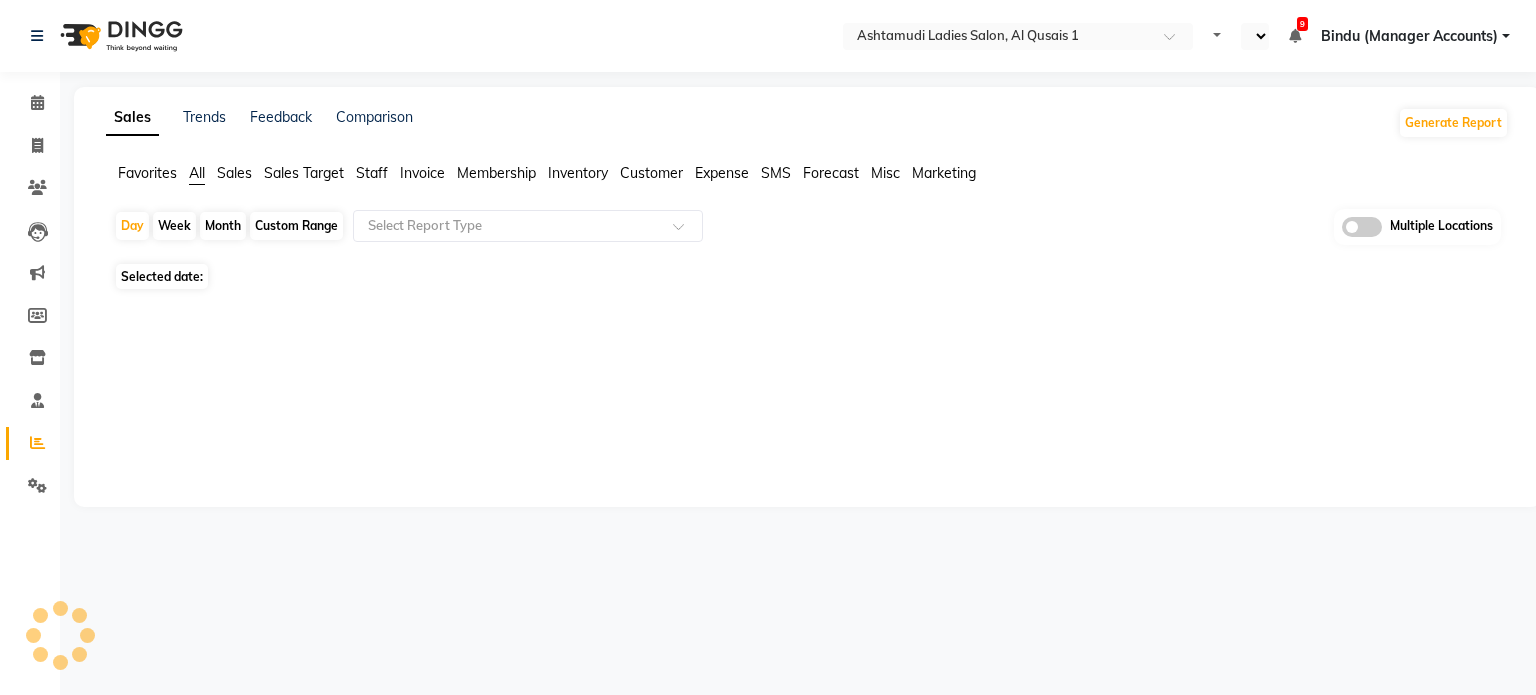 select on "en" 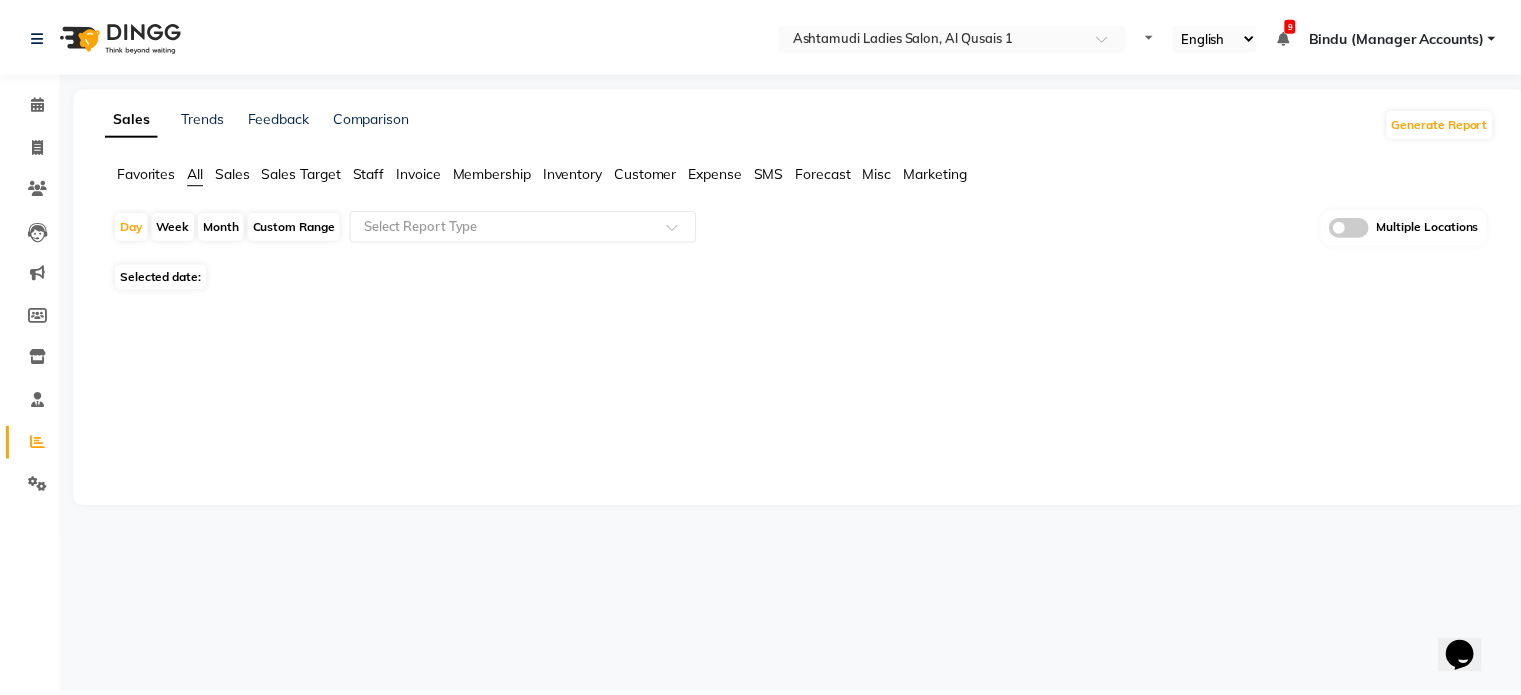 scroll, scrollTop: 0, scrollLeft: 0, axis: both 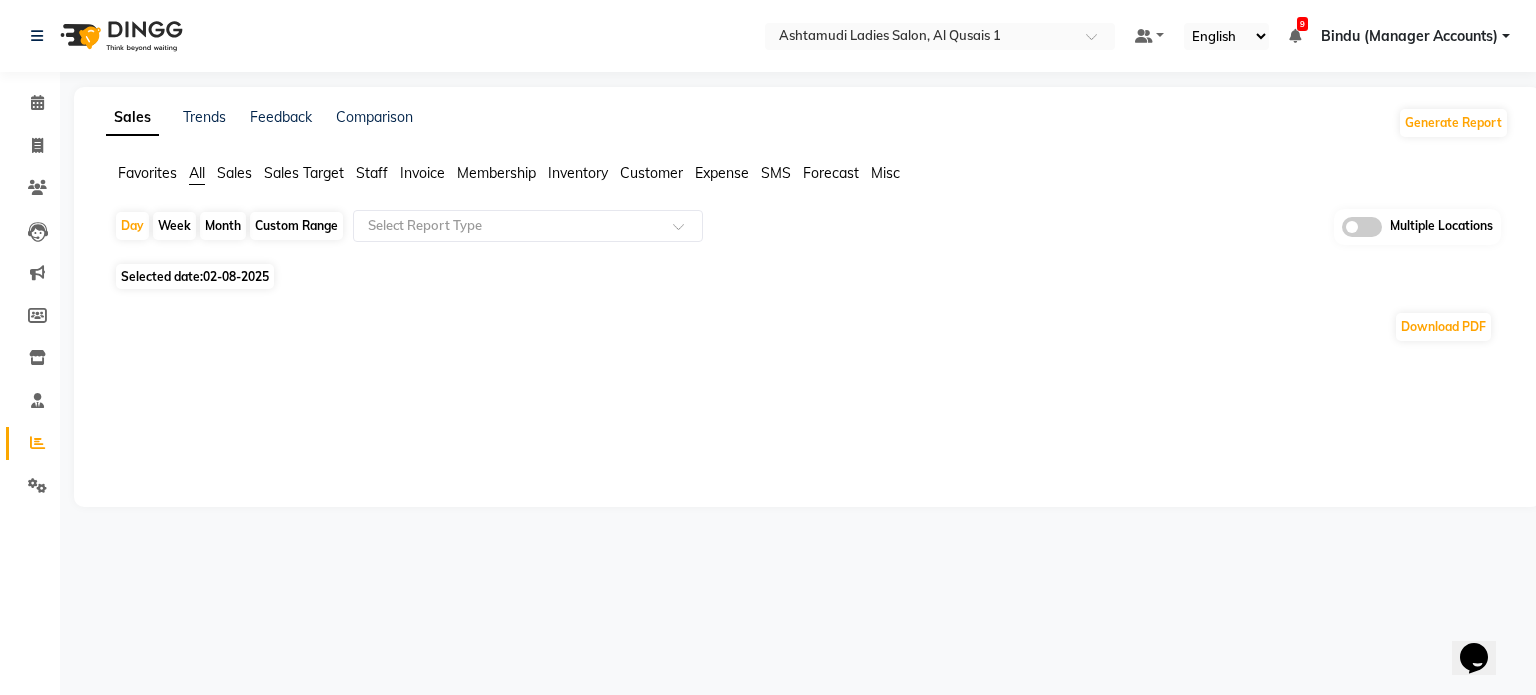 click on "Sales" 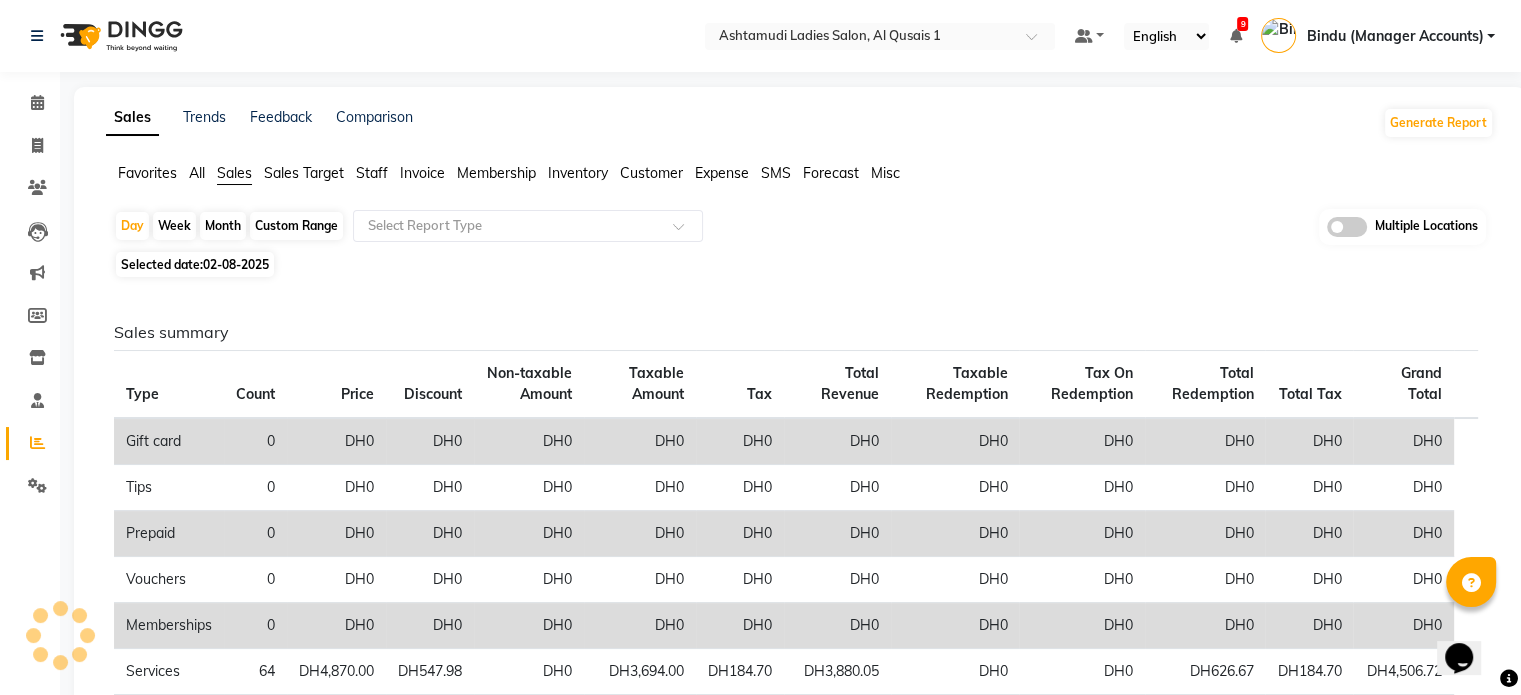 click on "02-08-2025" 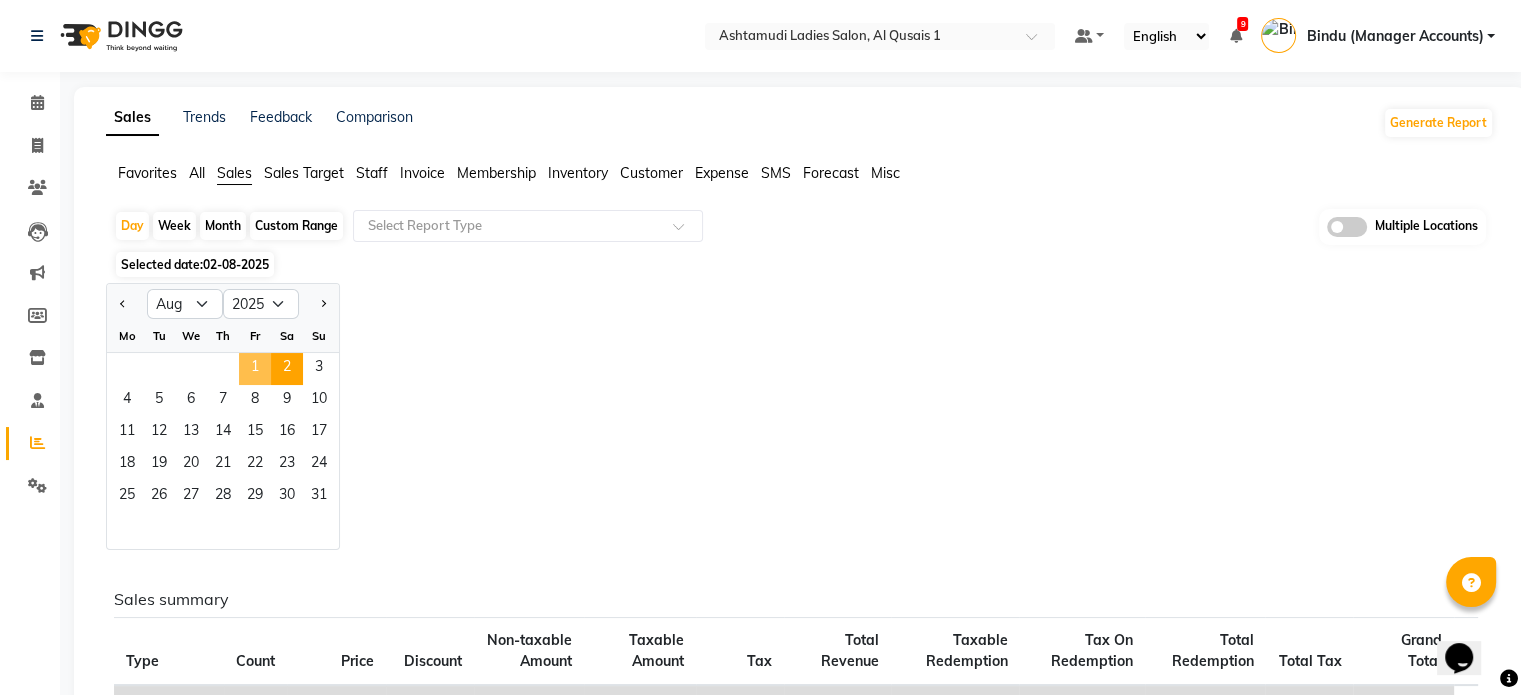 click on "1" 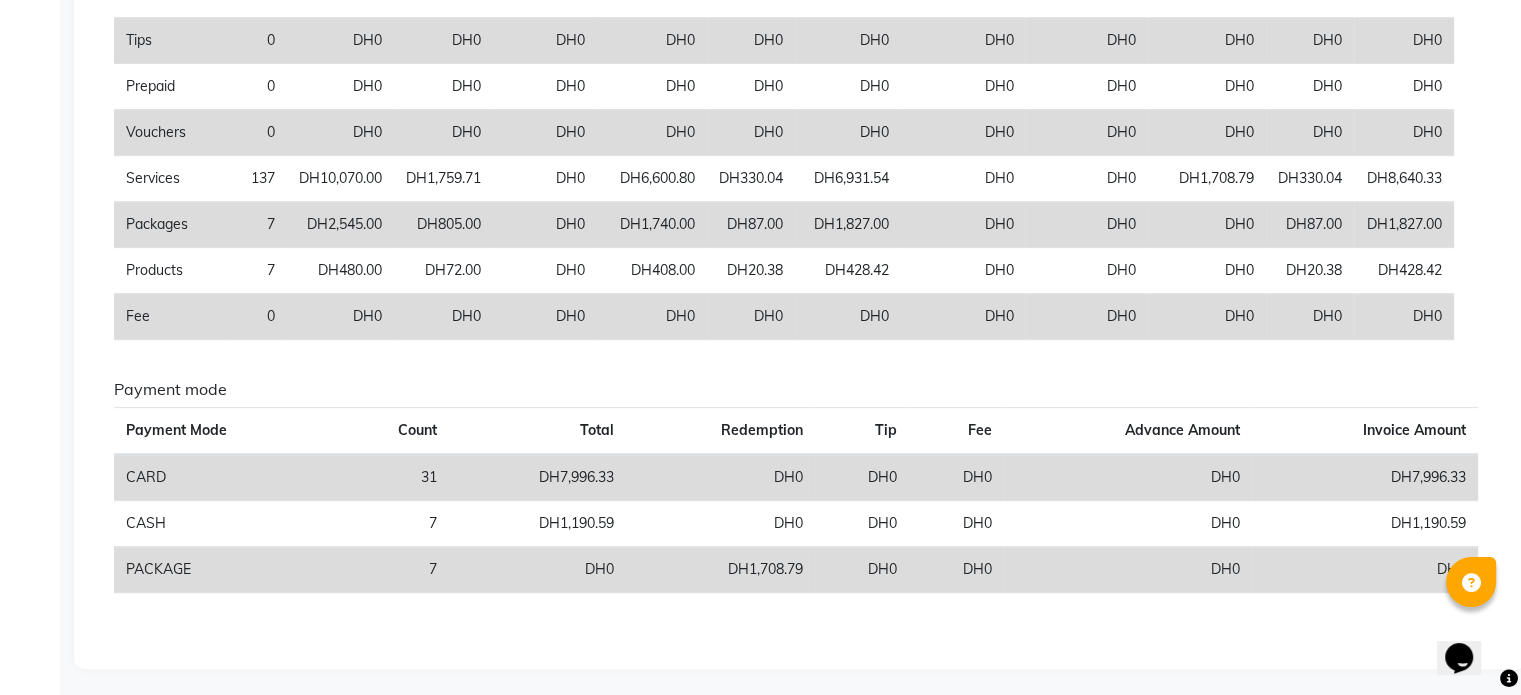 scroll, scrollTop: 0, scrollLeft: 0, axis: both 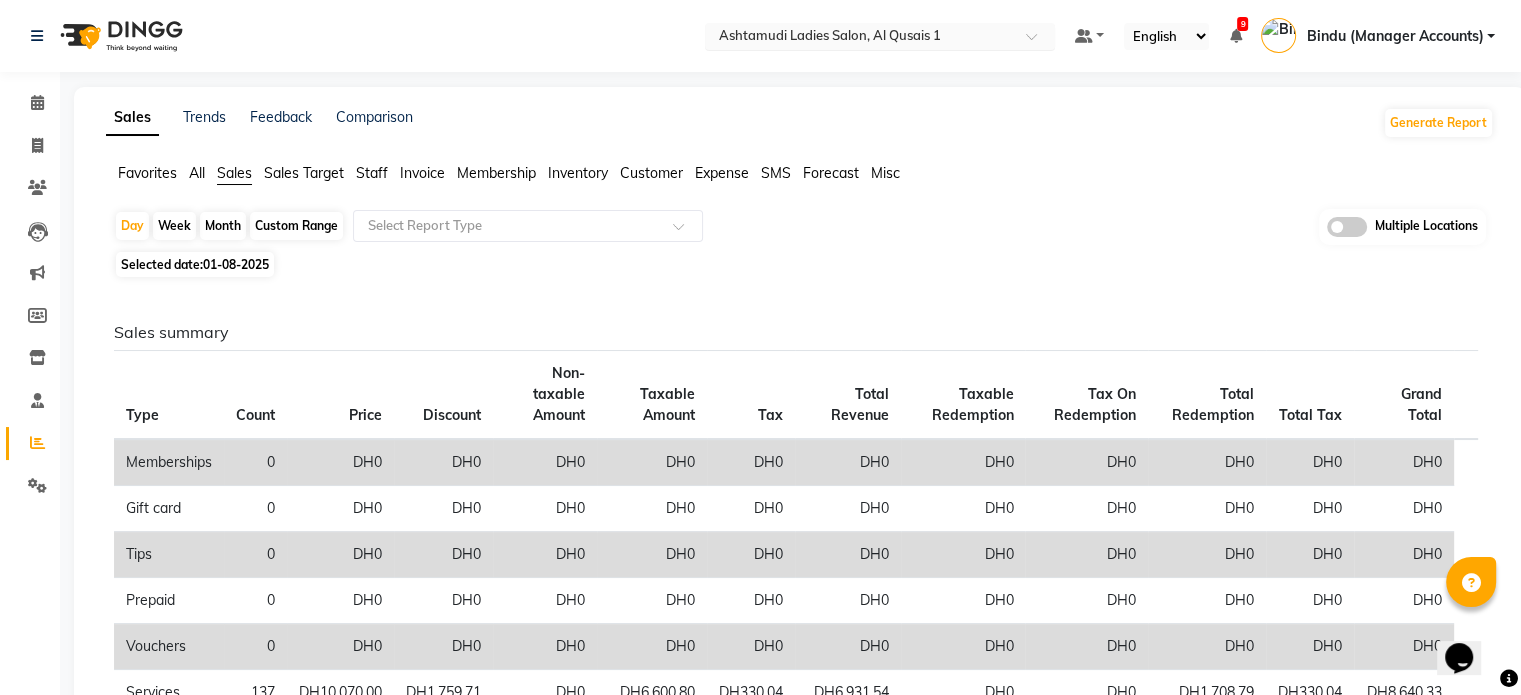click on "Select Location × Ashtamudi Ladies Salon, Al Qusais 1" at bounding box center [880, 36] 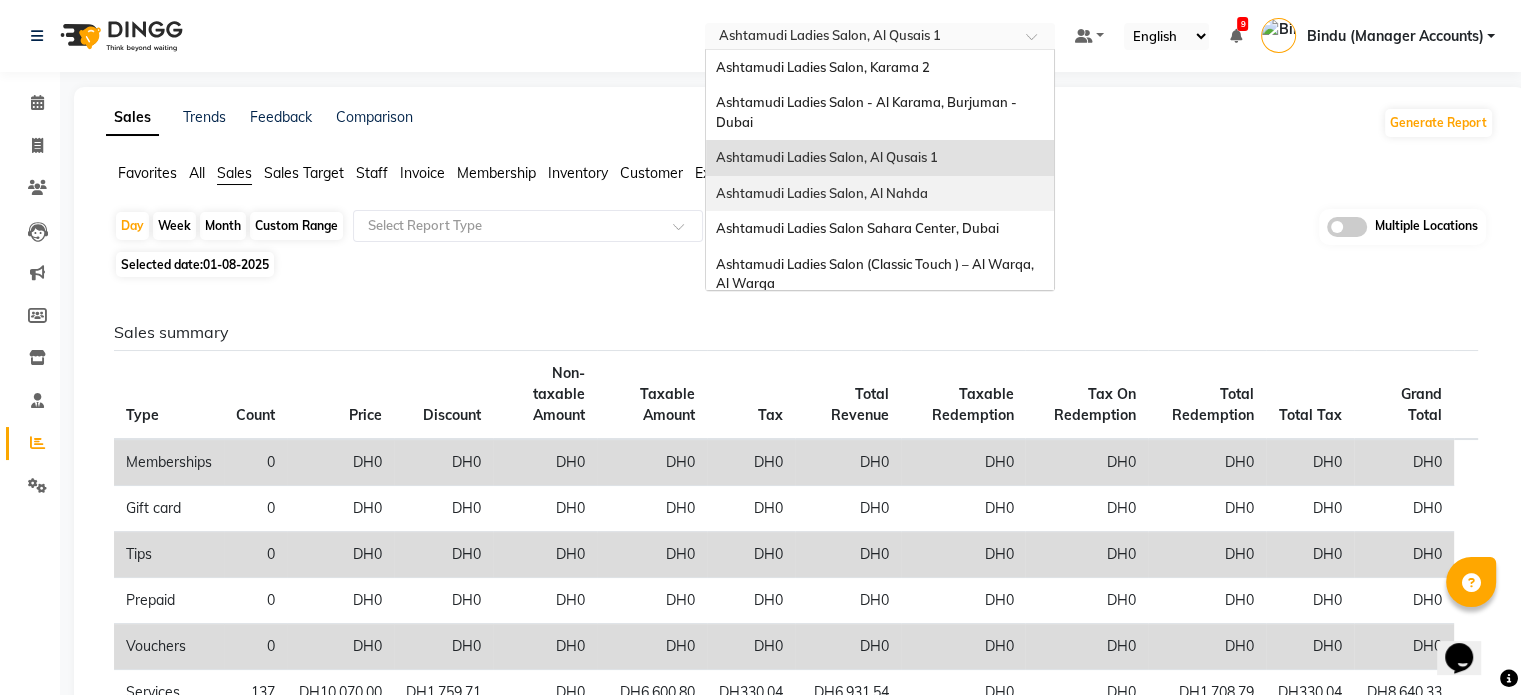 click on "Ashtamudi Ladies Salon, Al Nahda" at bounding box center [880, 194] 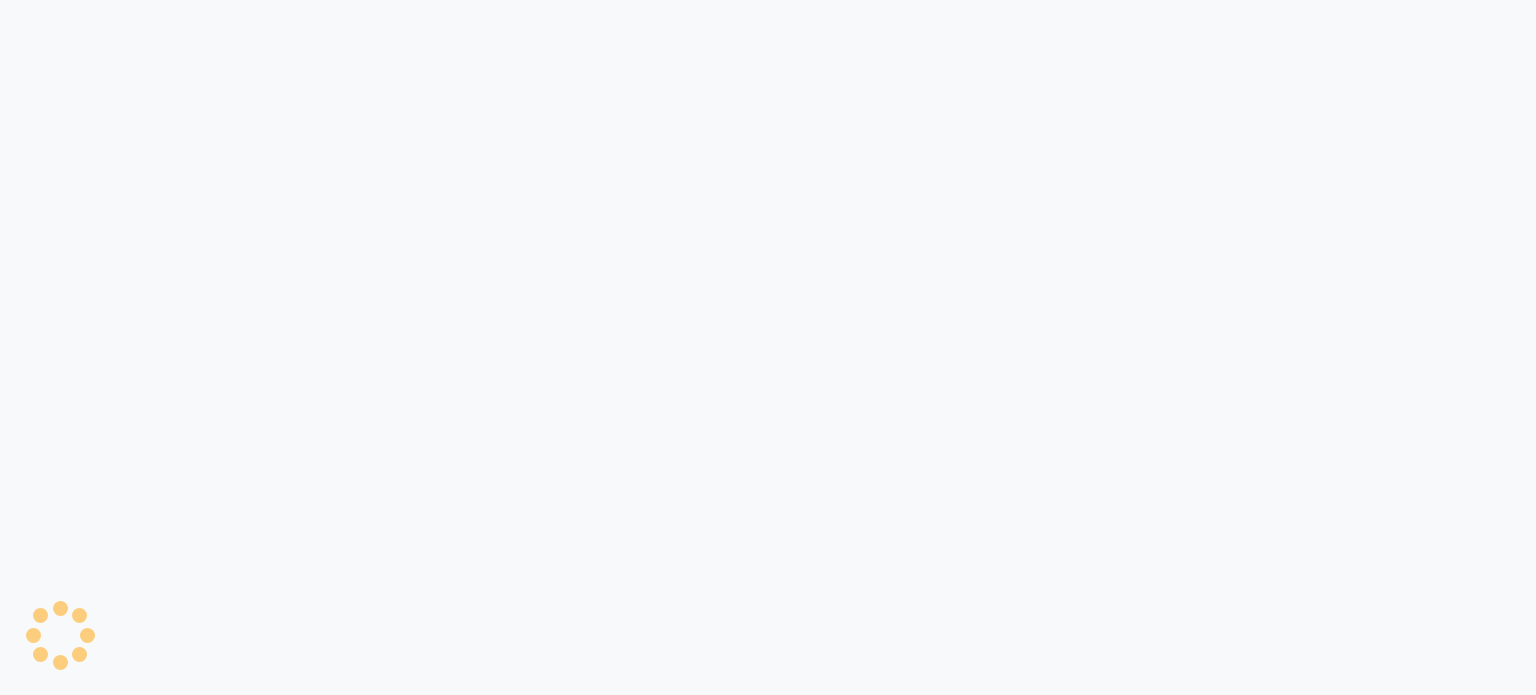scroll, scrollTop: 0, scrollLeft: 0, axis: both 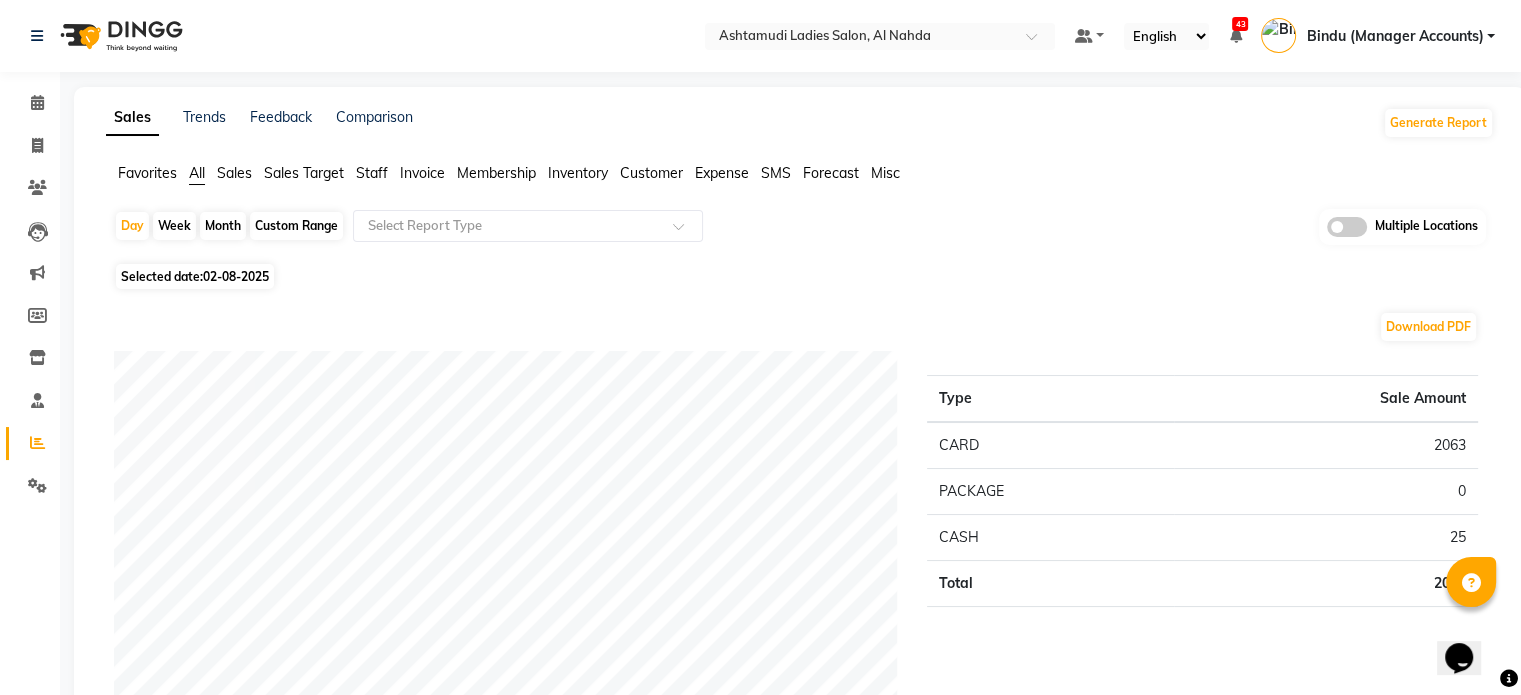 drag, startPoint x: 236, startPoint y: 173, endPoint x: 249, endPoint y: 186, distance: 18.384777 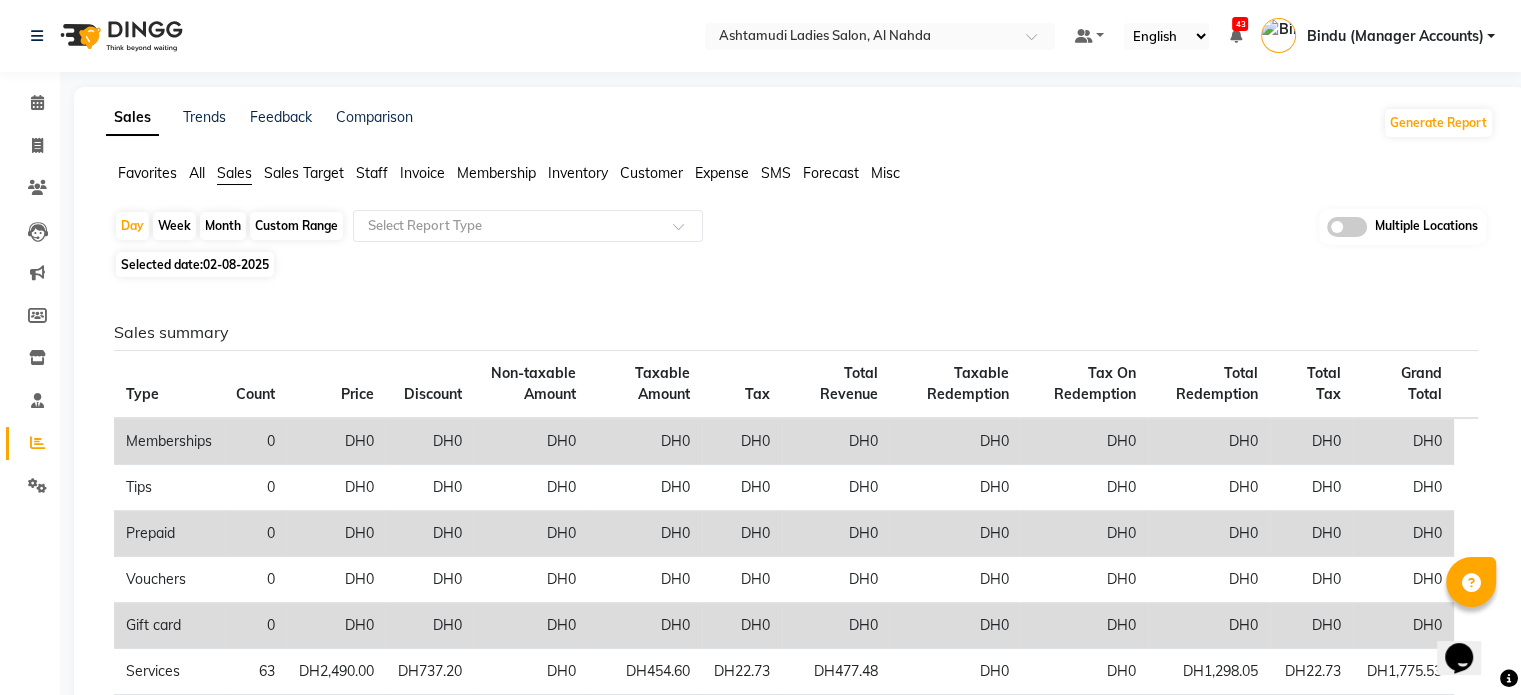 click on "02-08-2025" 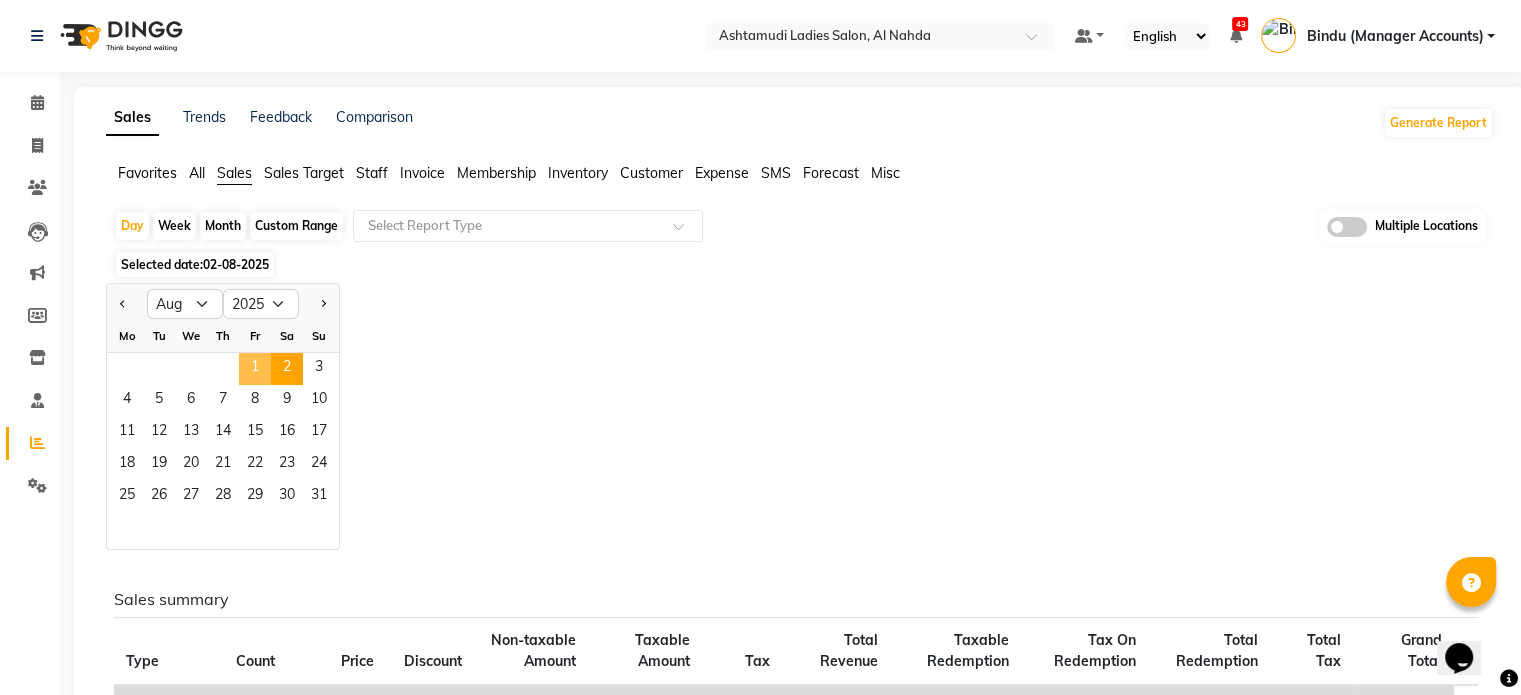 click on "1" 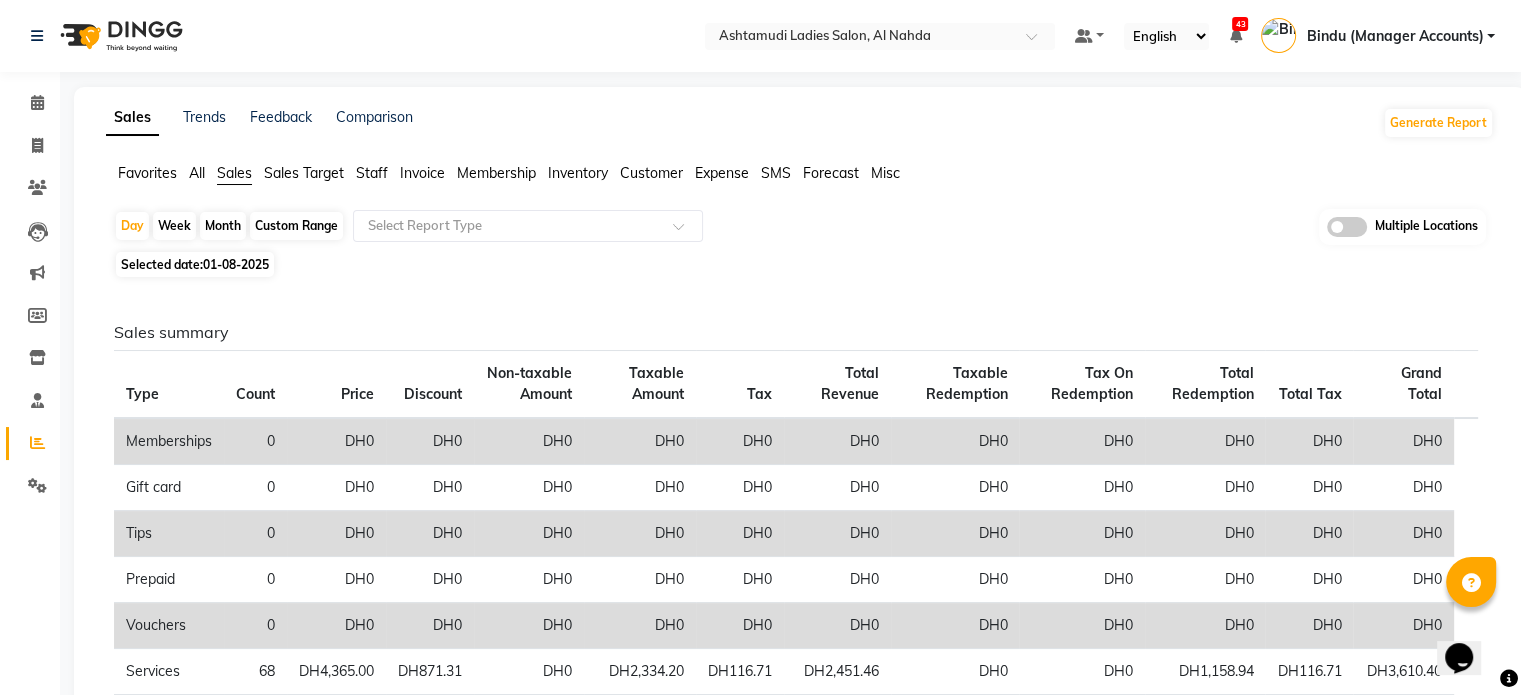 scroll, scrollTop: 0, scrollLeft: 0, axis: both 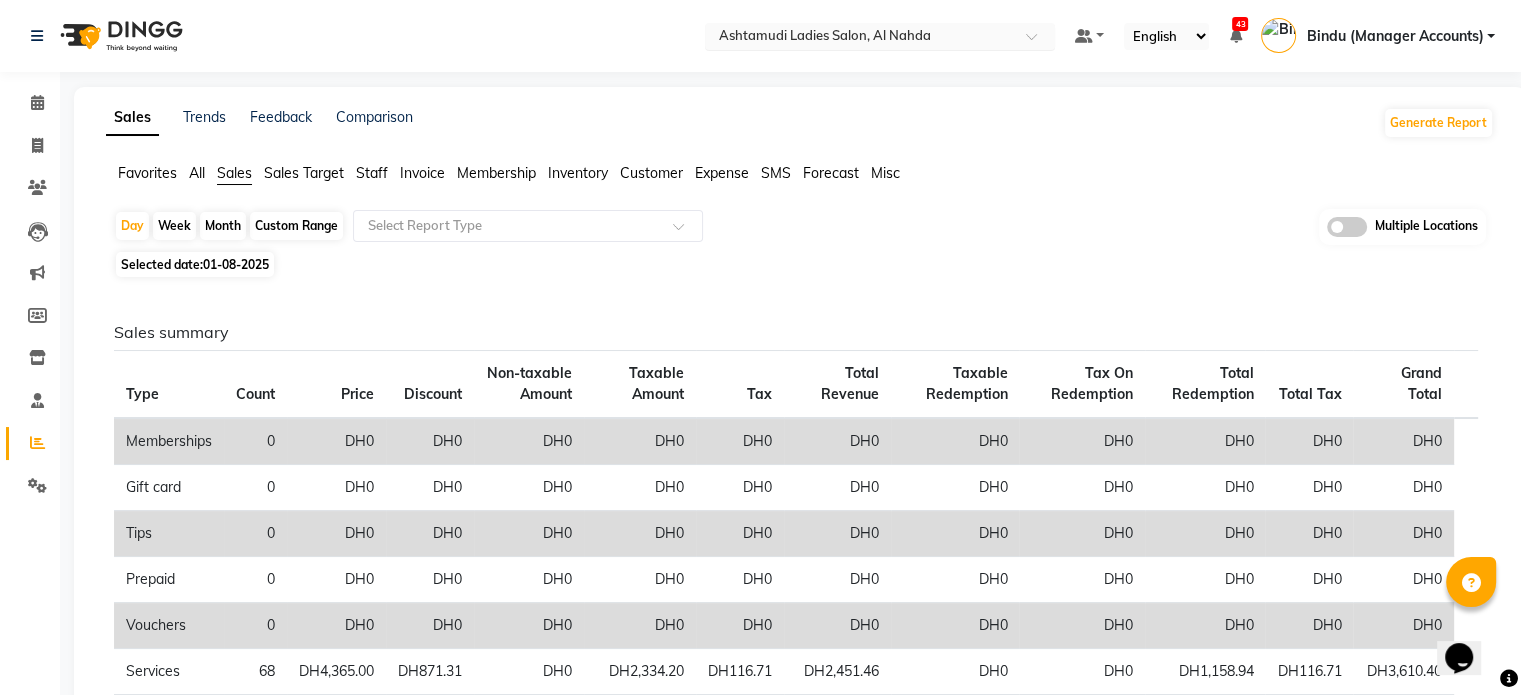 click at bounding box center [860, 38] 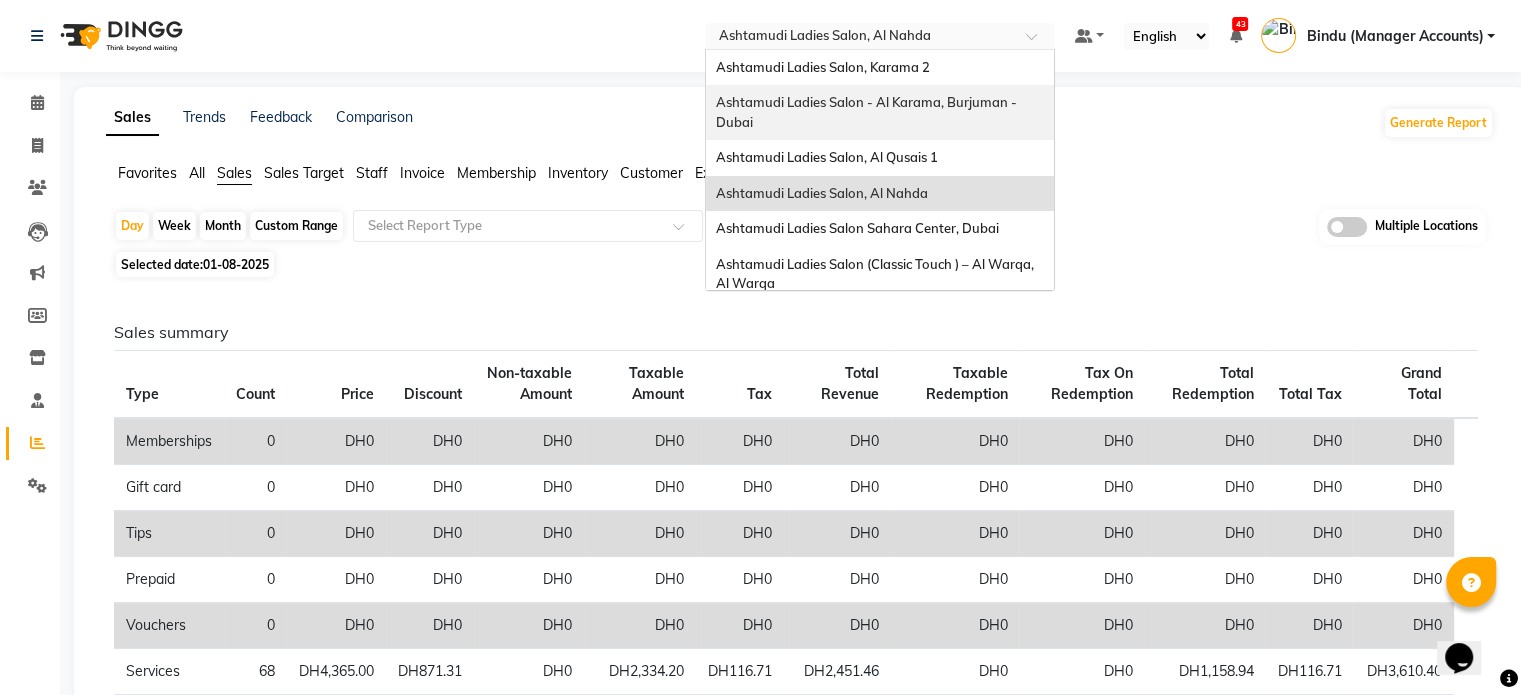 click on "Ashtamudi Ladies Salon - Al Karama, Burjuman -Dubai" at bounding box center (866, 112) 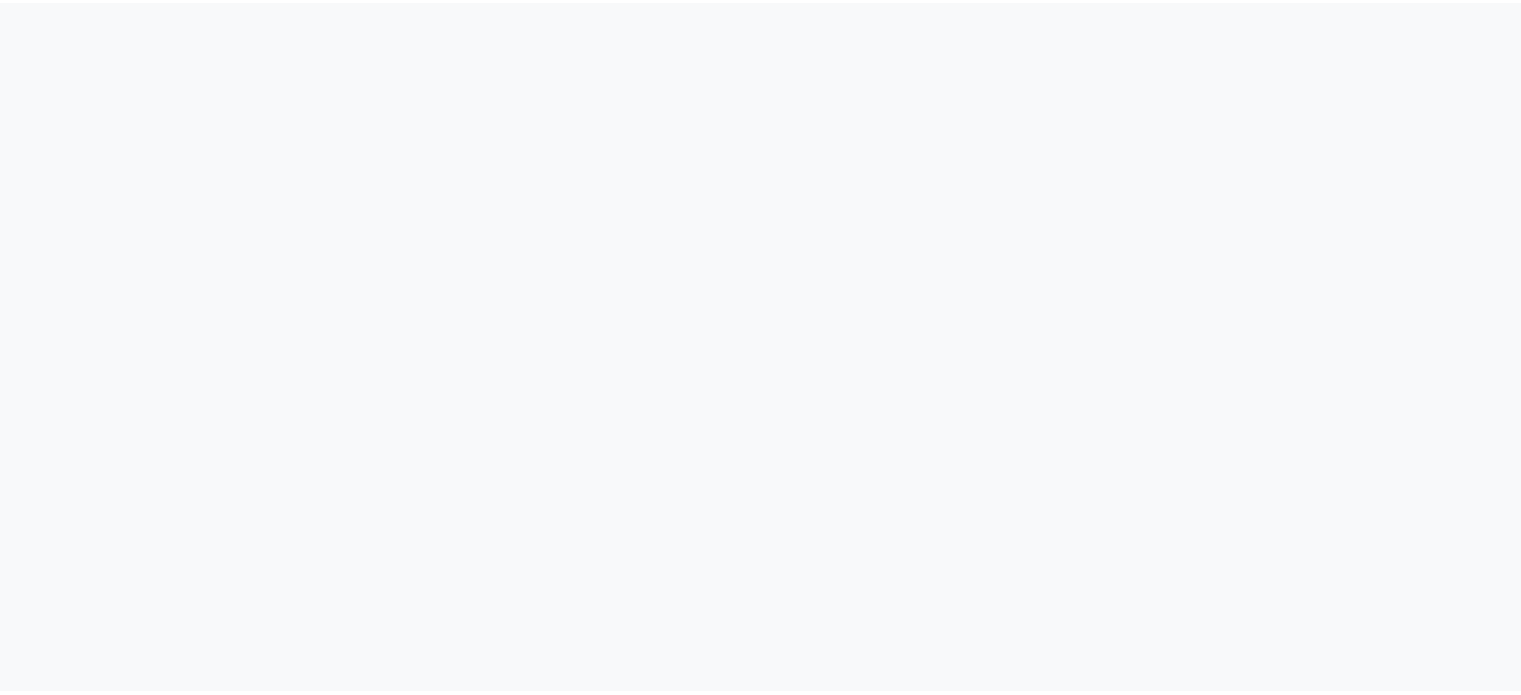 scroll, scrollTop: 0, scrollLeft: 0, axis: both 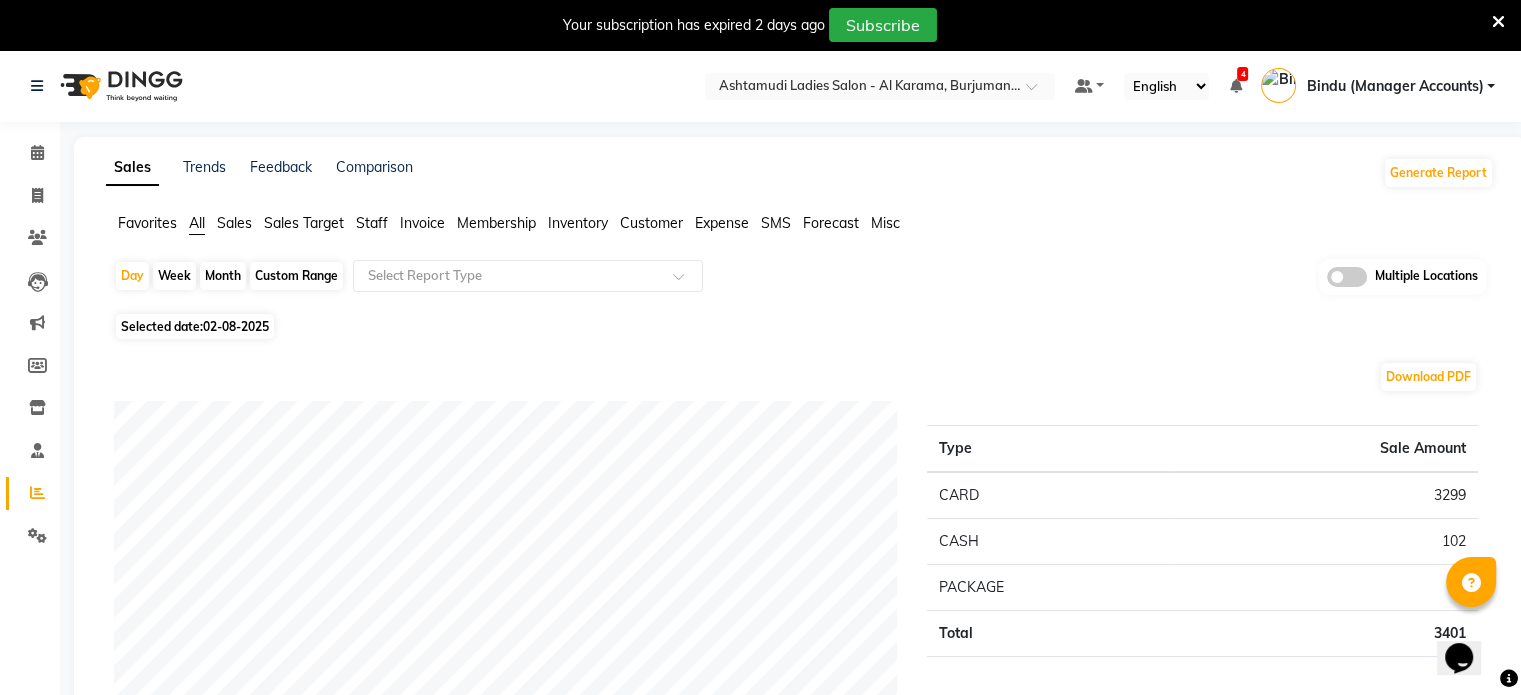 click on "02-08-2025" 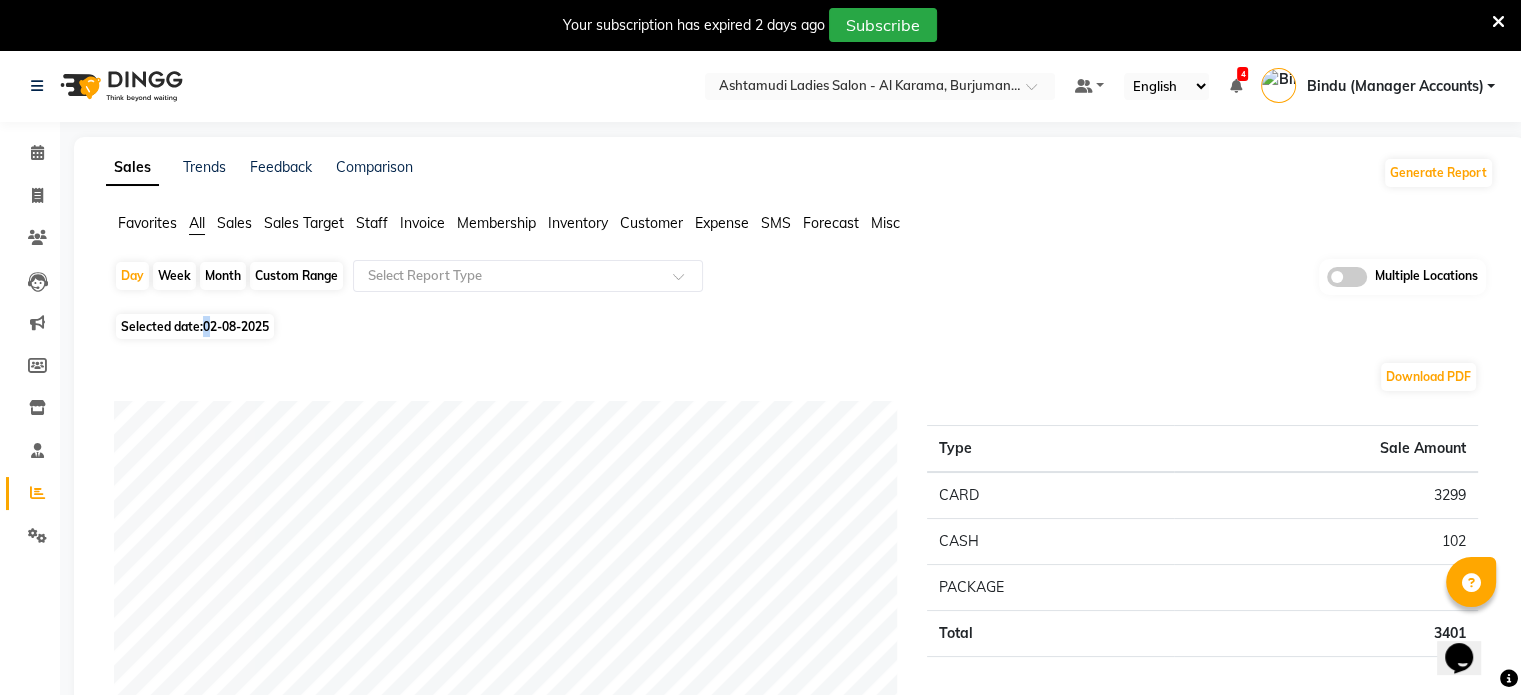 select on "8" 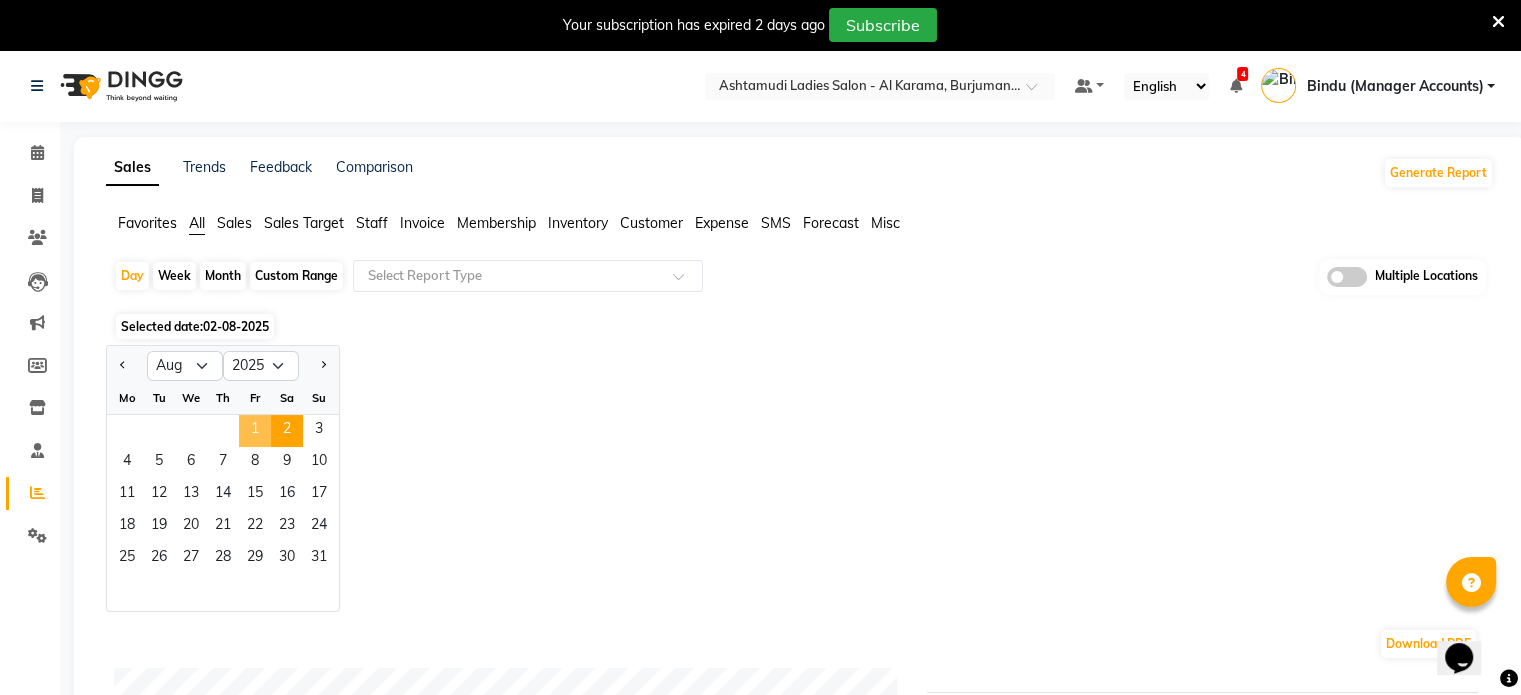 click on "1" 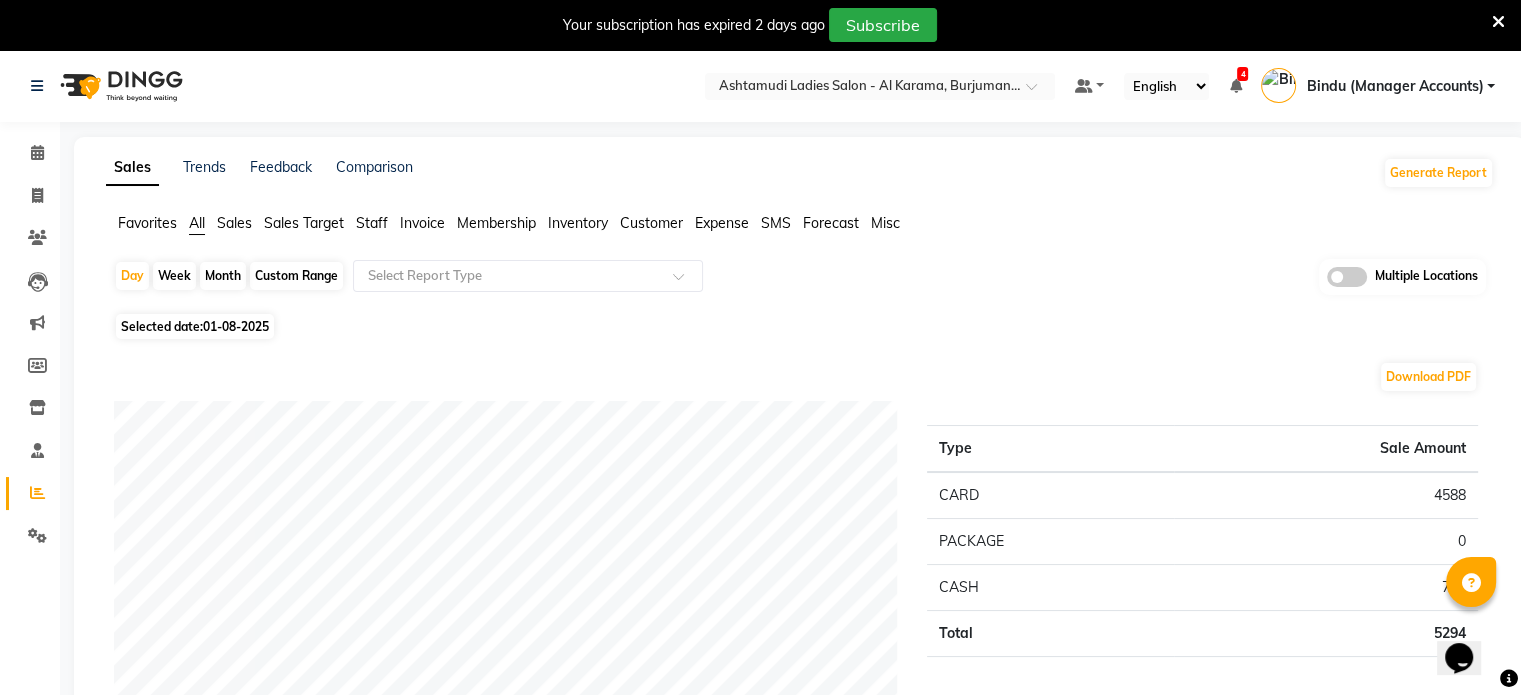 click on "Sales" 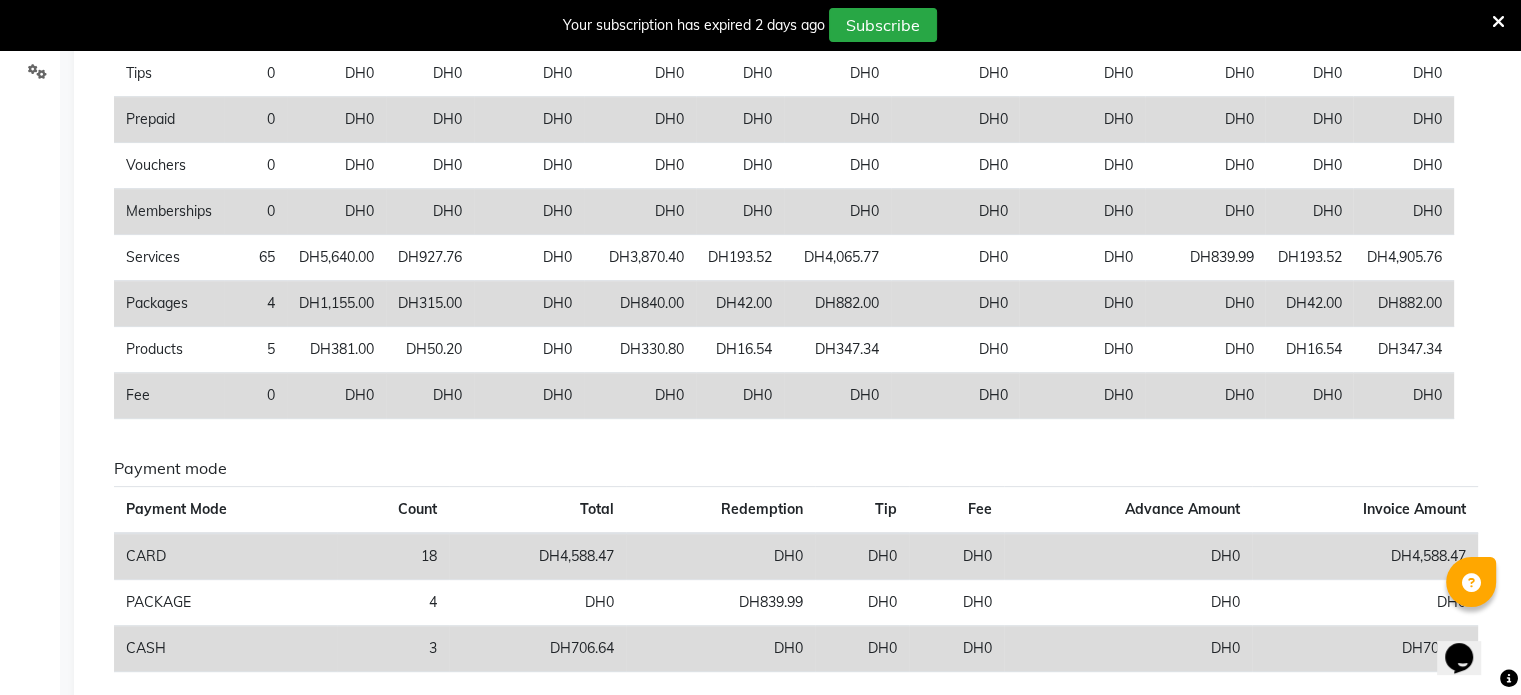 scroll, scrollTop: 564, scrollLeft: 0, axis: vertical 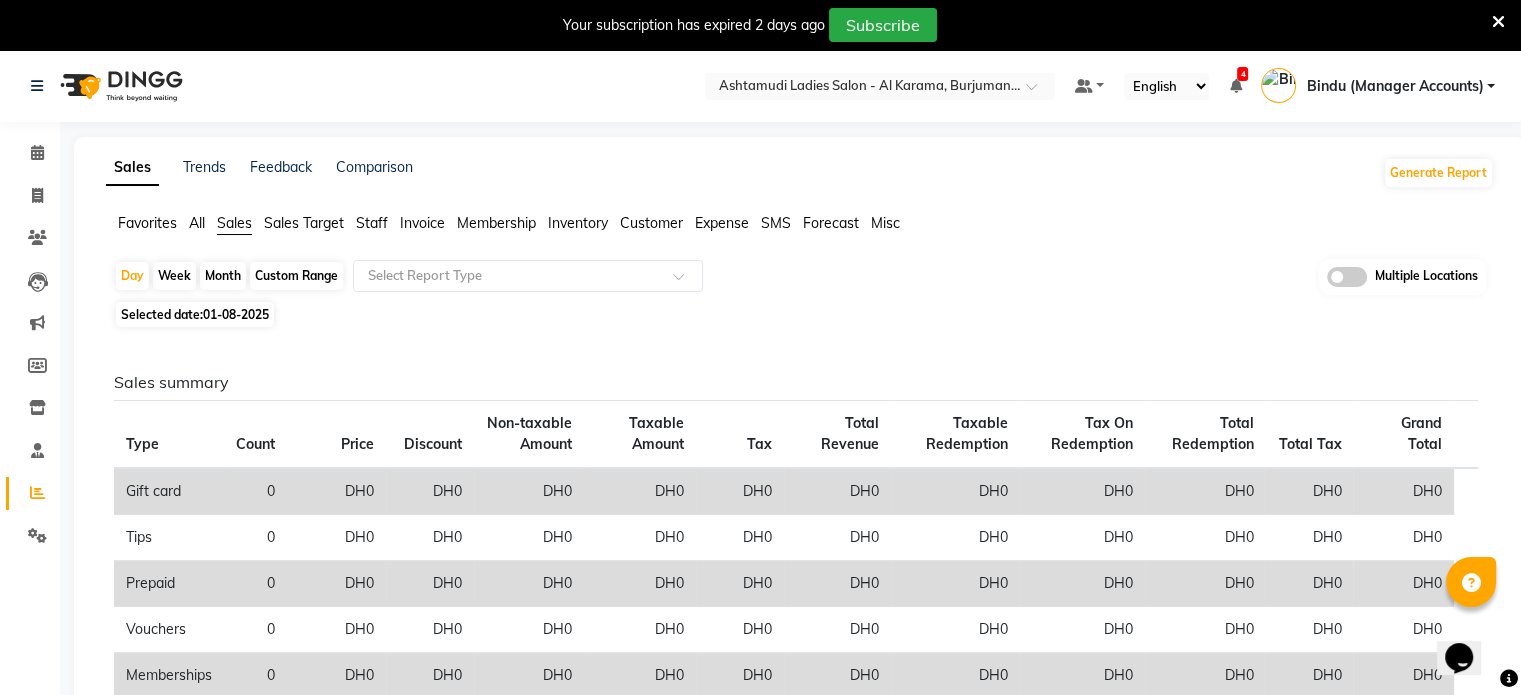 click on "Sales Target" 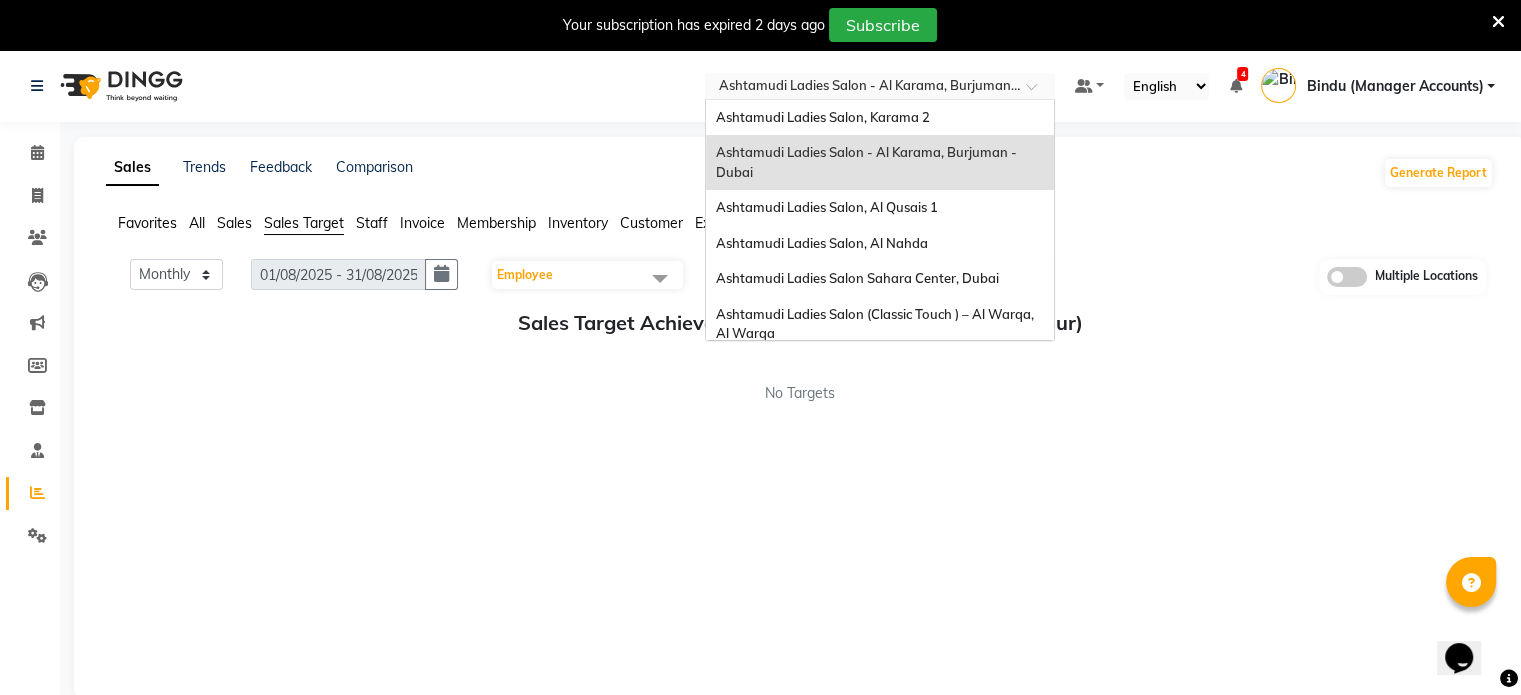 click at bounding box center (860, 88) 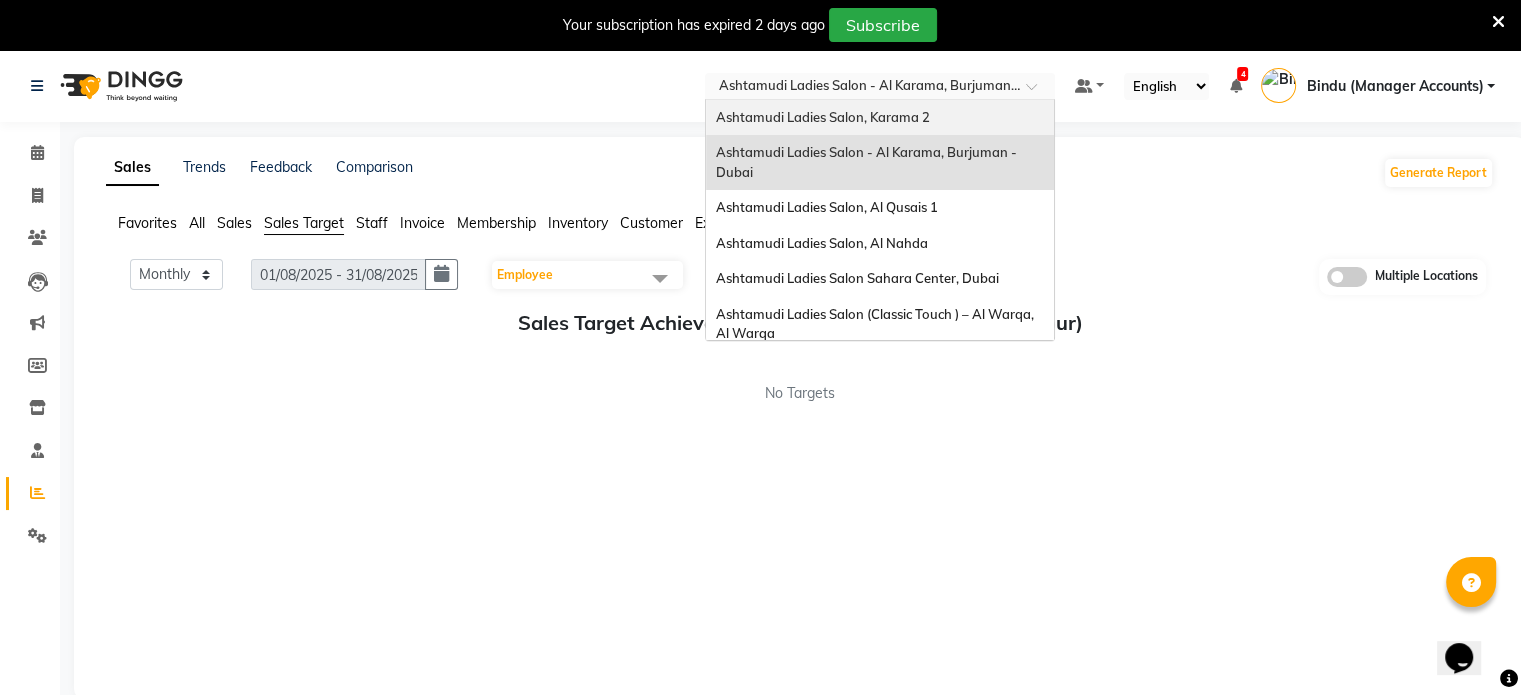 click on "Ashtamudi Ladies Salon, Karama 2" at bounding box center [823, 117] 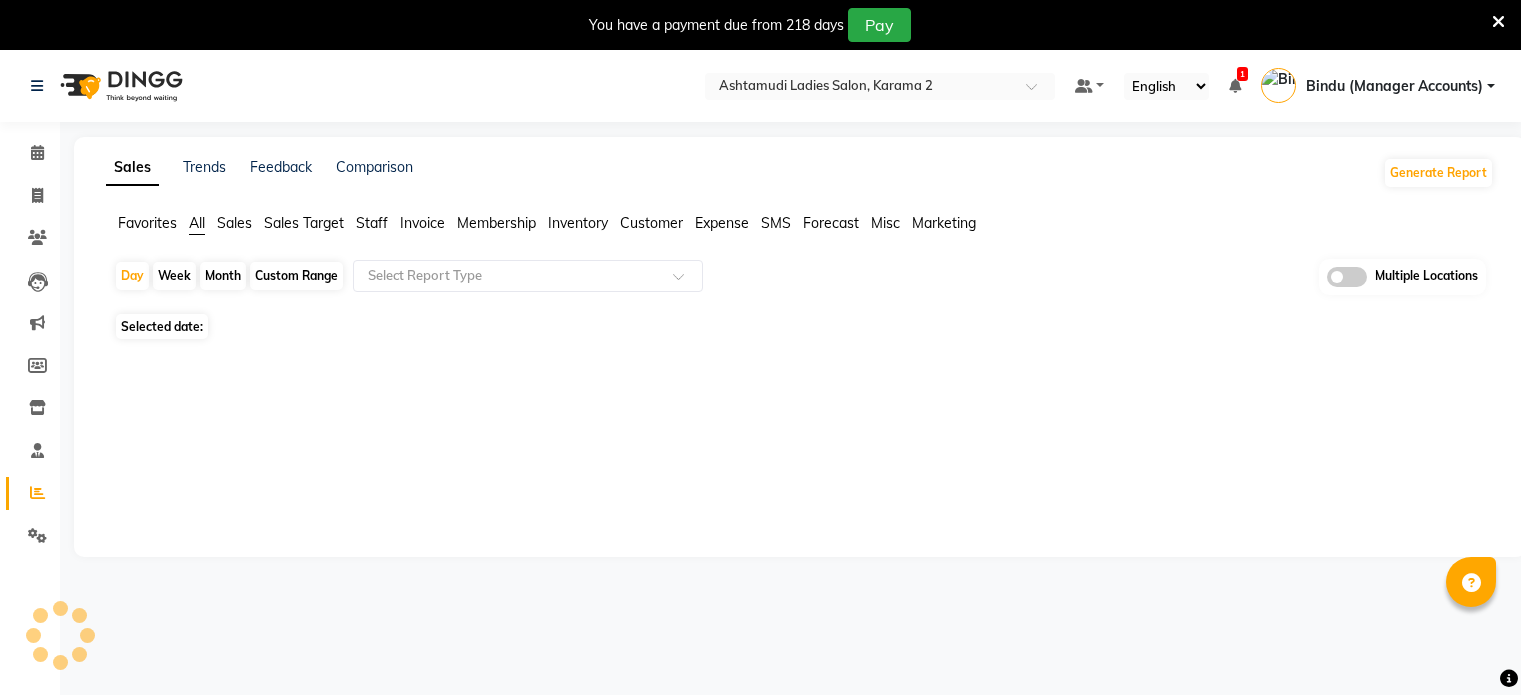 scroll, scrollTop: 0, scrollLeft: 0, axis: both 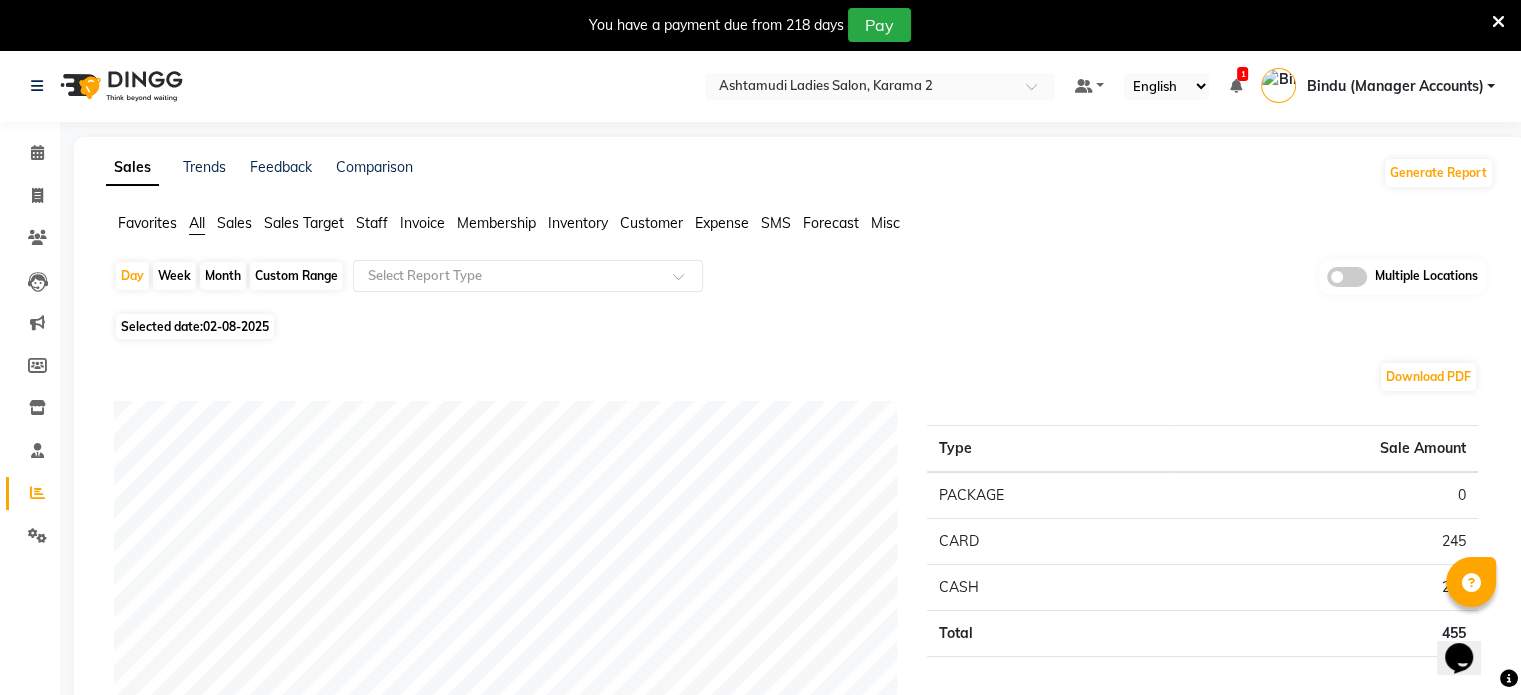 drag, startPoint x: 232, startPoint y: 220, endPoint x: 231, endPoint y: 234, distance: 14.035668 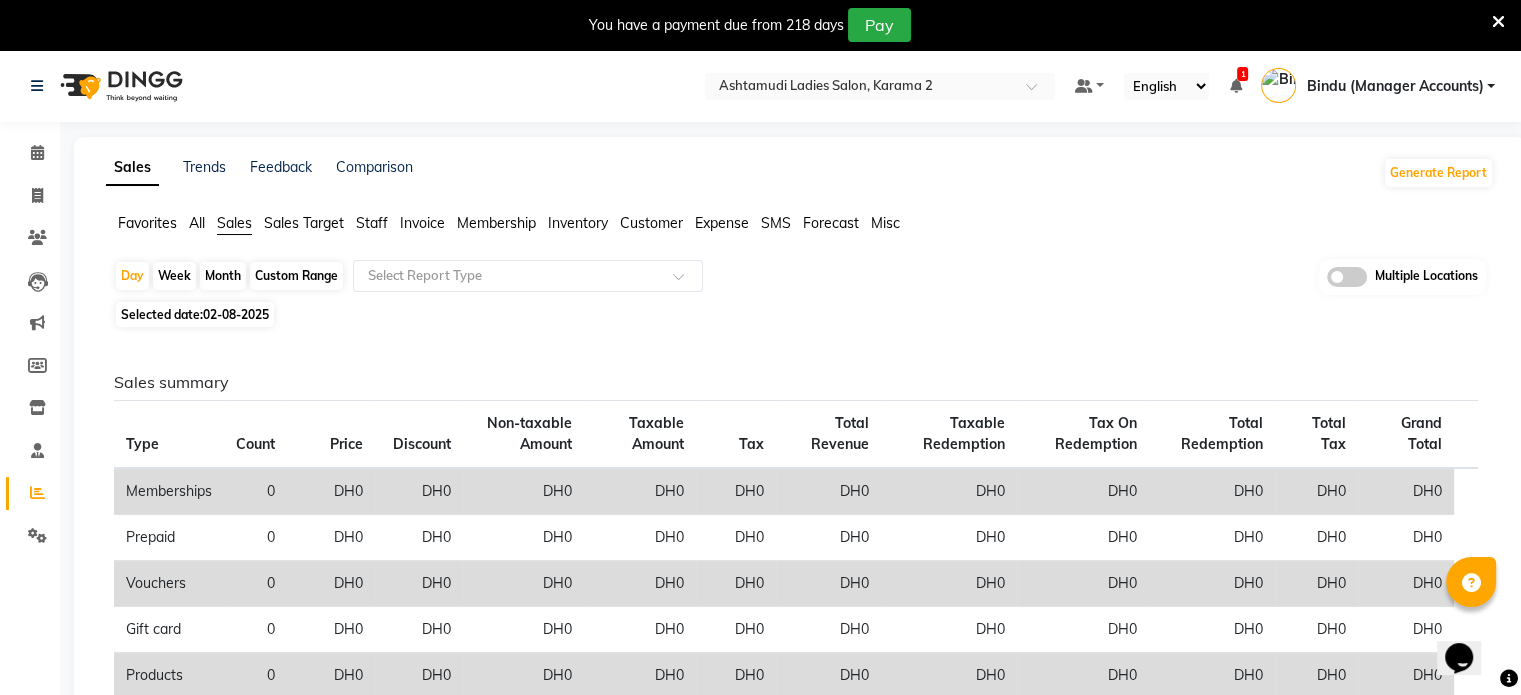 click on "02-08-2025" 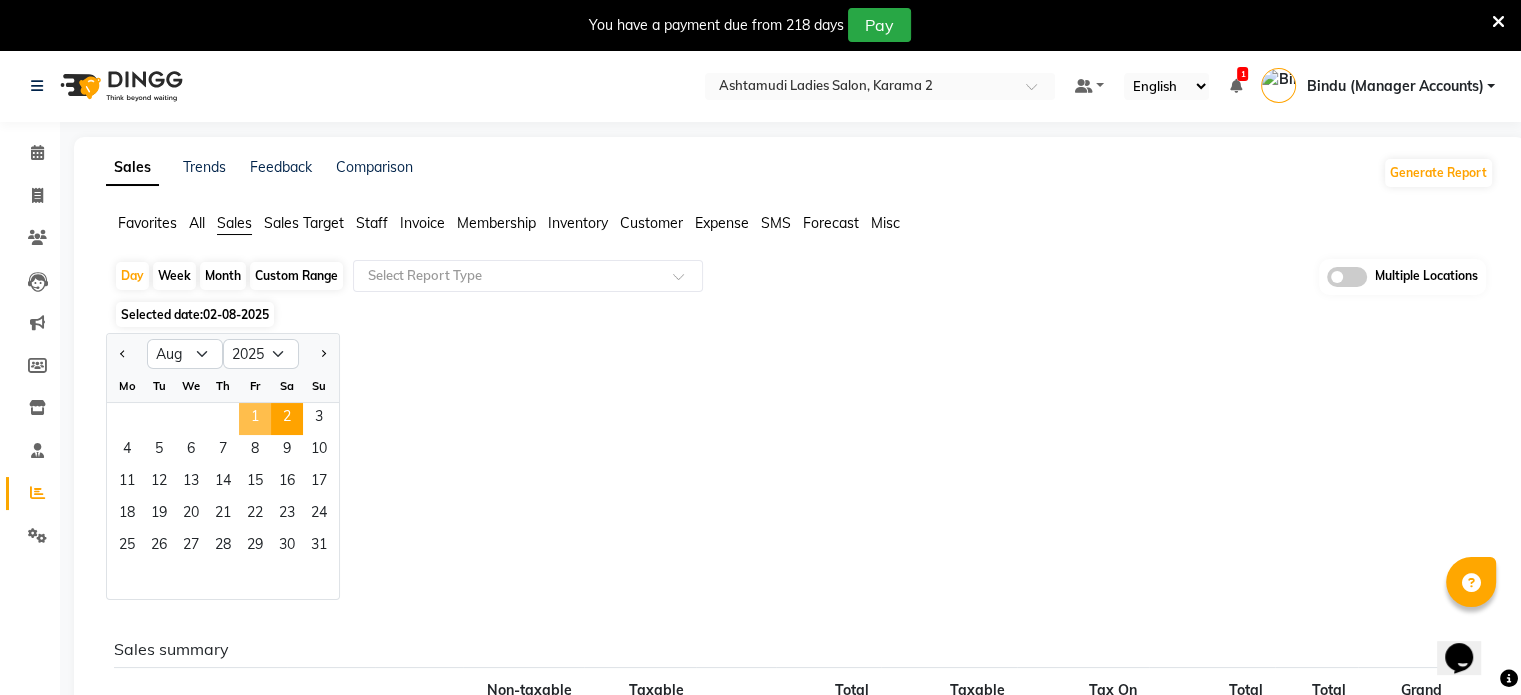 click on "1" 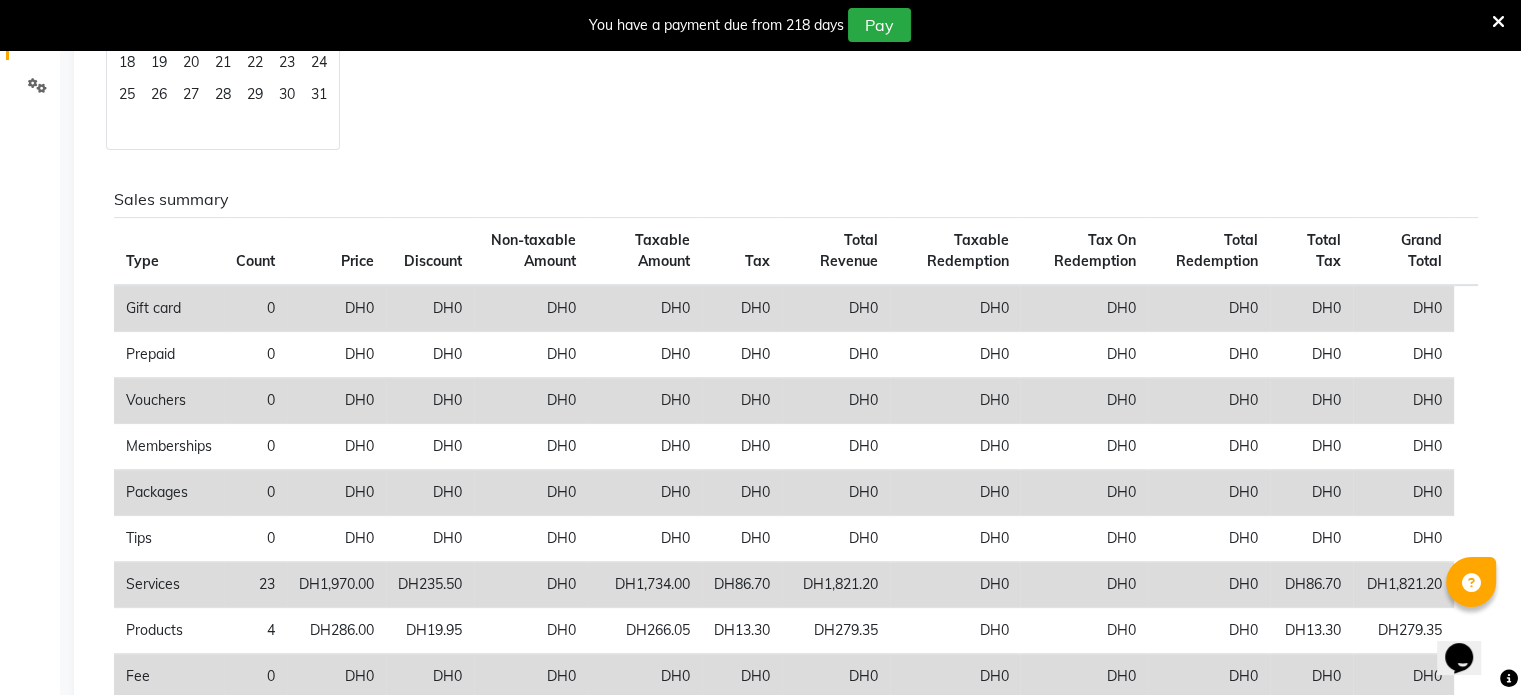 scroll, scrollTop: 497, scrollLeft: 0, axis: vertical 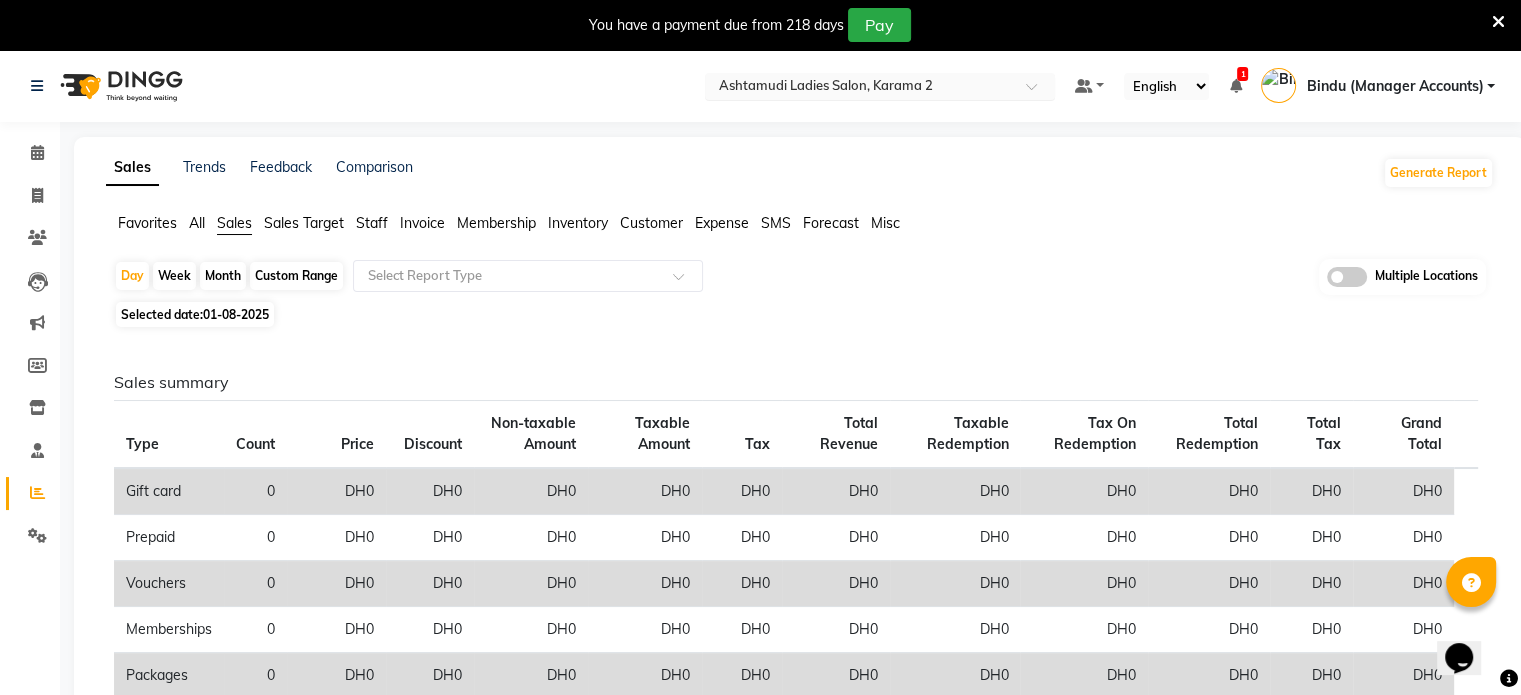click at bounding box center (860, 88) 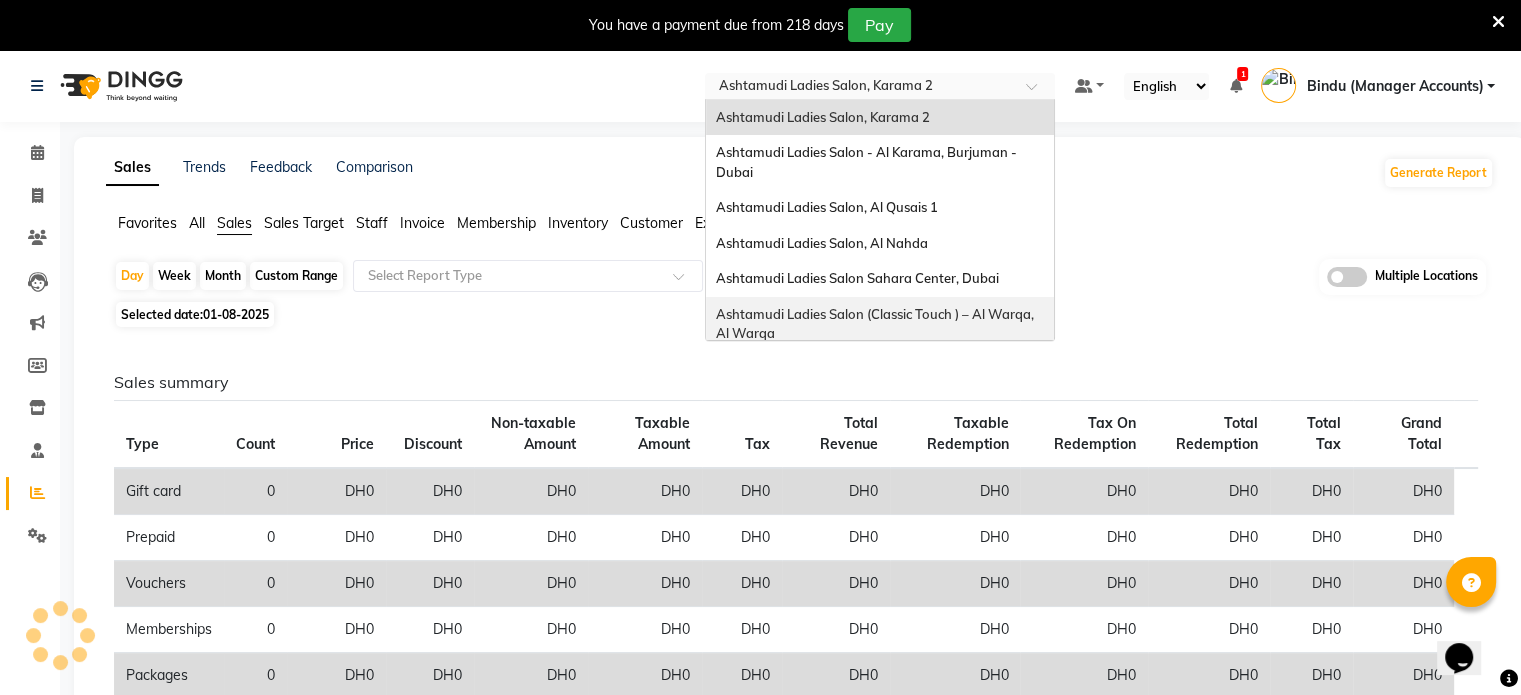 click on "Ashtamudi Ladies Salon (Classic Touch ) – Al Warqa, Al Warqa" at bounding box center (876, 324) 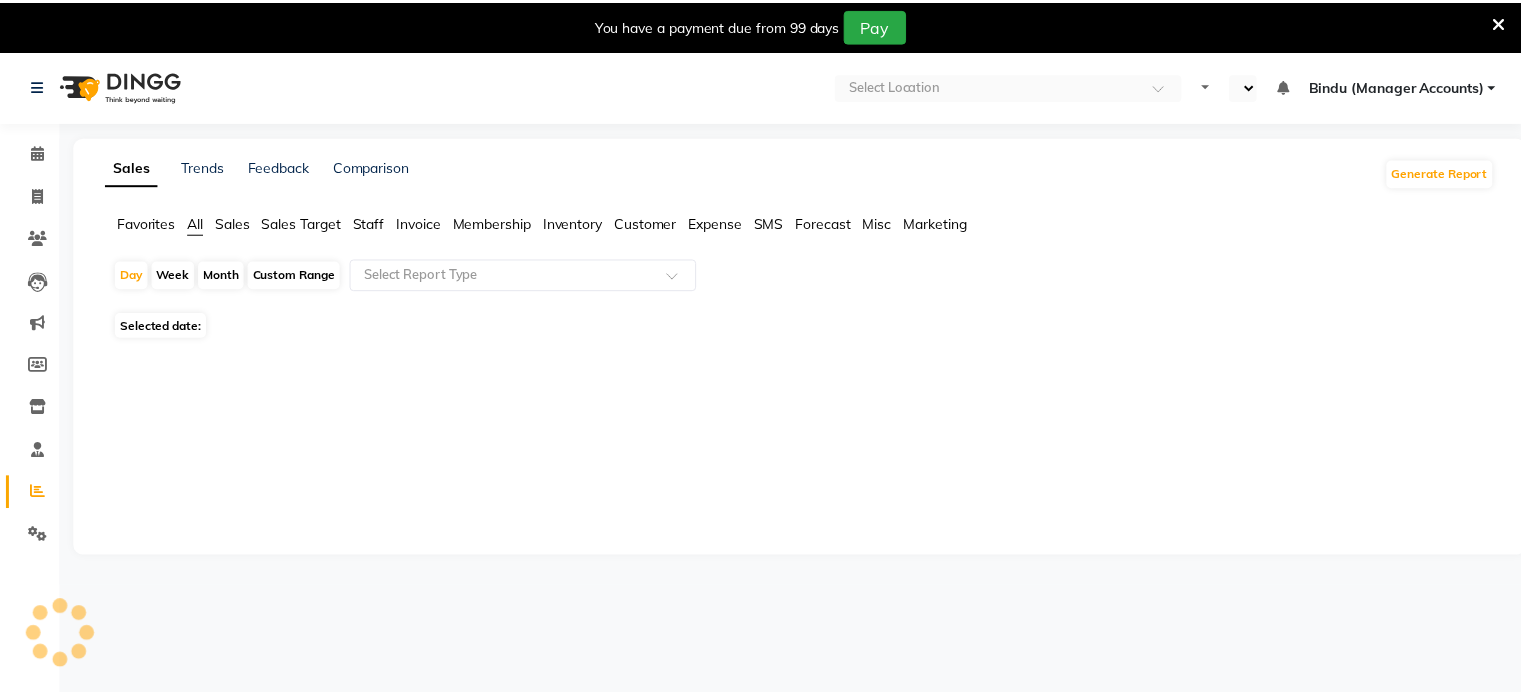 scroll, scrollTop: 0, scrollLeft: 0, axis: both 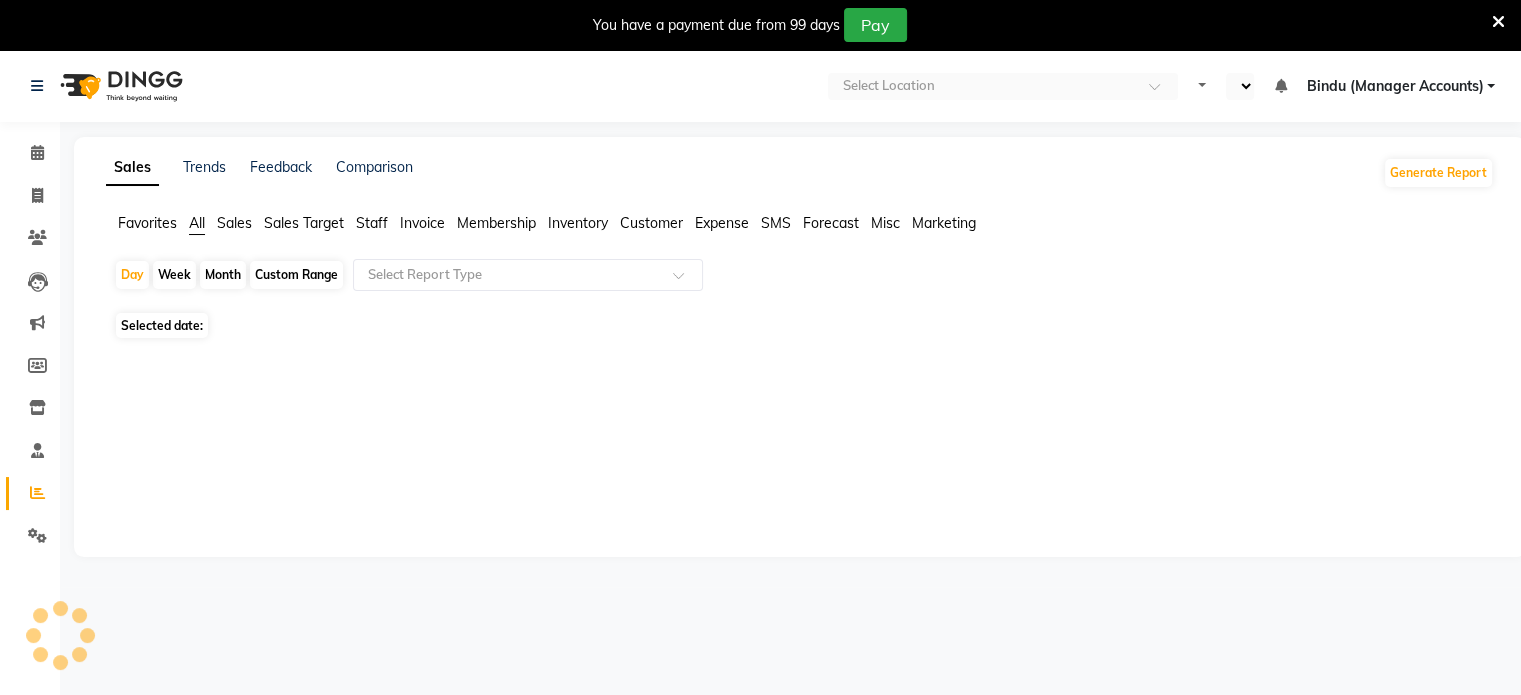 select on "en" 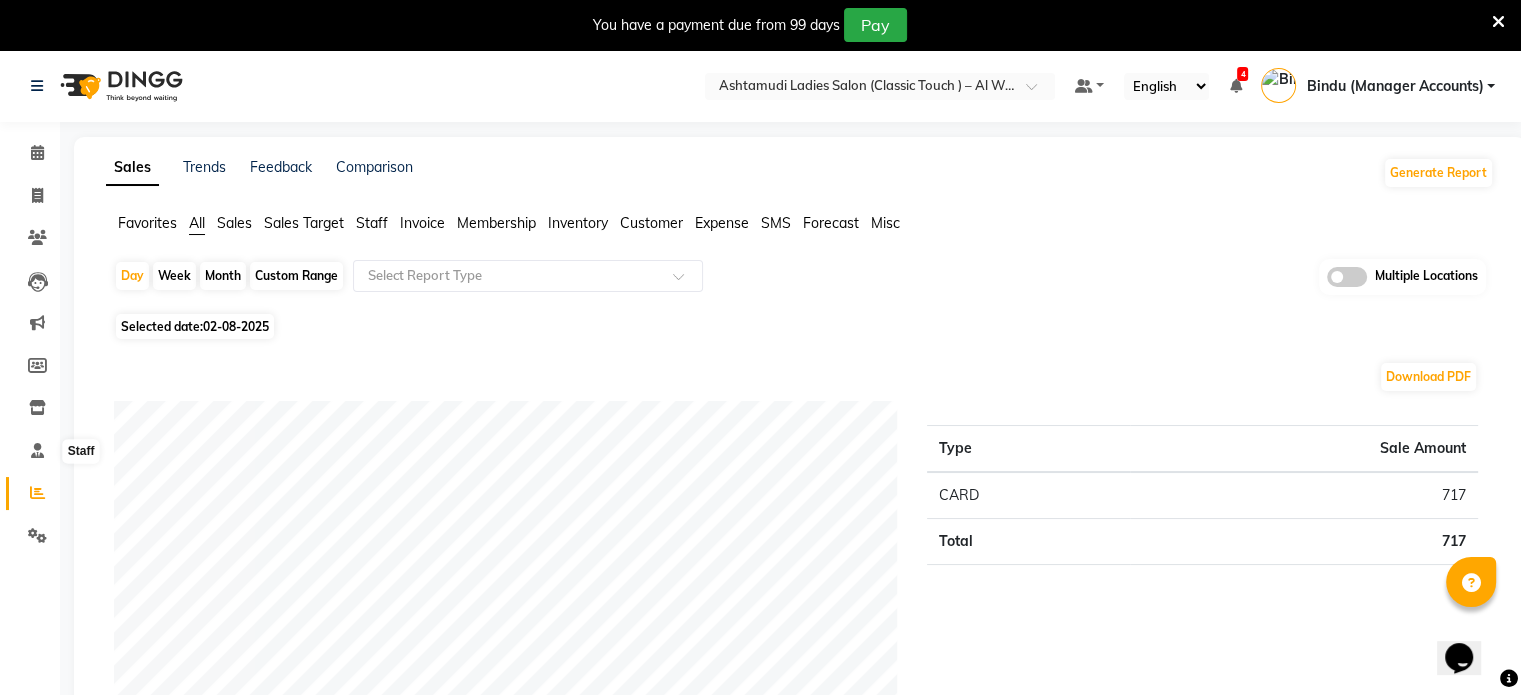scroll, scrollTop: 0, scrollLeft: 0, axis: both 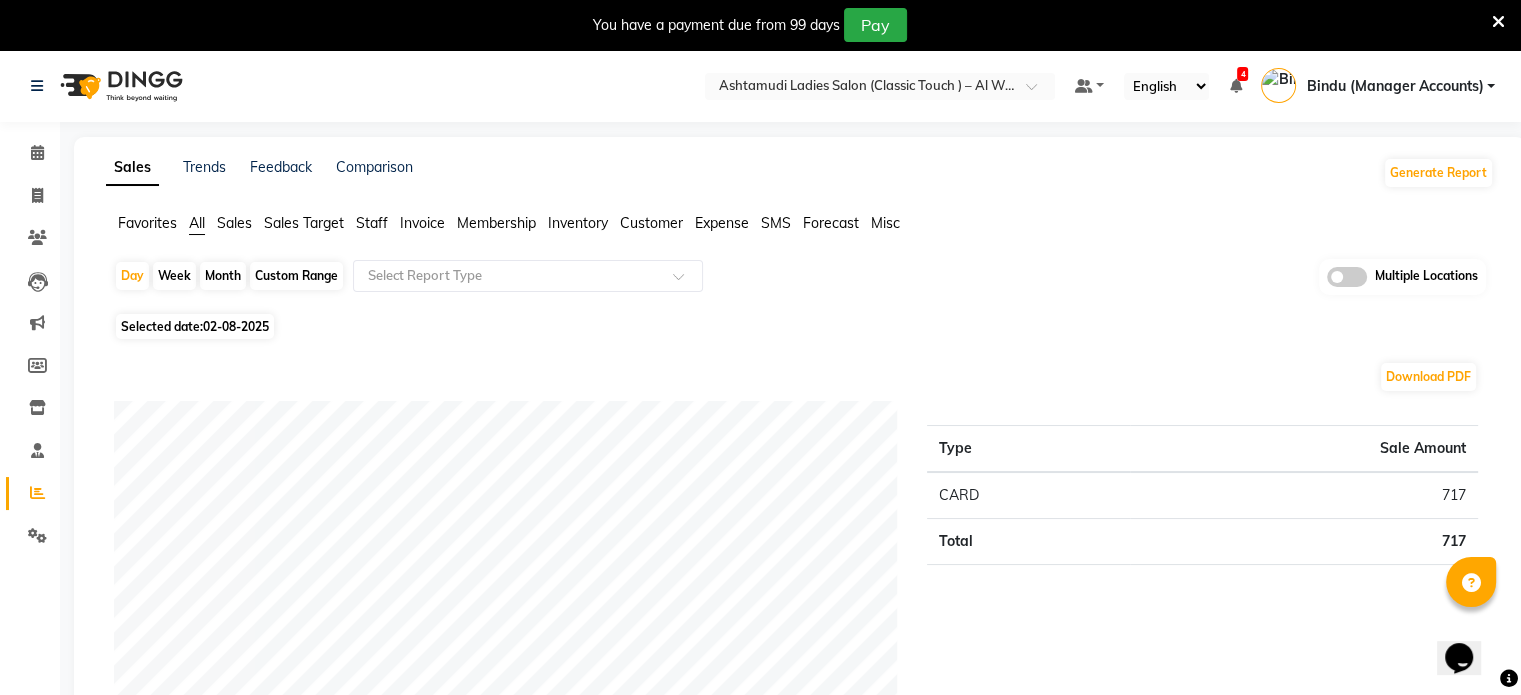 drag, startPoint x: 230, startPoint y: 210, endPoint x: 232, endPoint y: 237, distance: 27.073973 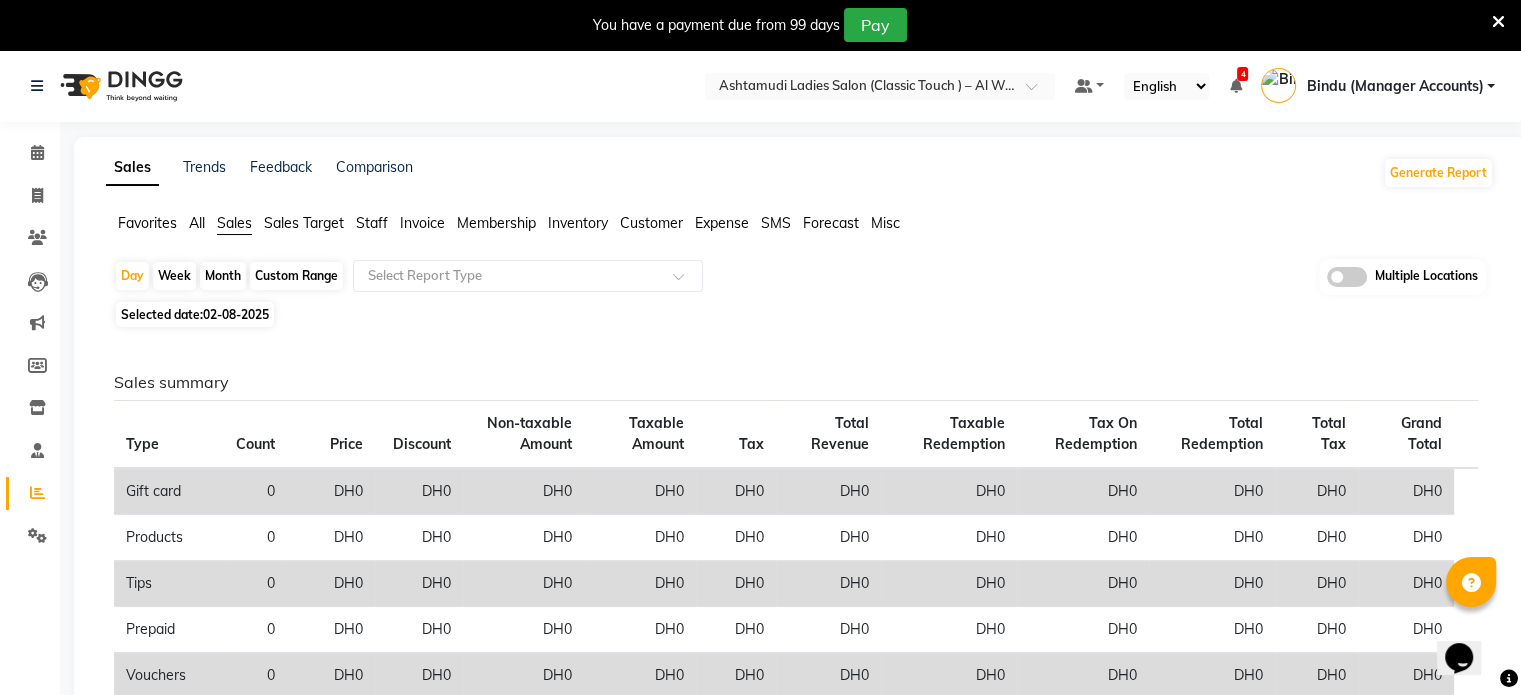 click on "02-08-2025" 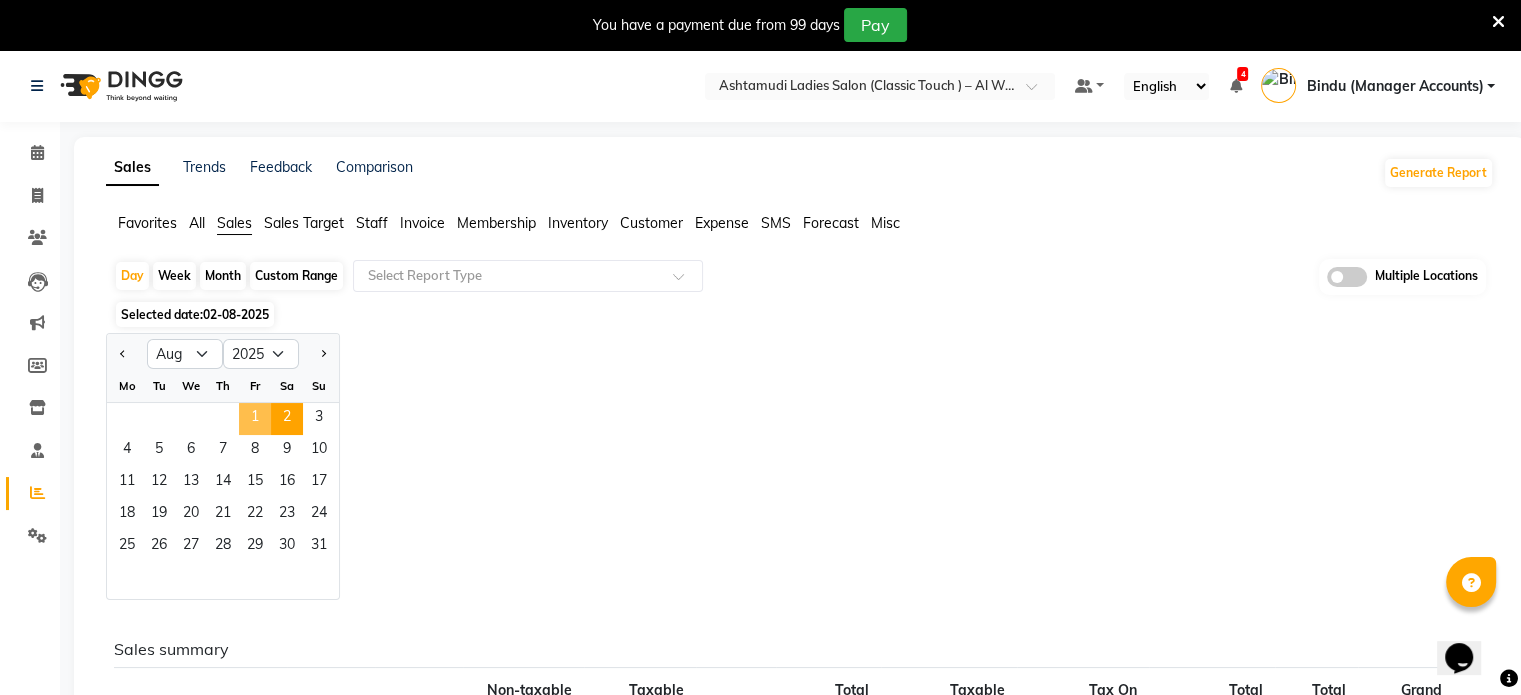 click on "1" 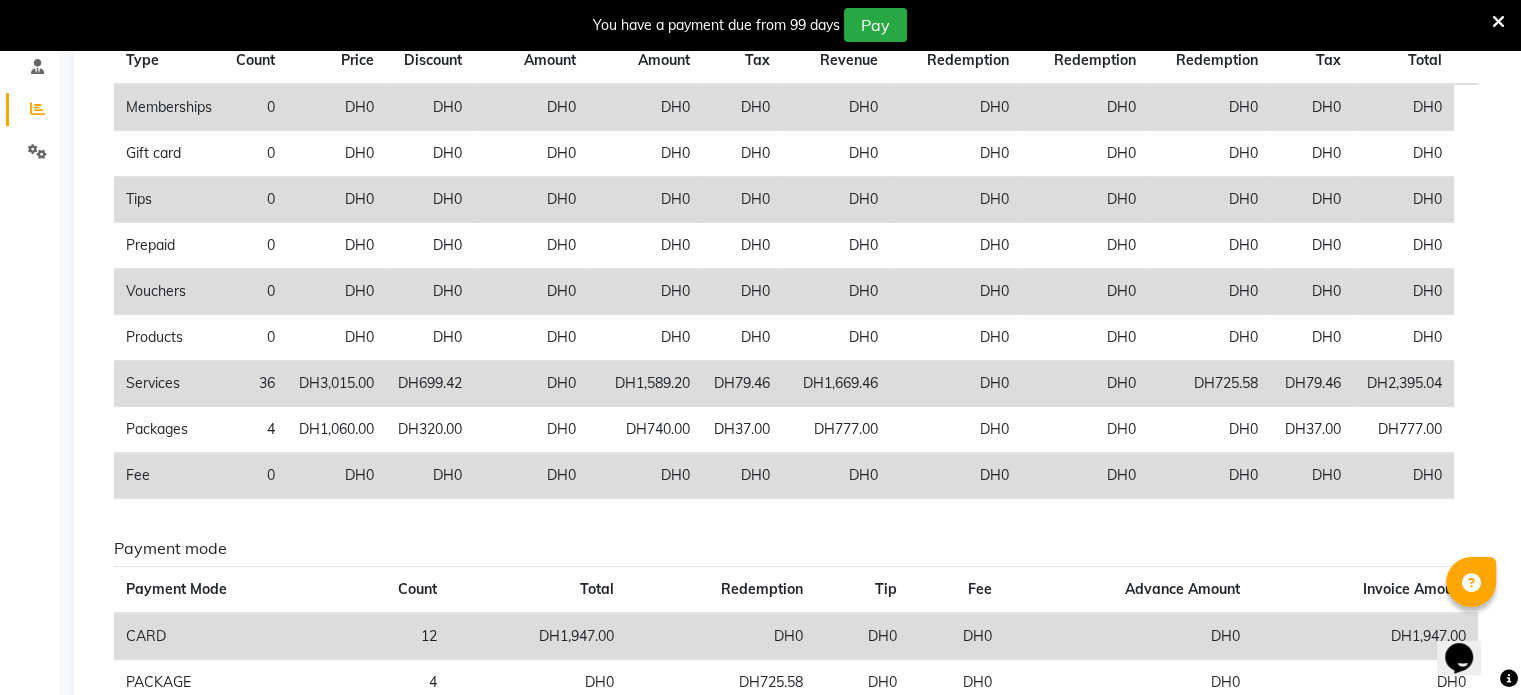 scroll, scrollTop: 543, scrollLeft: 0, axis: vertical 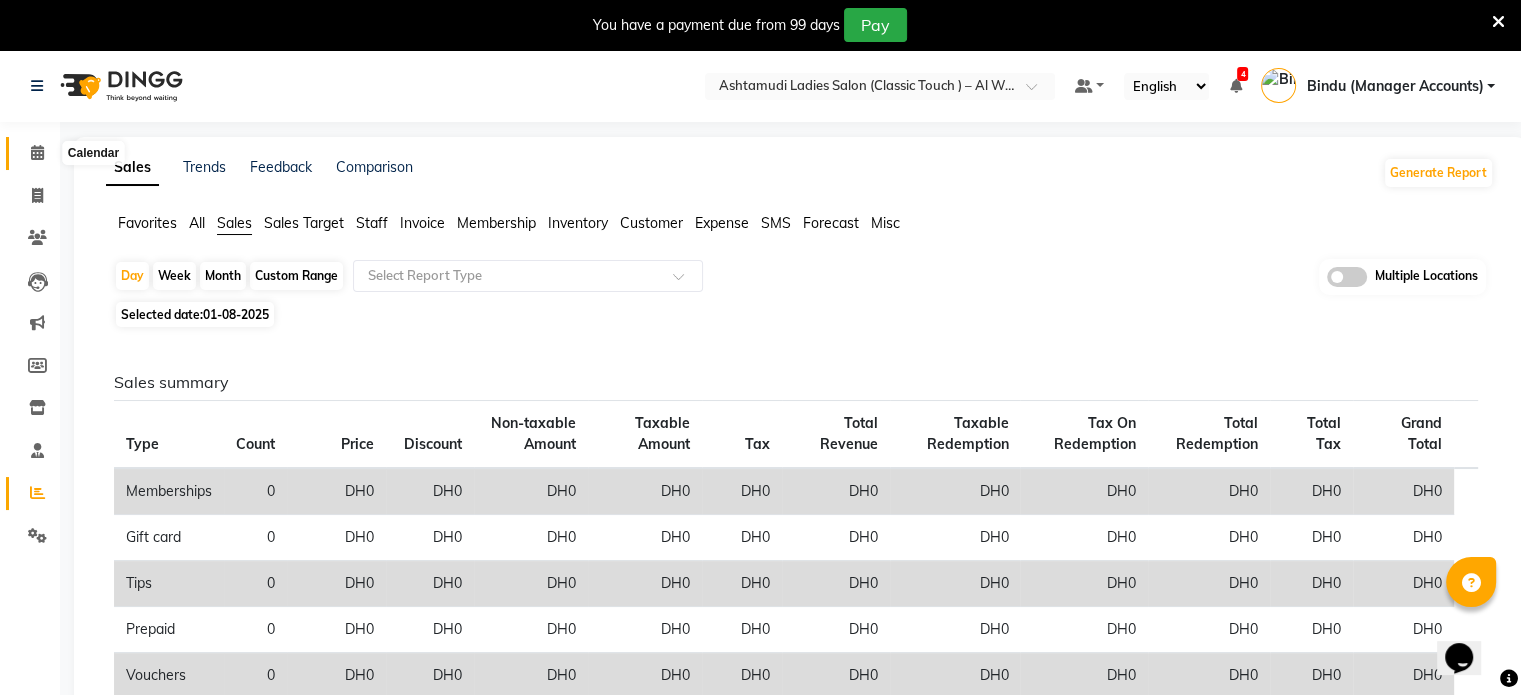 click 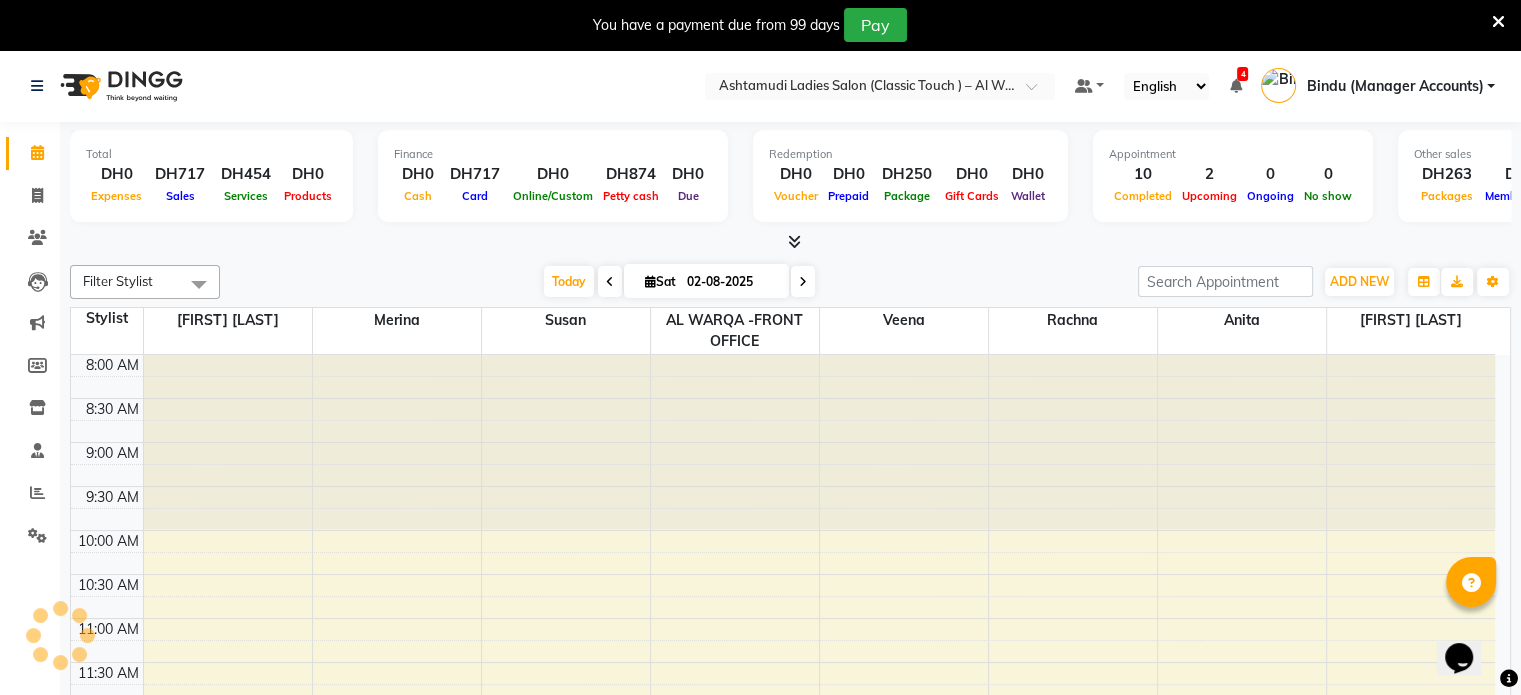 scroll, scrollTop: 0, scrollLeft: 0, axis: both 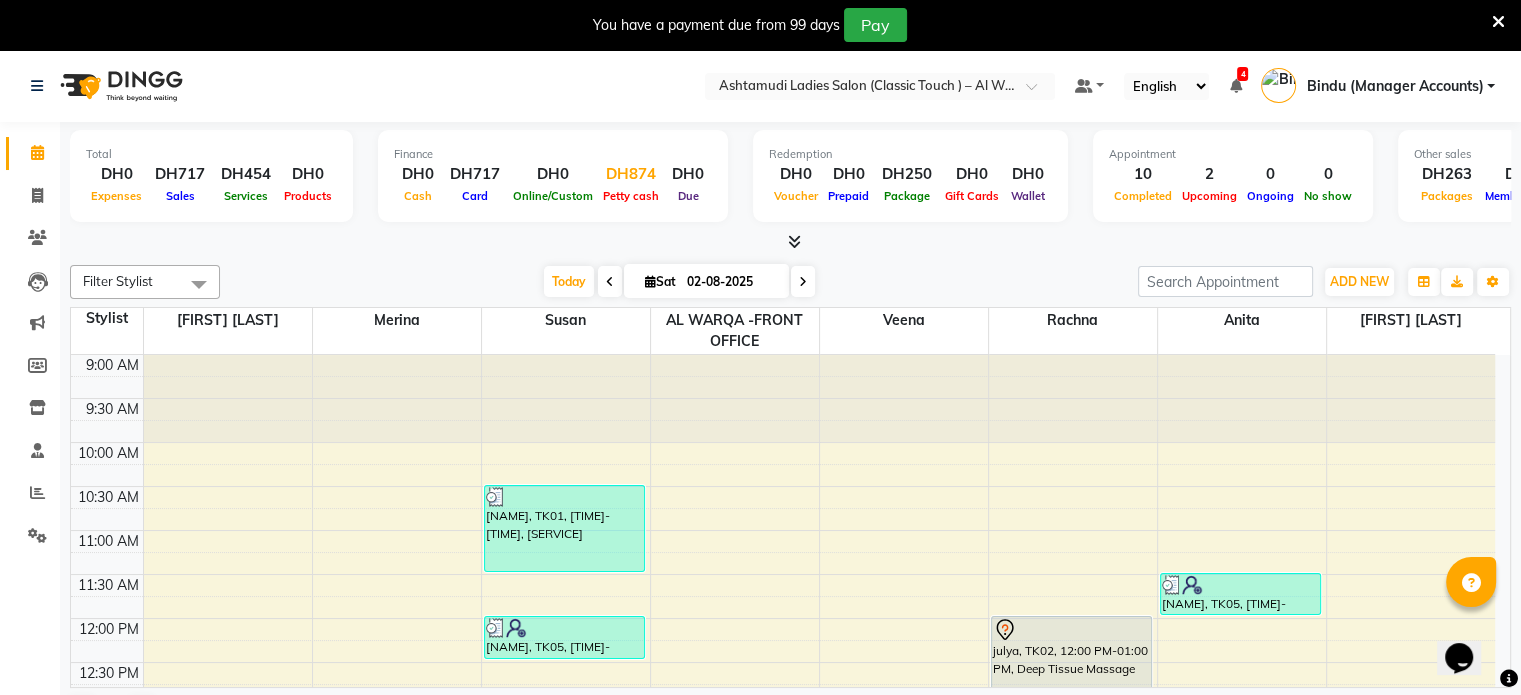 click on "DH874" at bounding box center (631, 174) 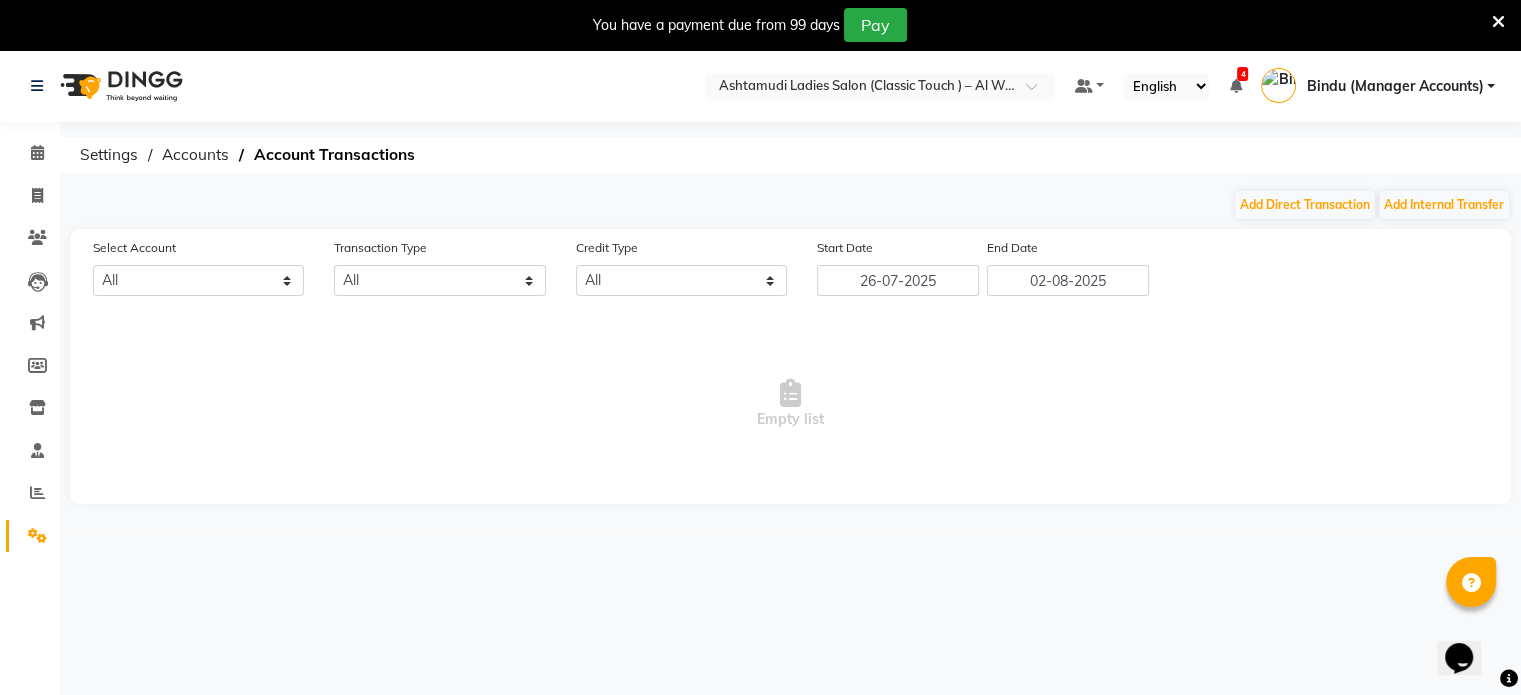 select on "7329" 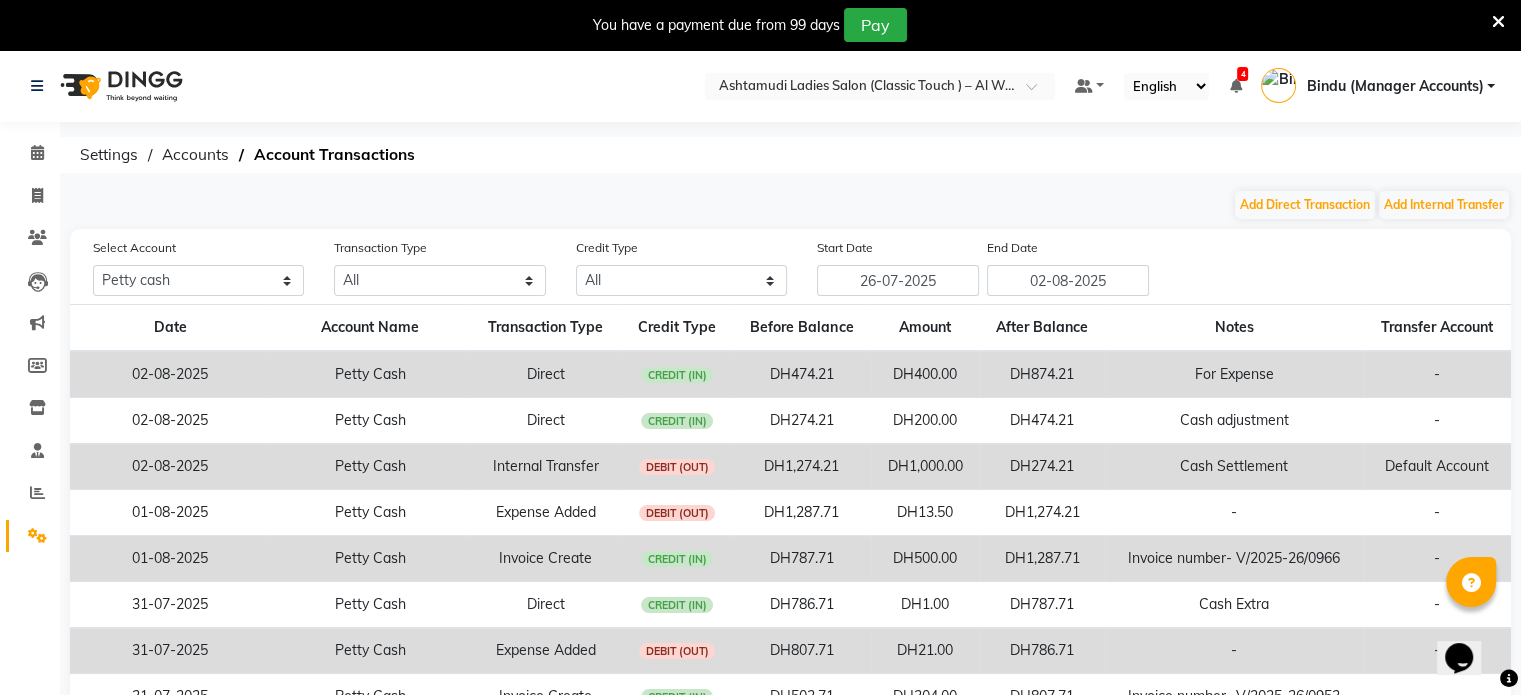 scroll, scrollTop: 0, scrollLeft: 0, axis: both 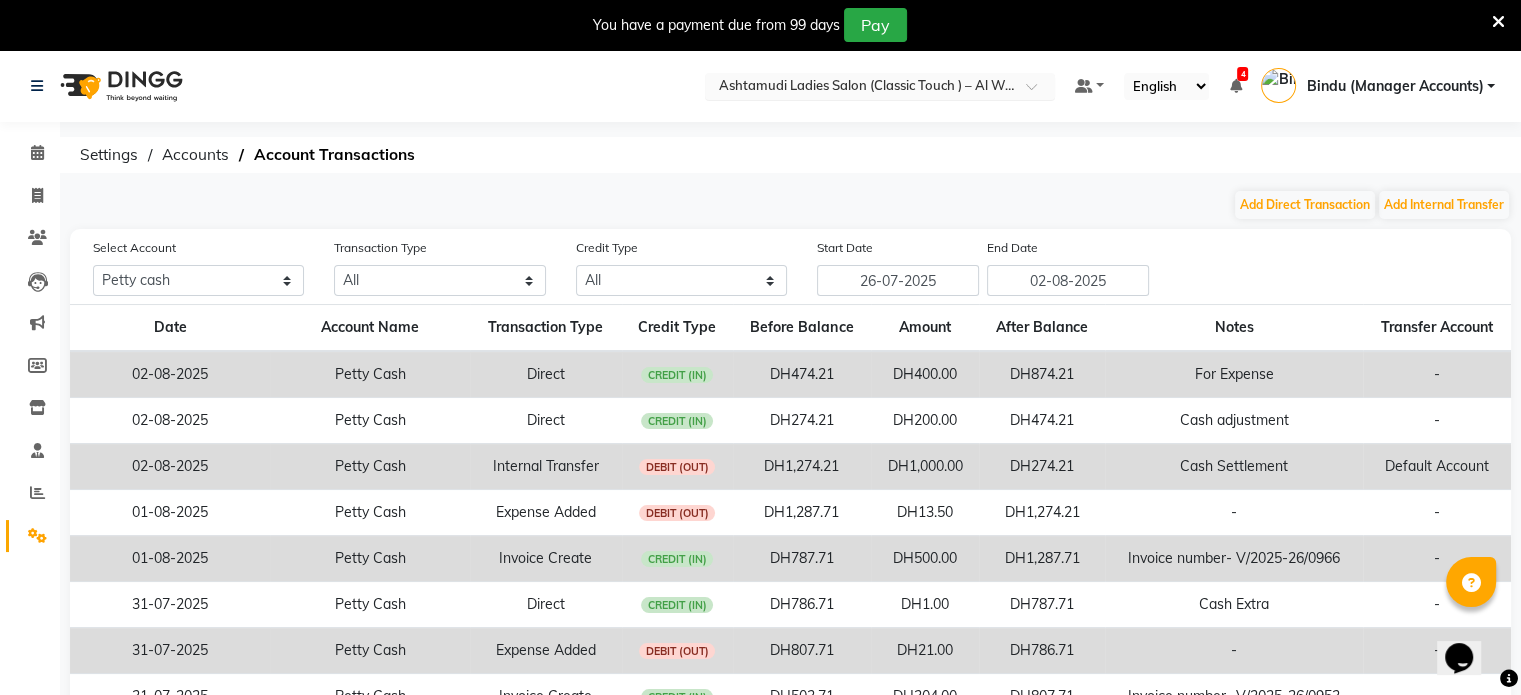 click on "Select Location × Ashtamudi Ladies Salon (Classic Touch ) – Al Warqa, Al Warqa" at bounding box center (880, 86) 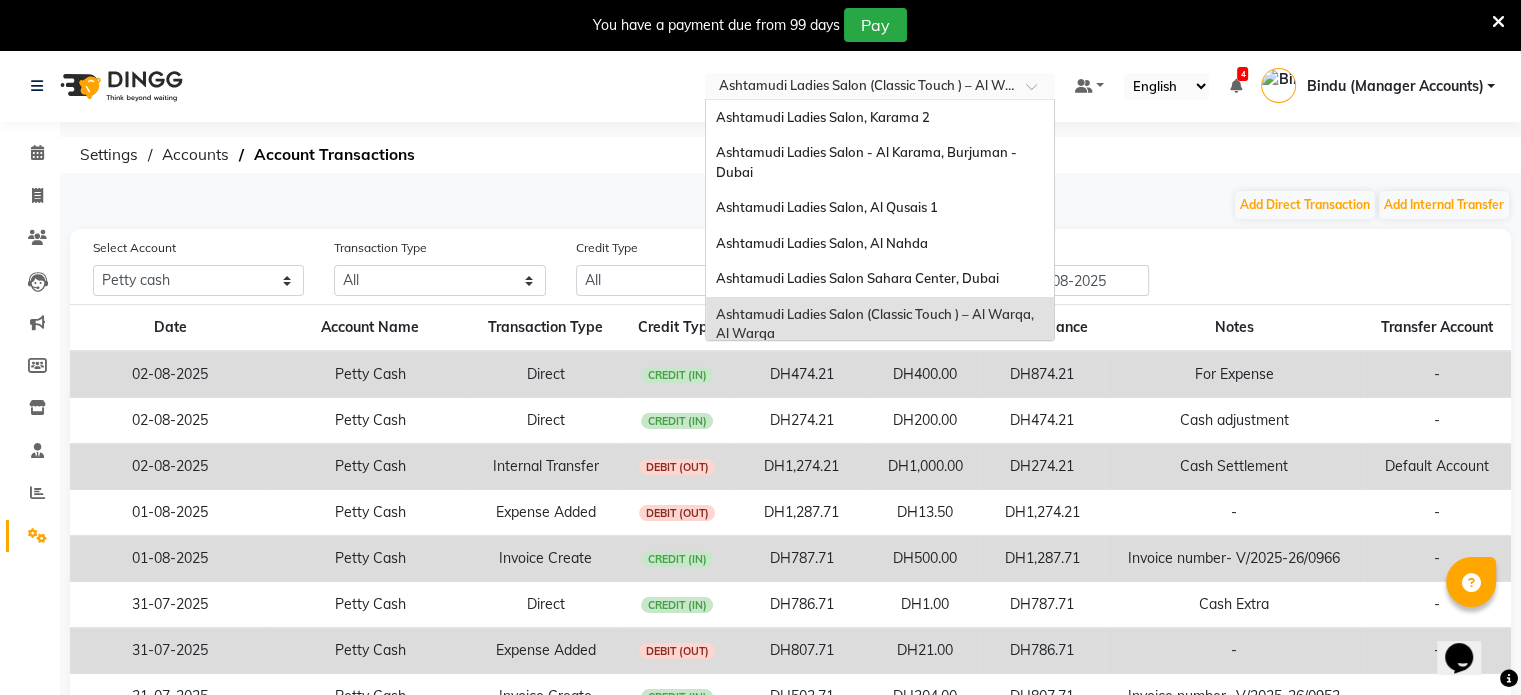 scroll, scrollTop: 12, scrollLeft: 0, axis: vertical 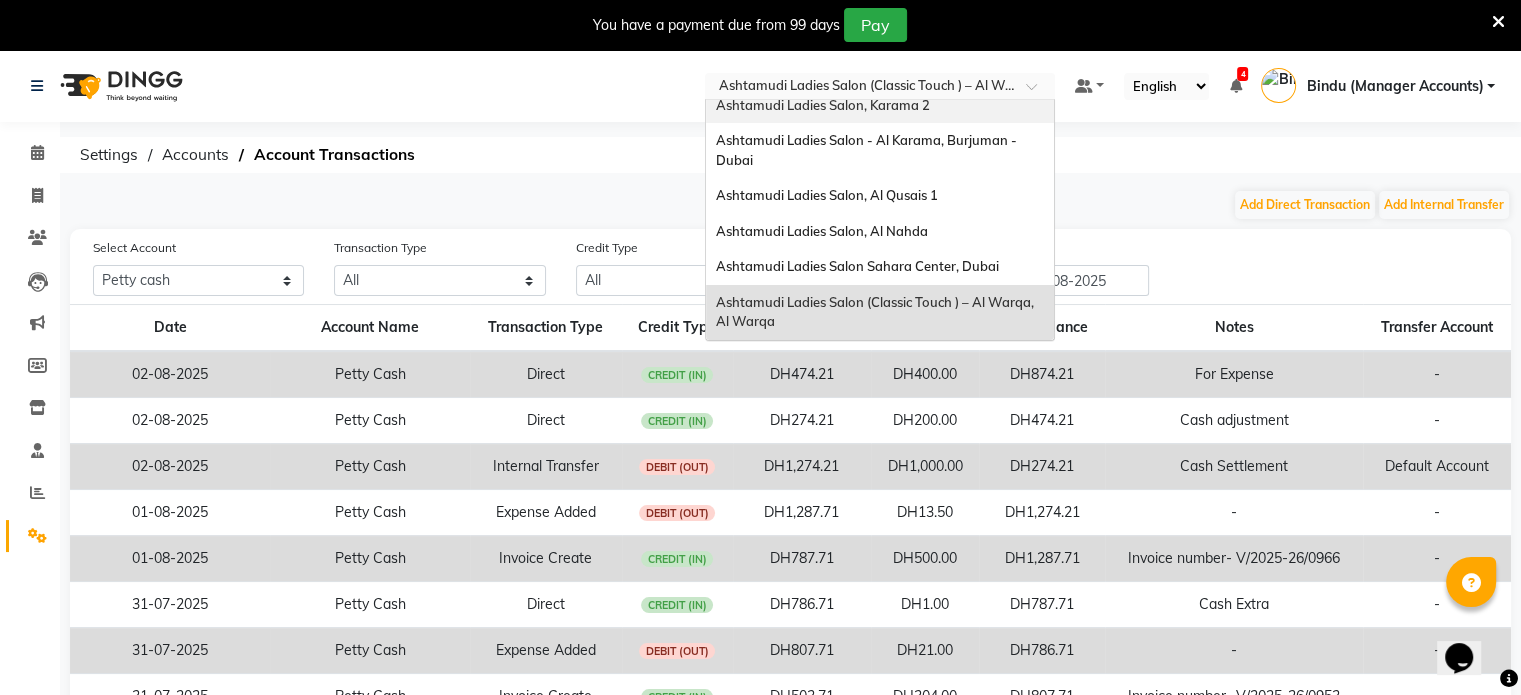click at bounding box center (860, 88) 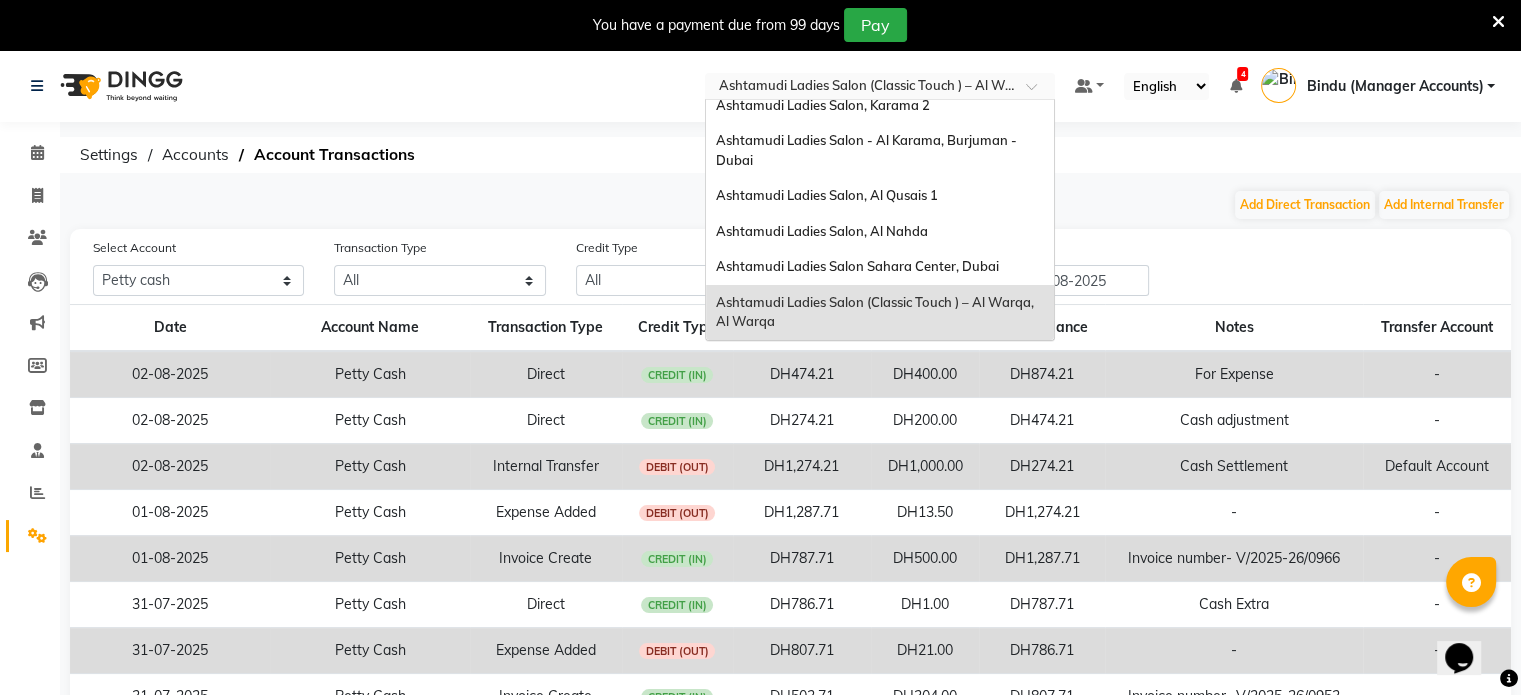 click on "Ashtamudi Ladies Salon (Classic Touch ) – Al Warqa, Al Warqa" at bounding box center (876, 312) 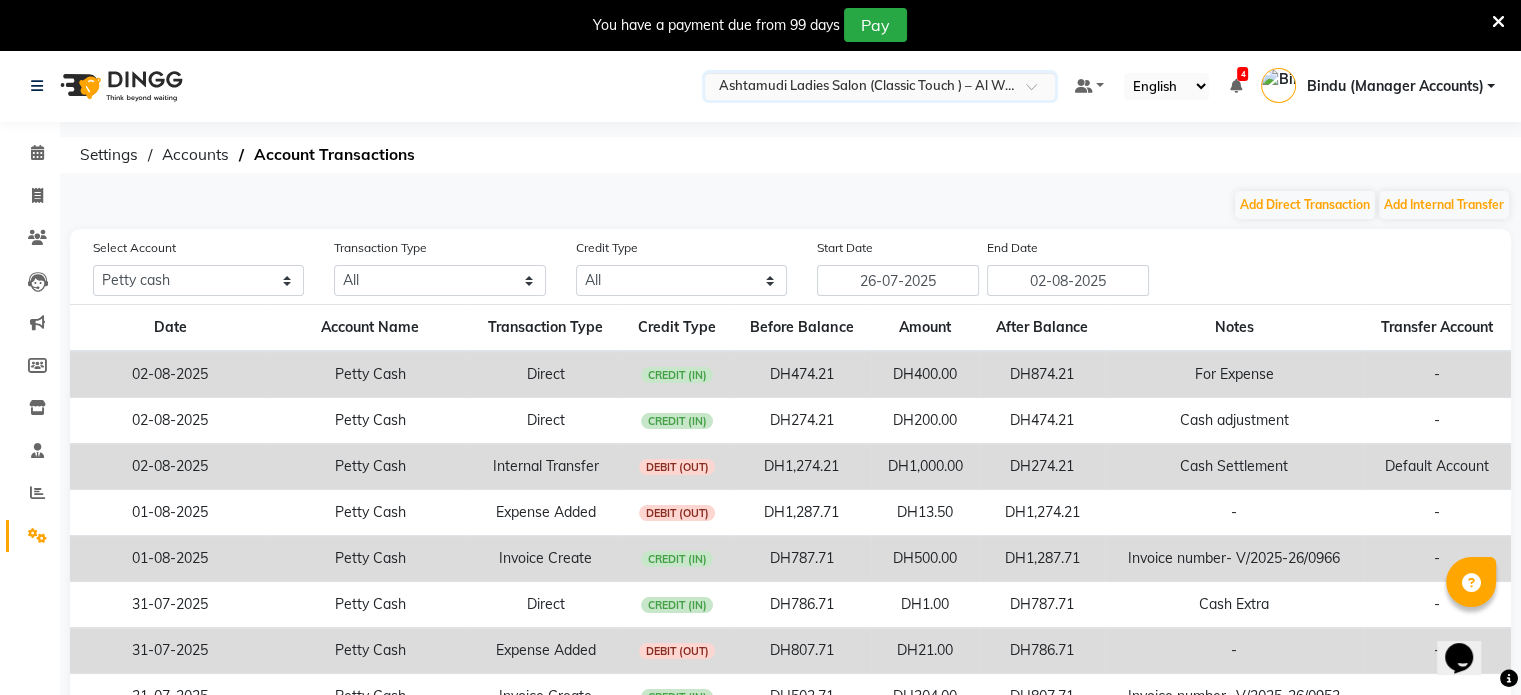 drag, startPoint x: 1022, startPoint y: 82, endPoint x: 1000, endPoint y: 87, distance: 22.561028 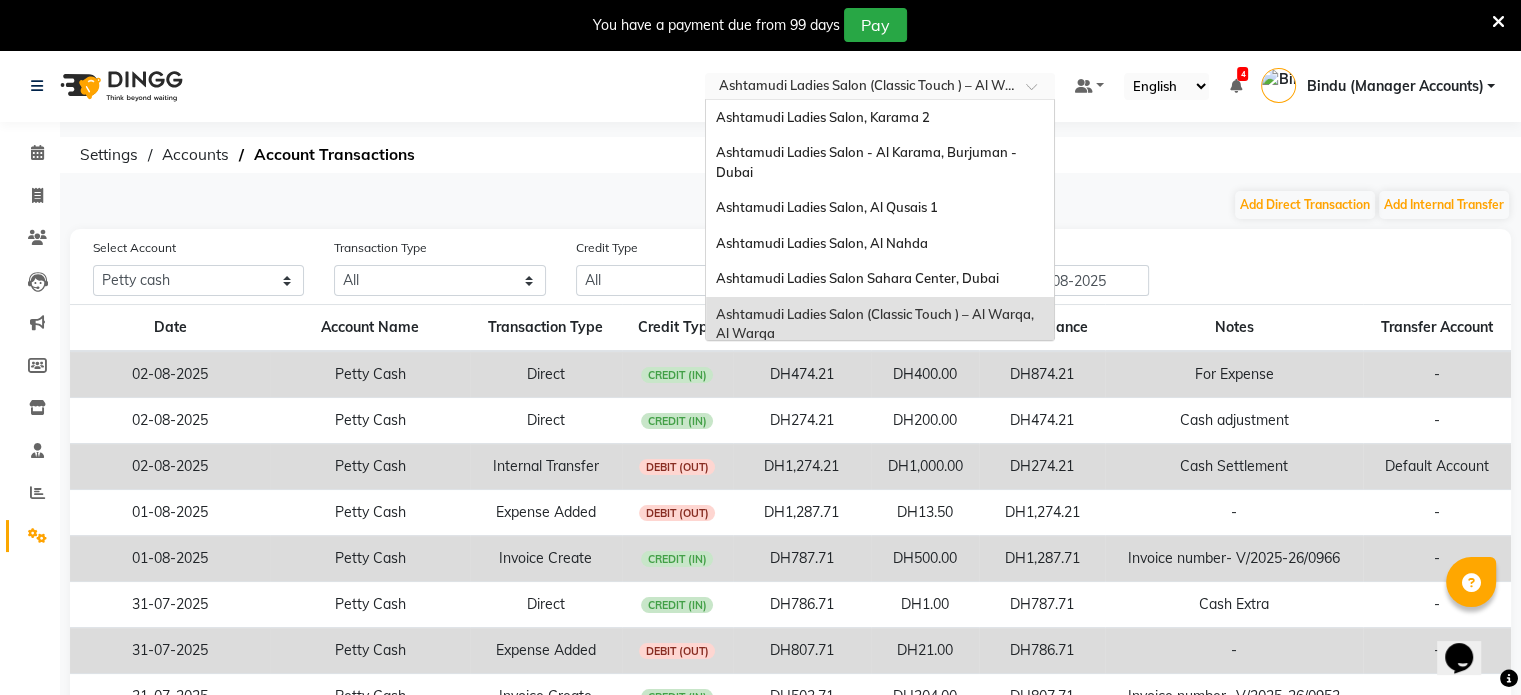 scroll, scrollTop: 12, scrollLeft: 0, axis: vertical 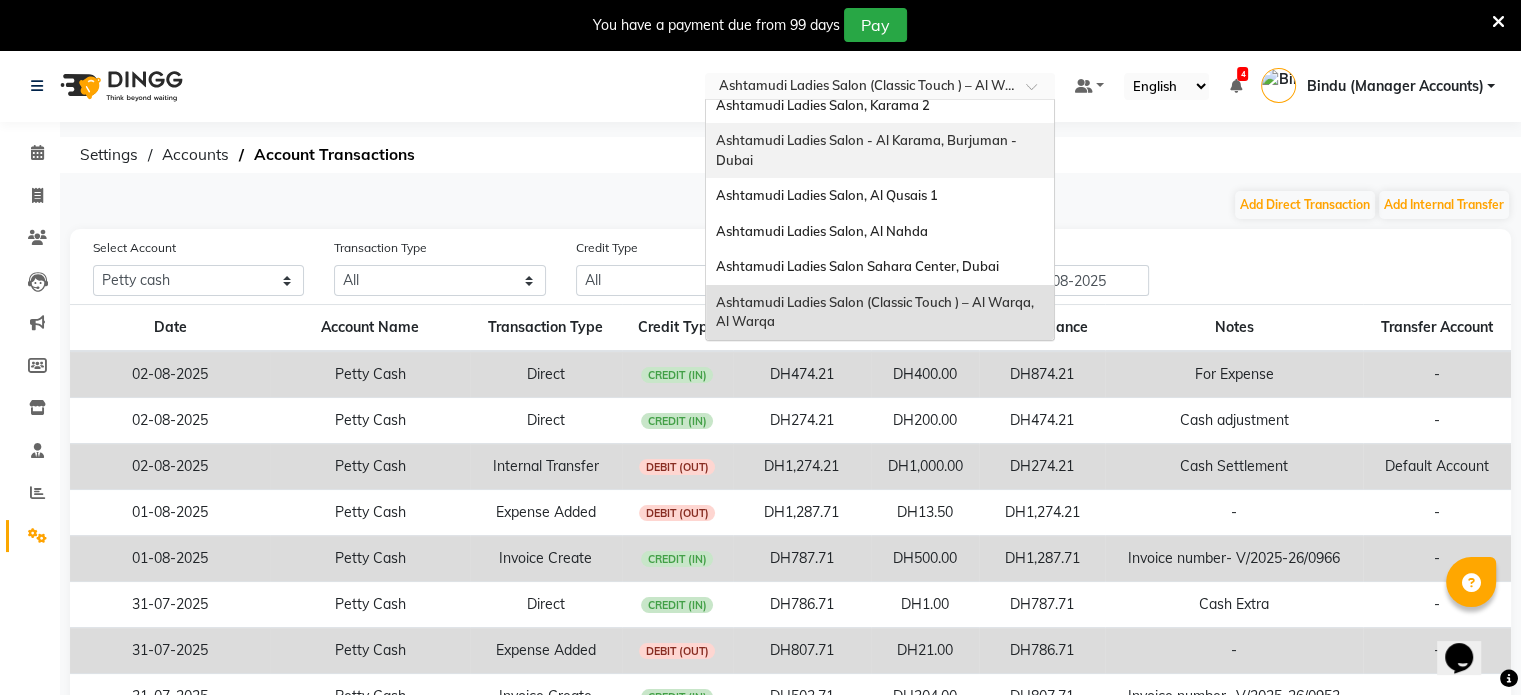 click on "Ashtamudi Ladies Salon - Al Karama, Burjuman -Dubai" at bounding box center (866, 150) 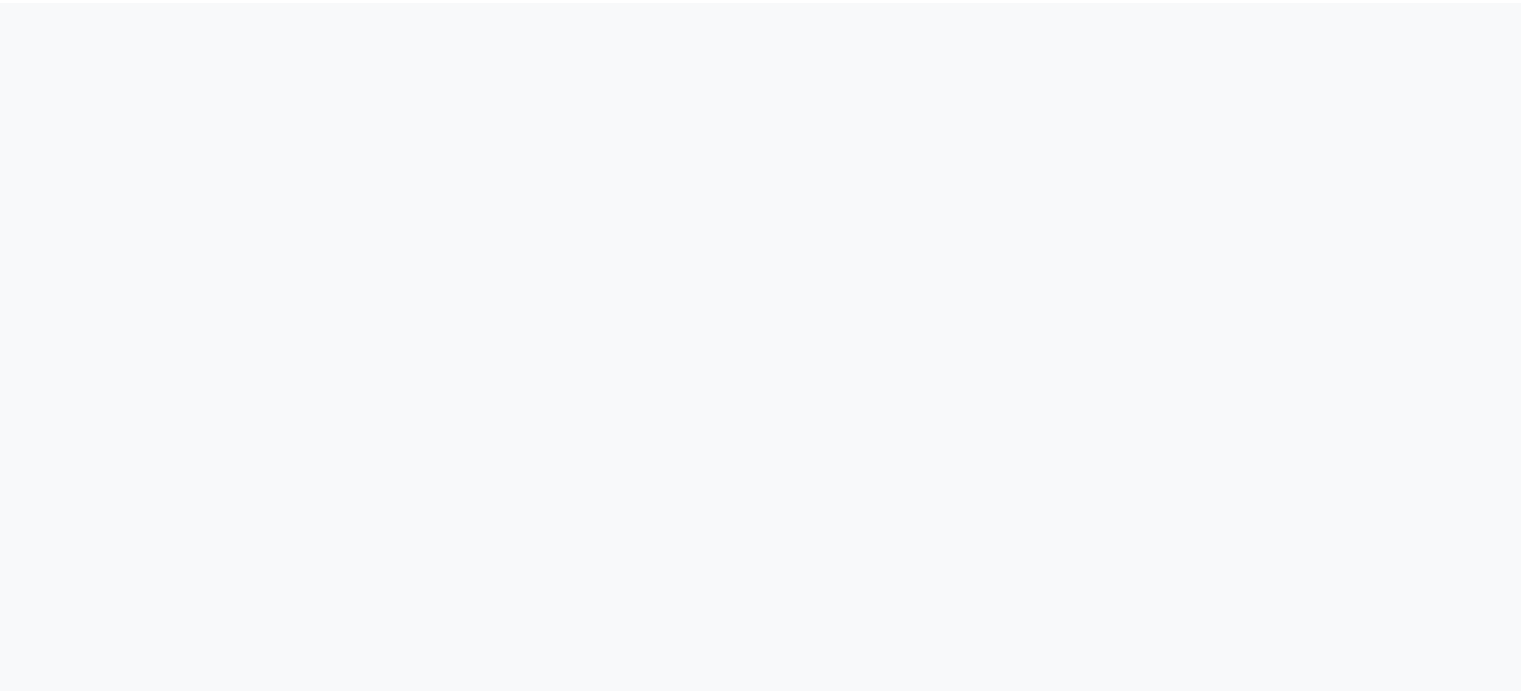 scroll, scrollTop: 0, scrollLeft: 0, axis: both 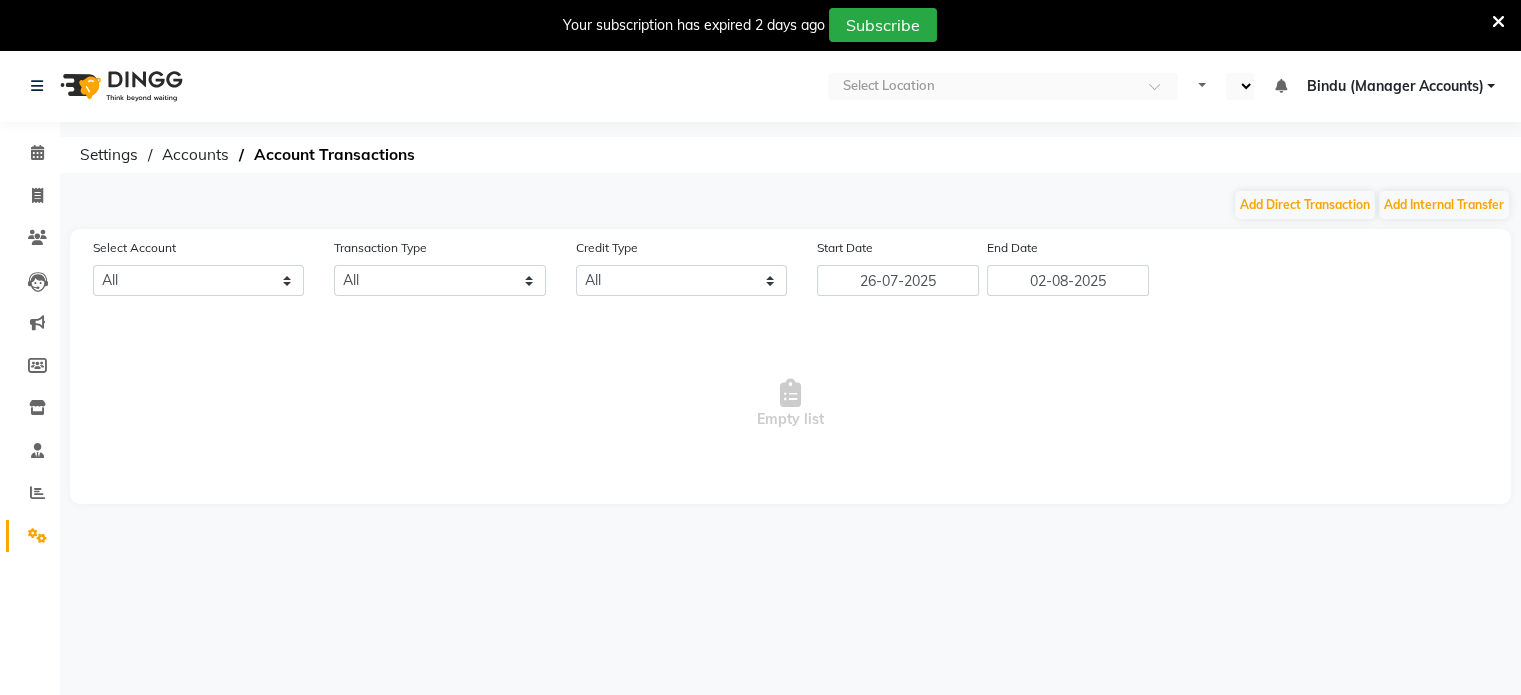 select on "en" 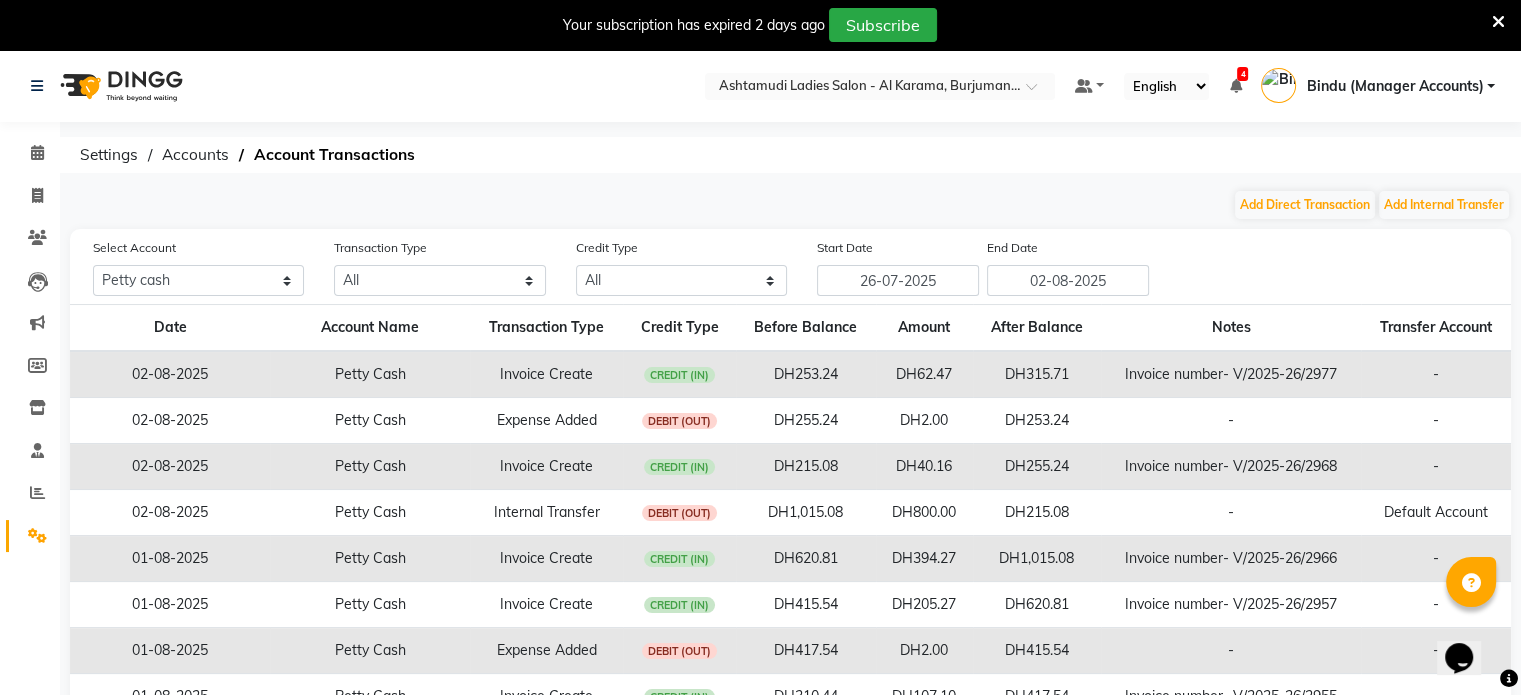 scroll, scrollTop: 0, scrollLeft: 0, axis: both 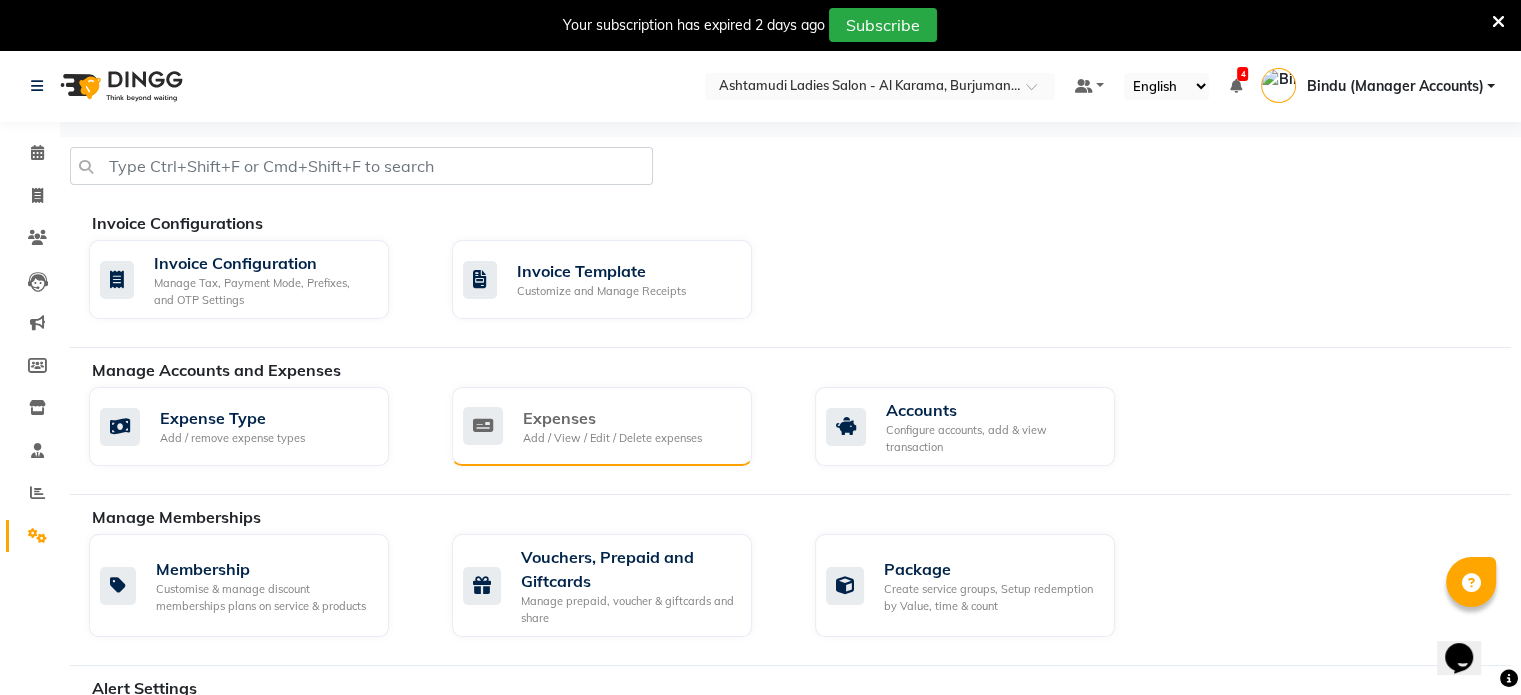 click on "Add / View / Edit / Delete expenses" 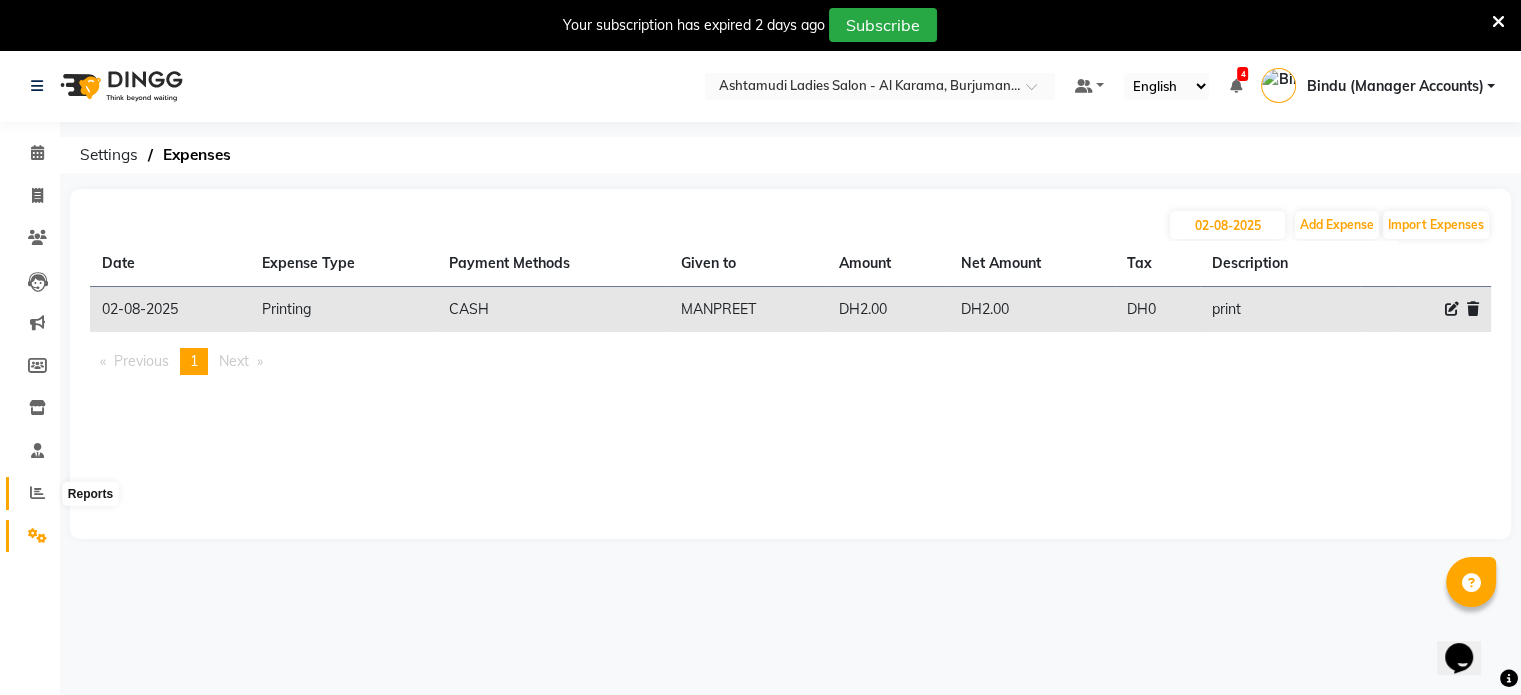 click 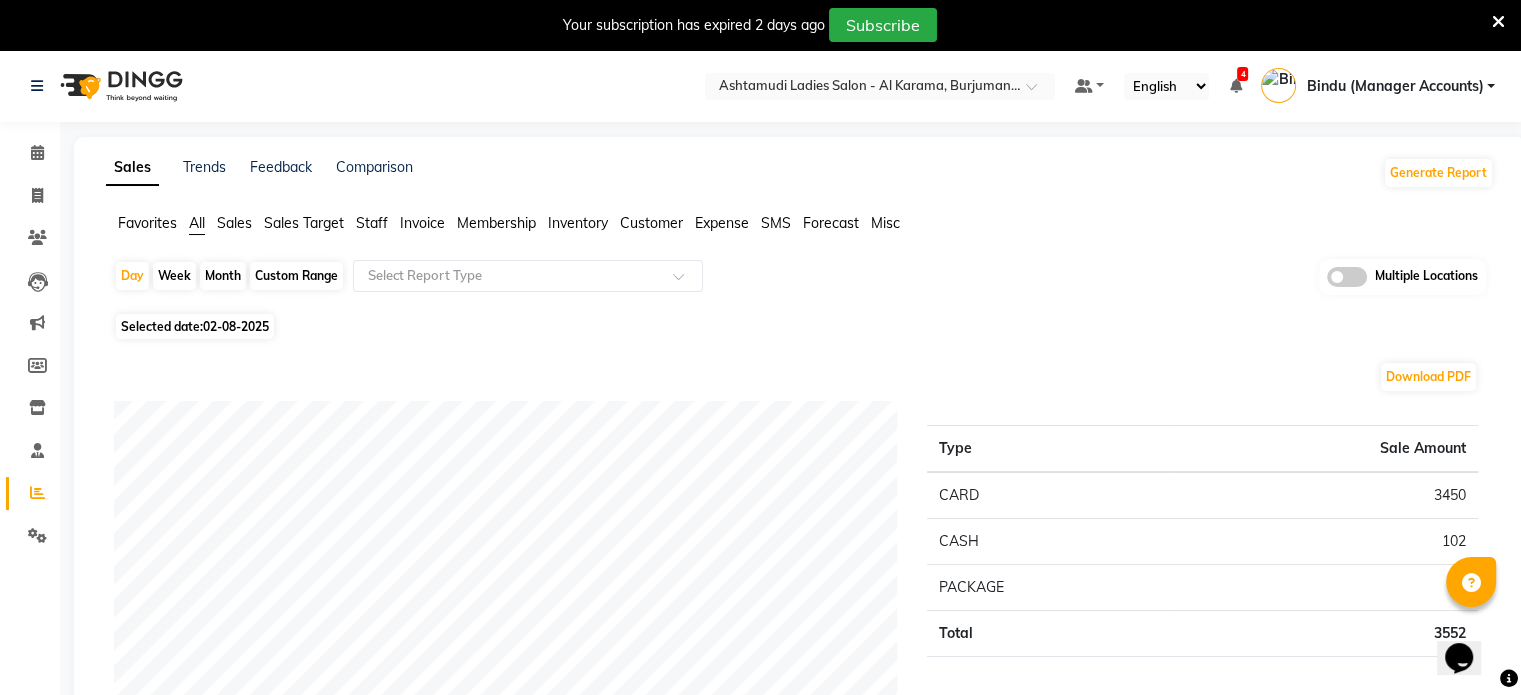 click on "Expense" 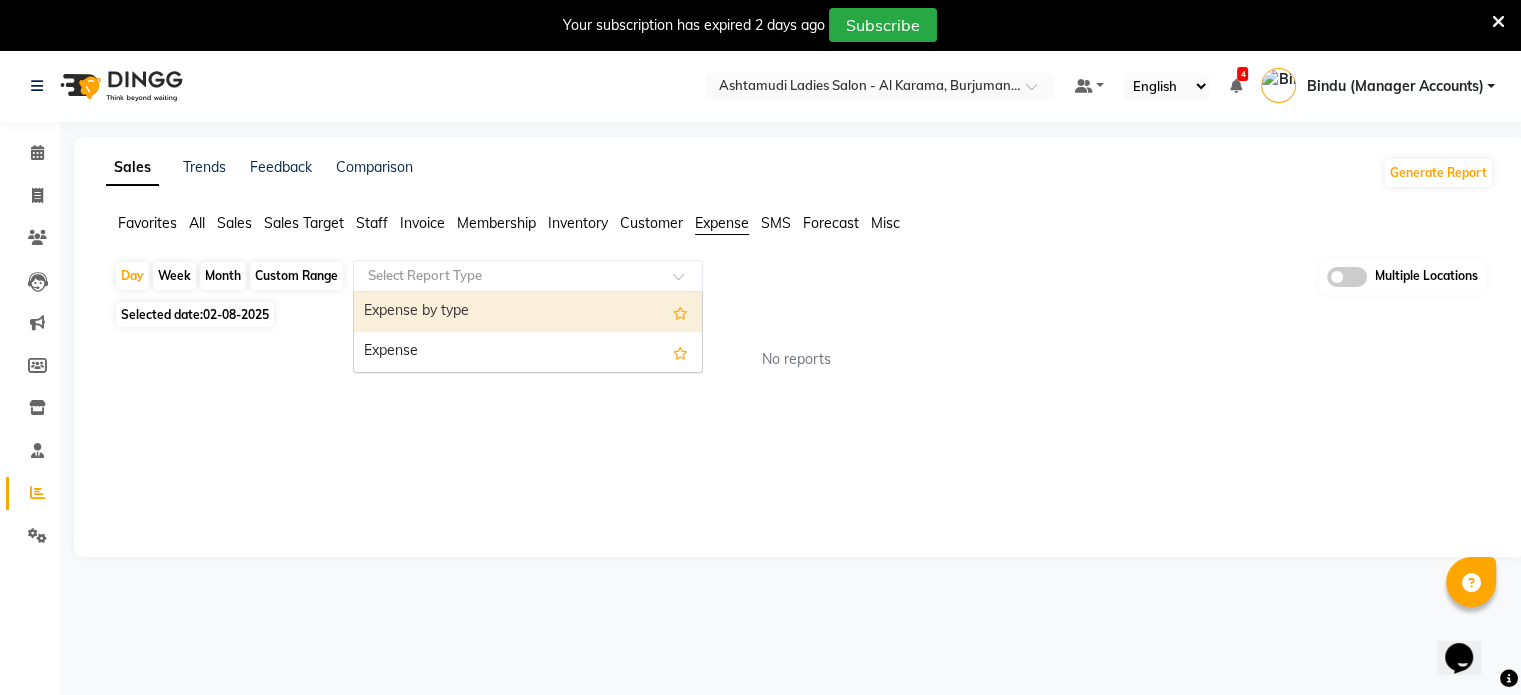click 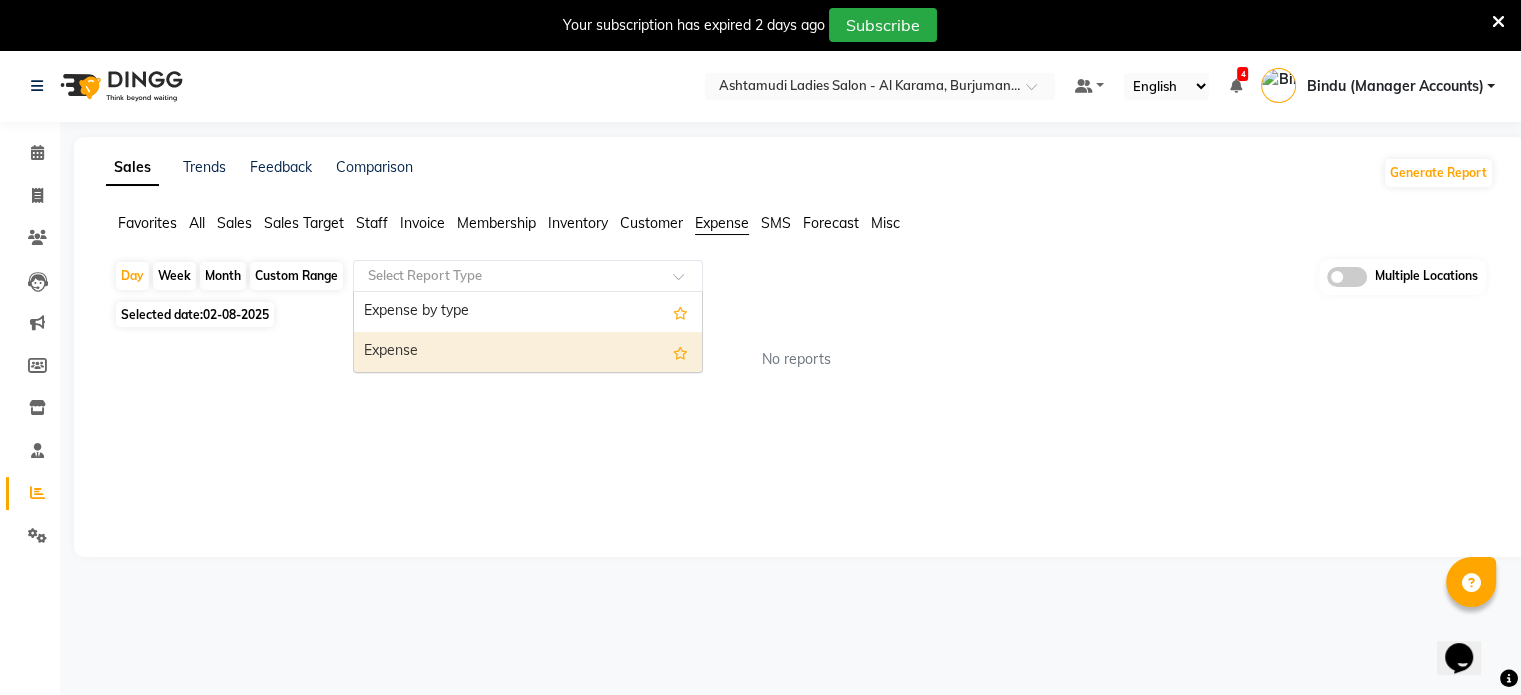 click on "Expense" at bounding box center [528, 352] 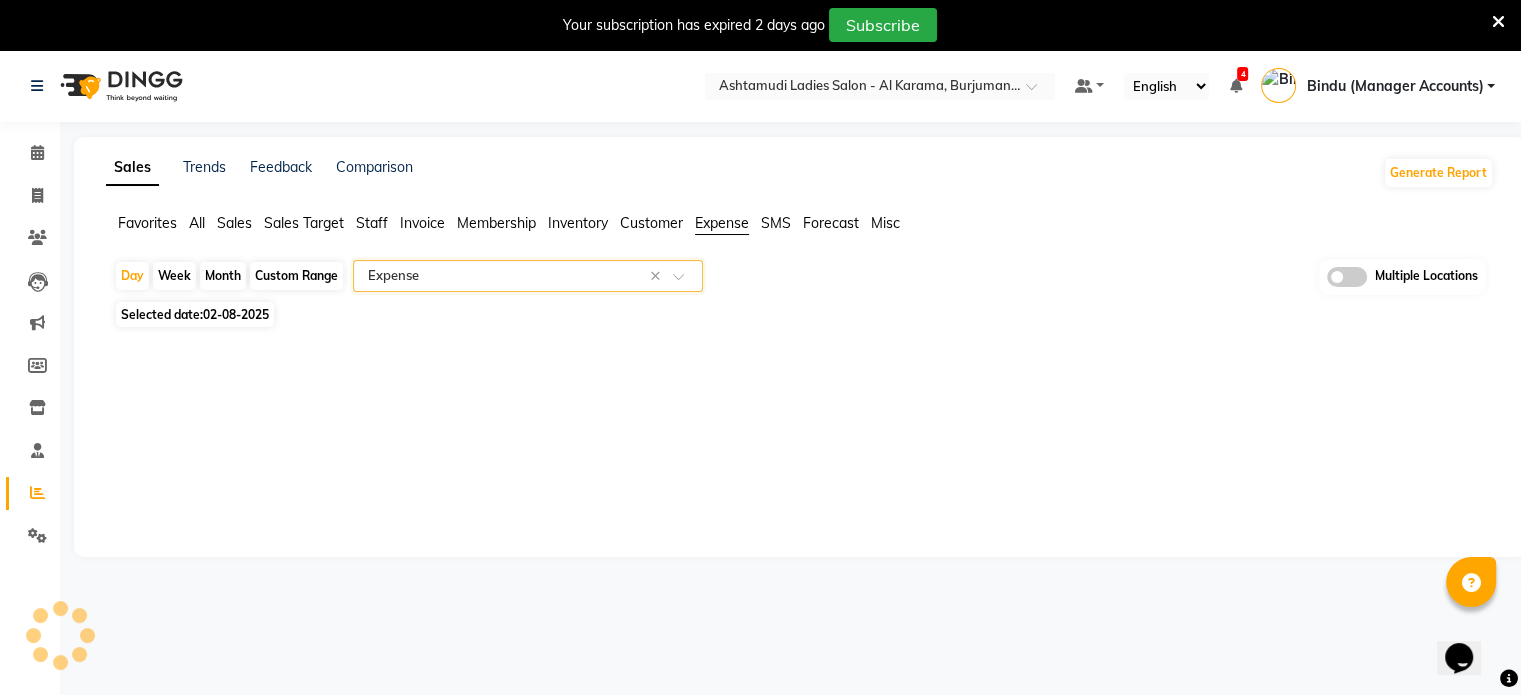 select on "full_report" 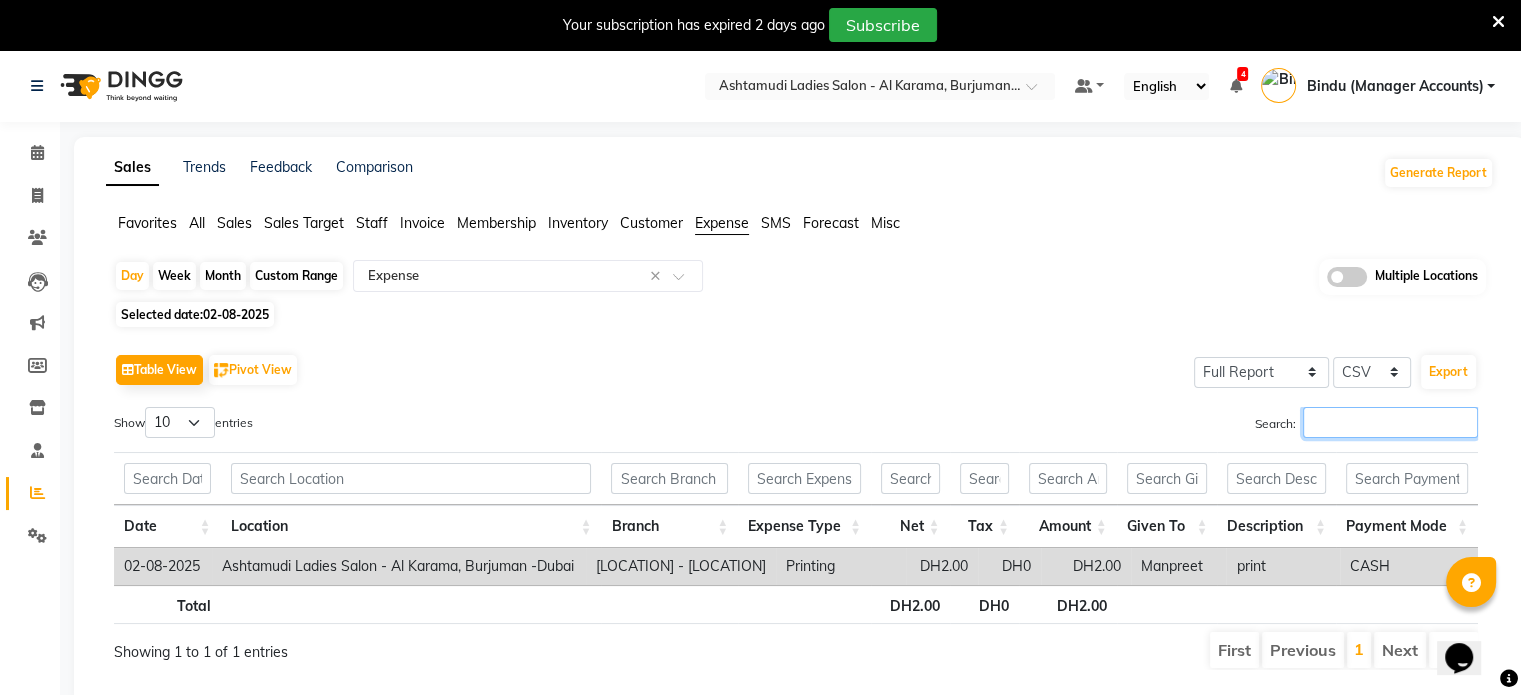 click on "Search:" at bounding box center (1390, 422) 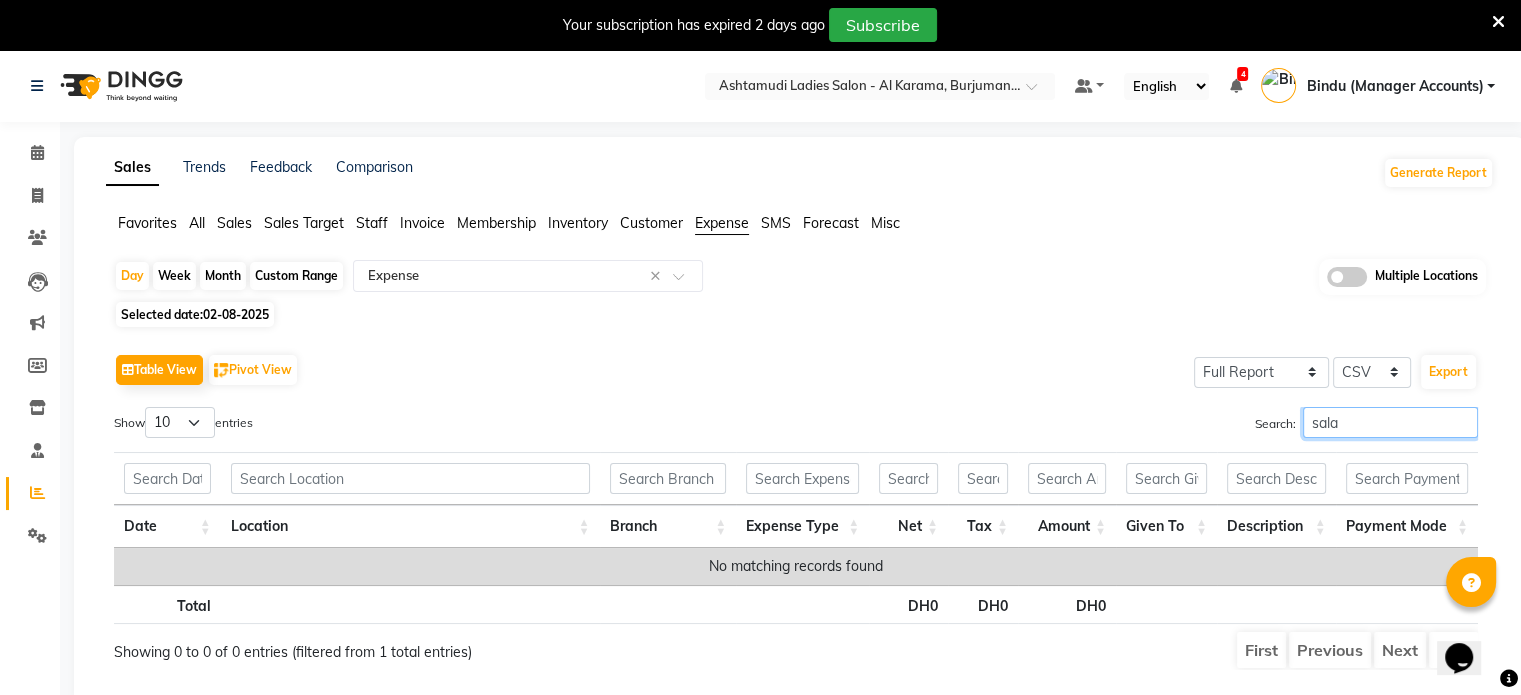 type on "sala" 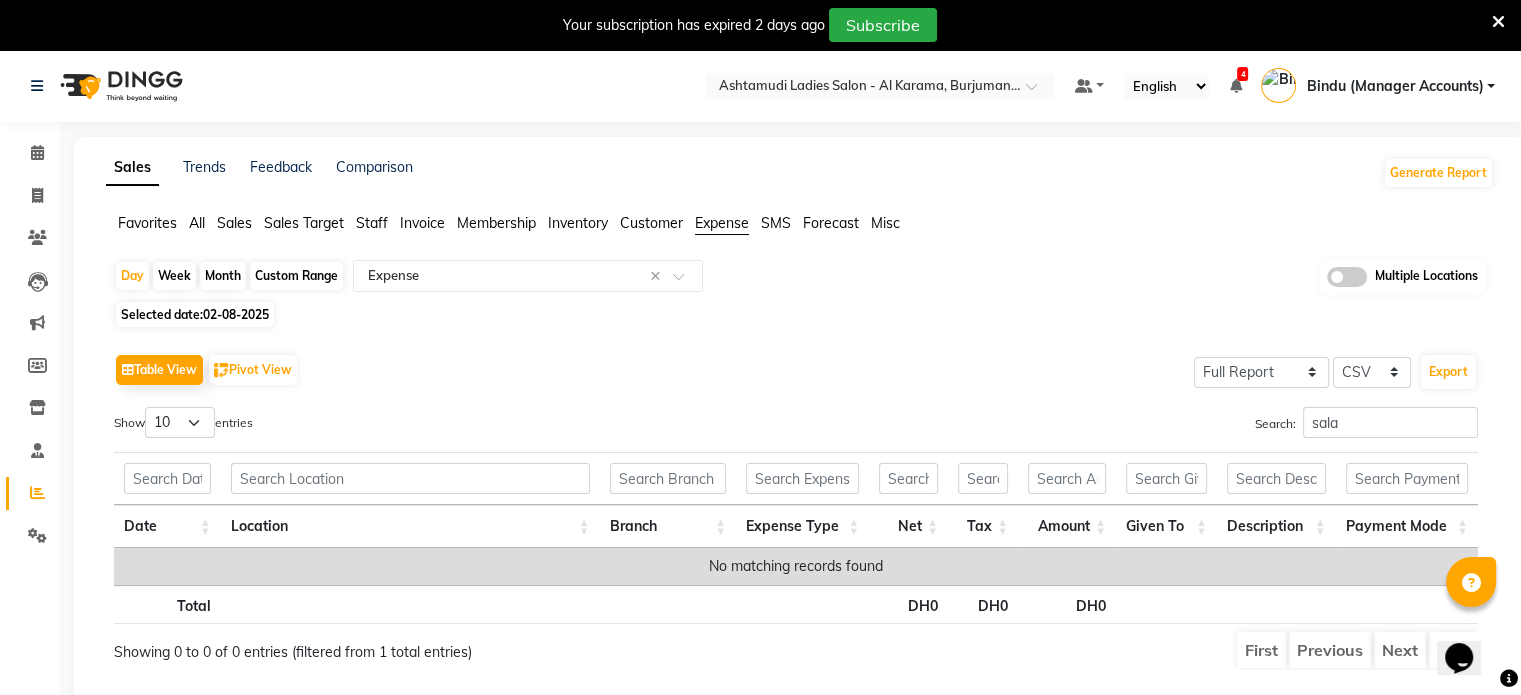click on "02-08-2025" 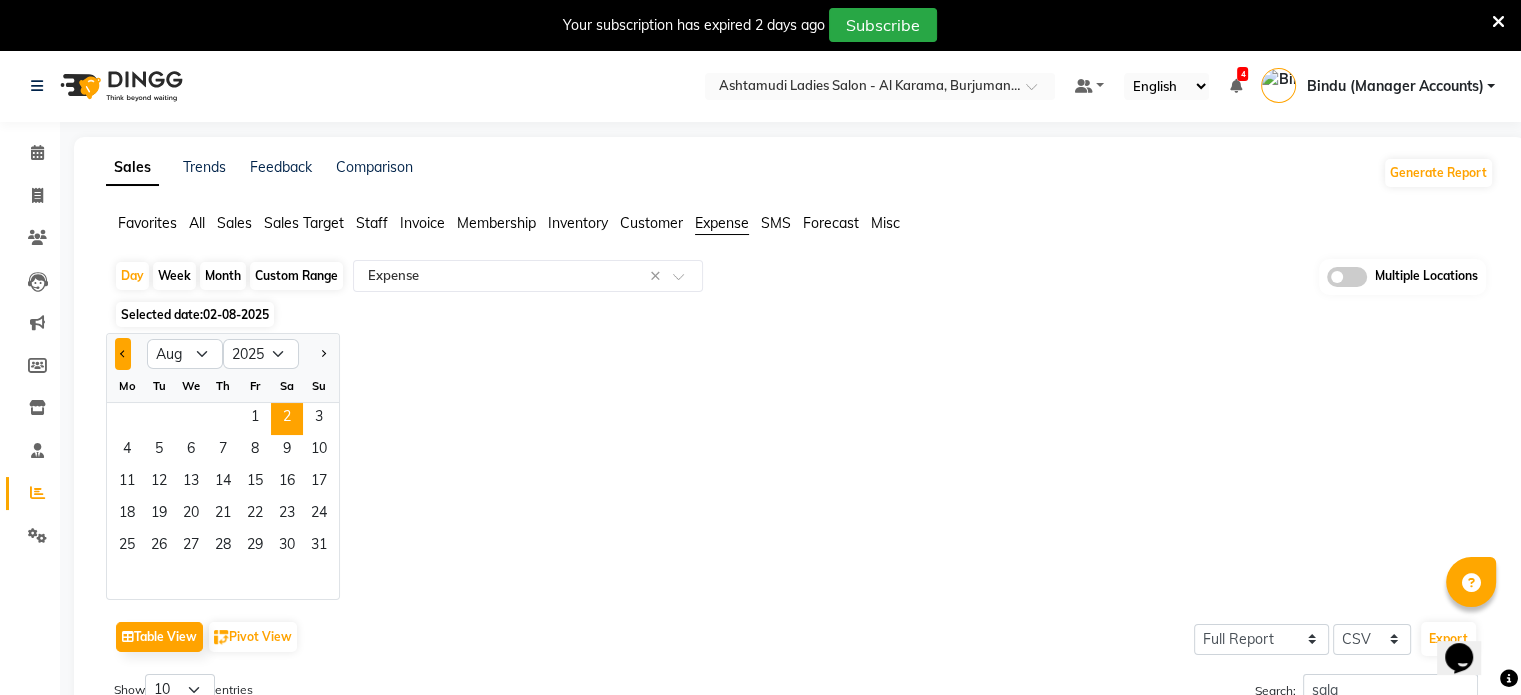 click 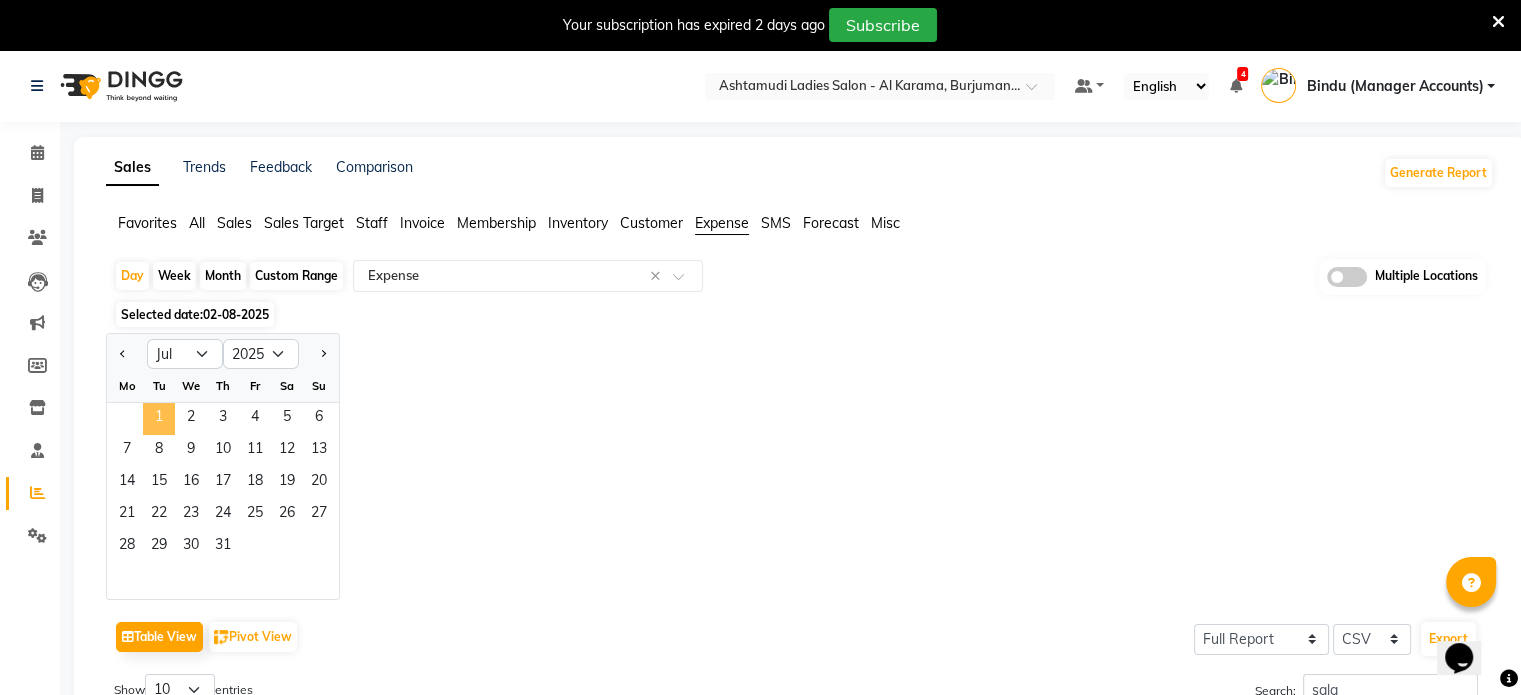 click on "1" 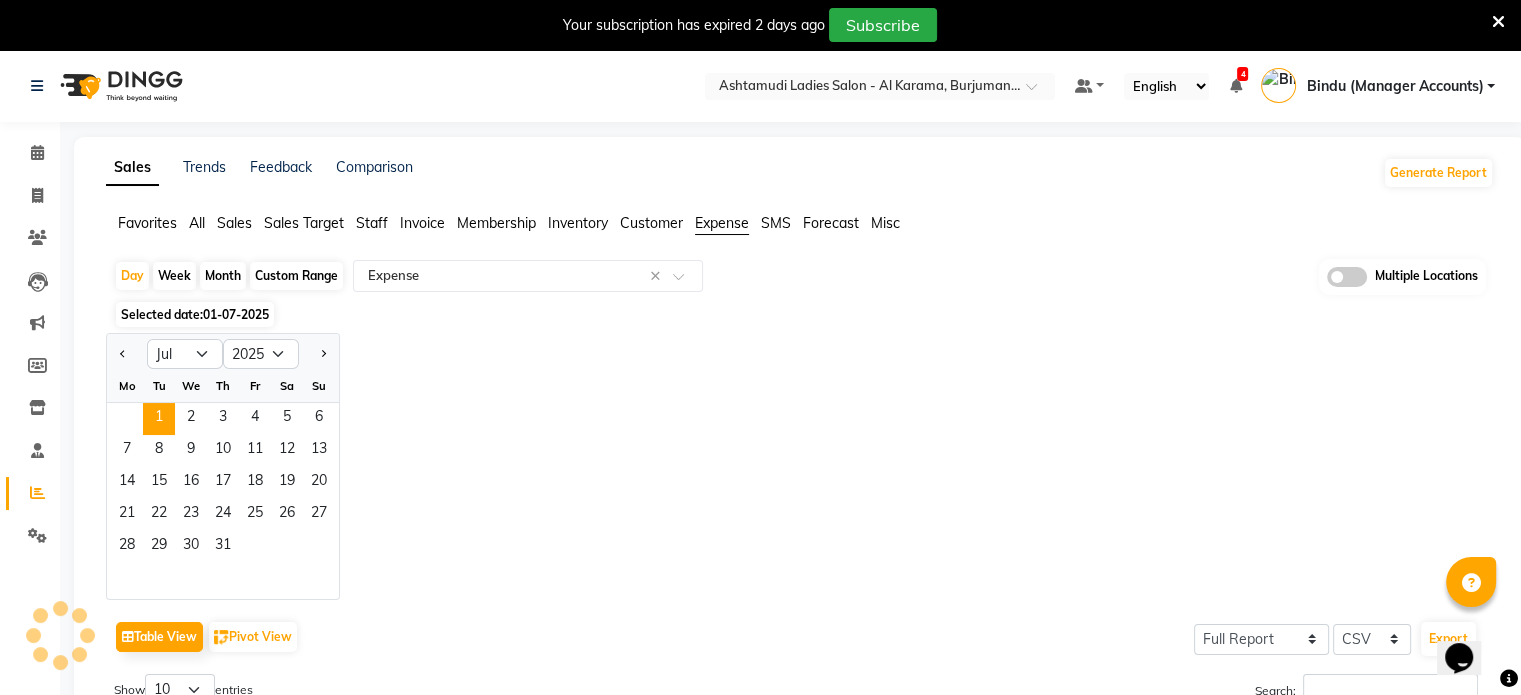 click on "Month" 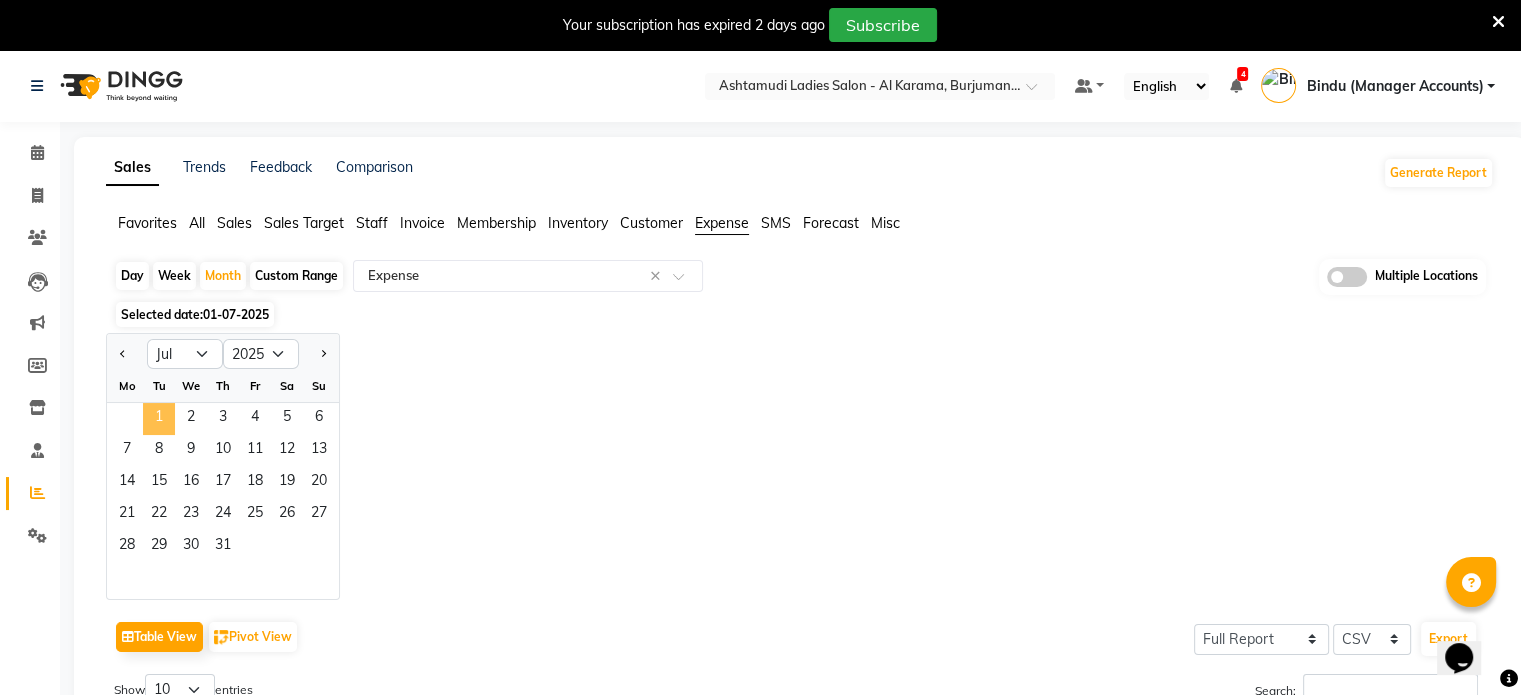 click on "1" 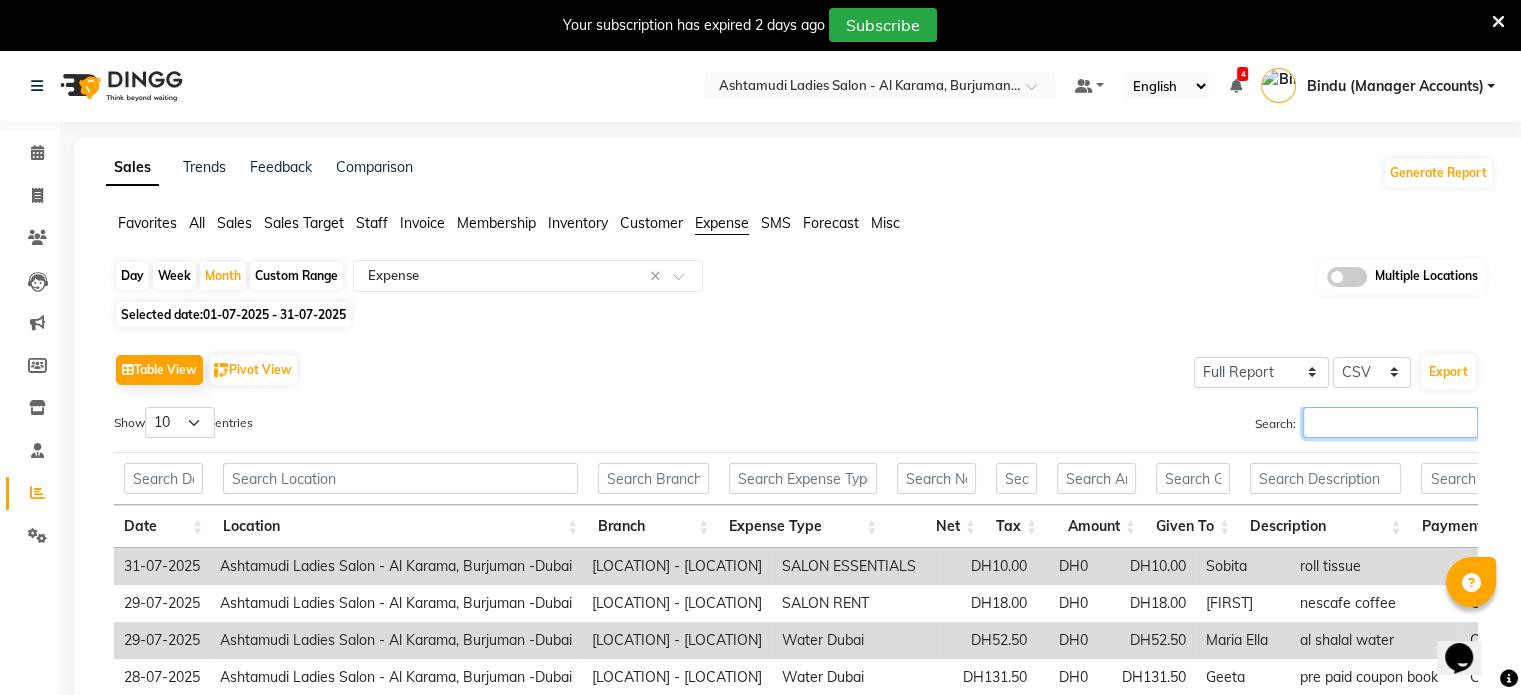 click on "Search:" at bounding box center (1390, 422) 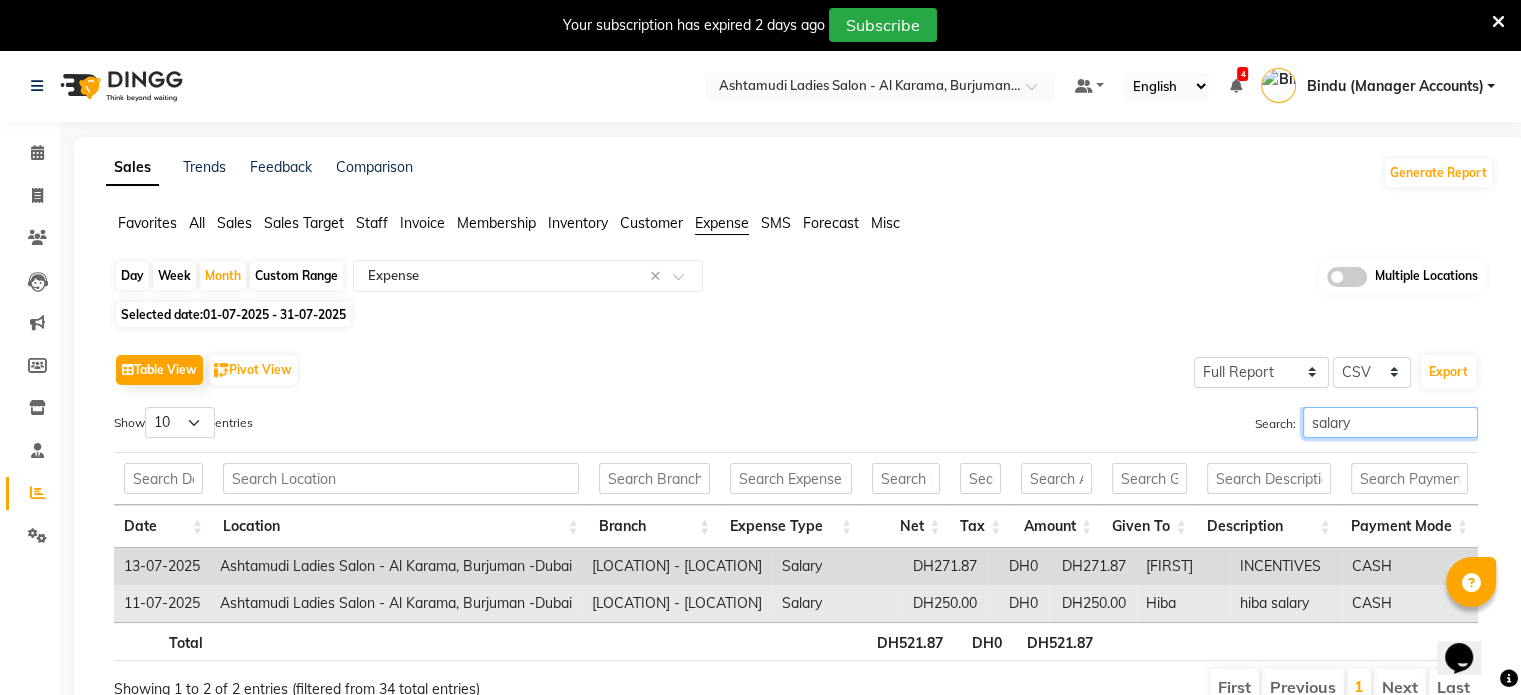 type on "salary" 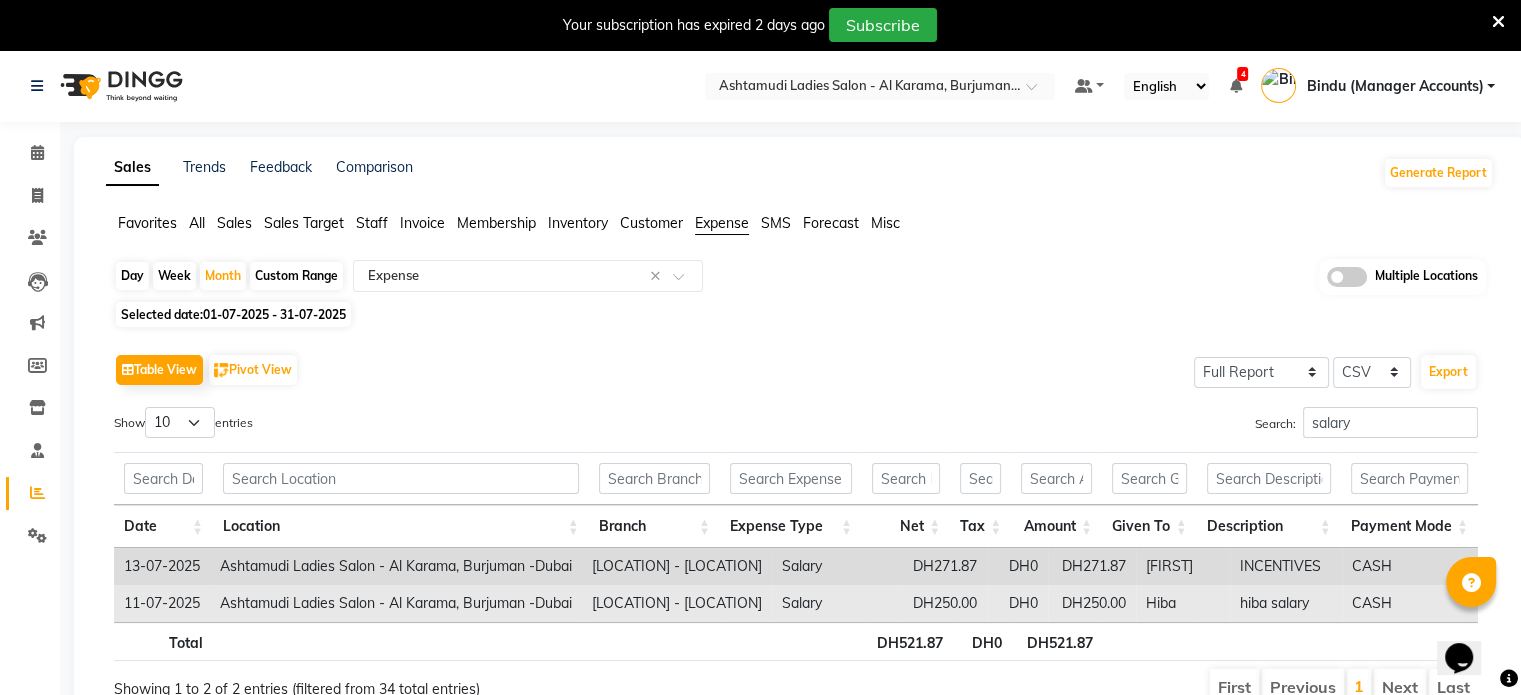 click on "DH250.00" at bounding box center (944, 603) 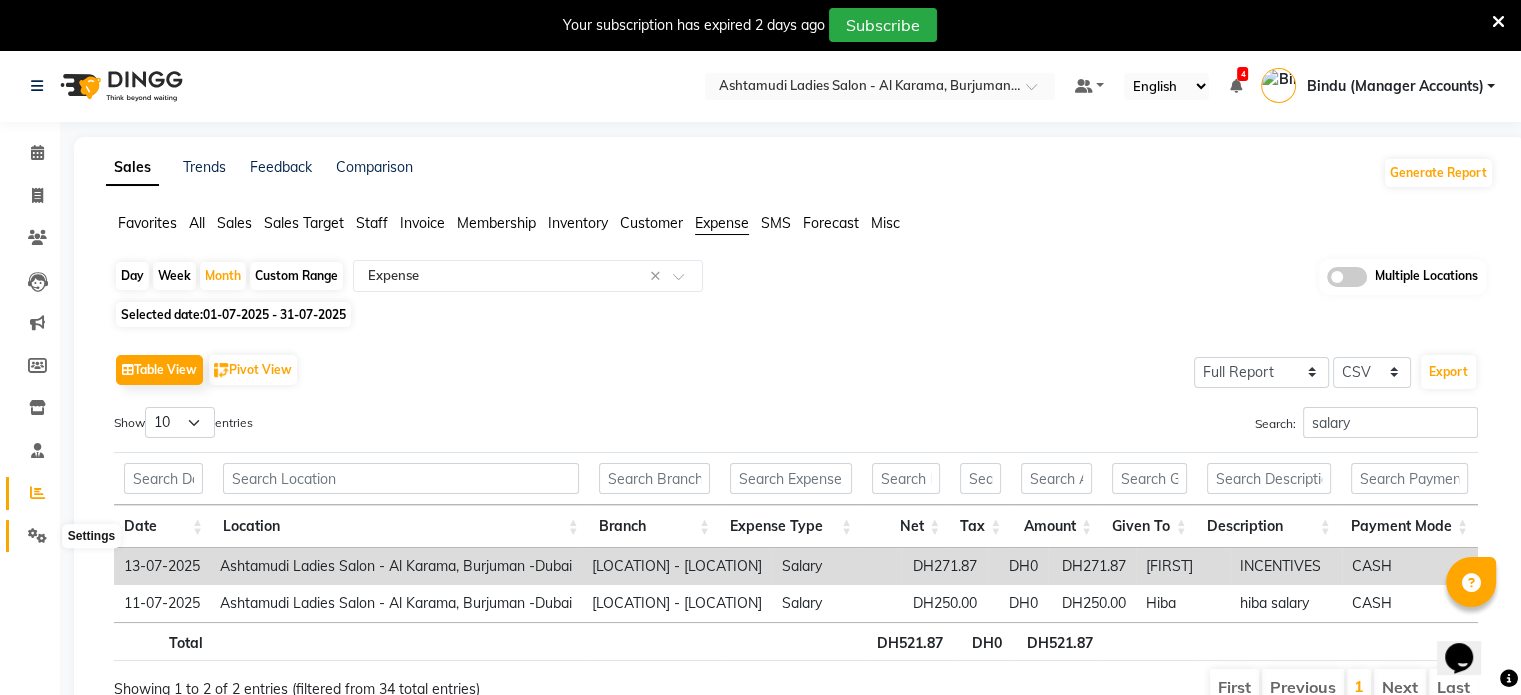 click 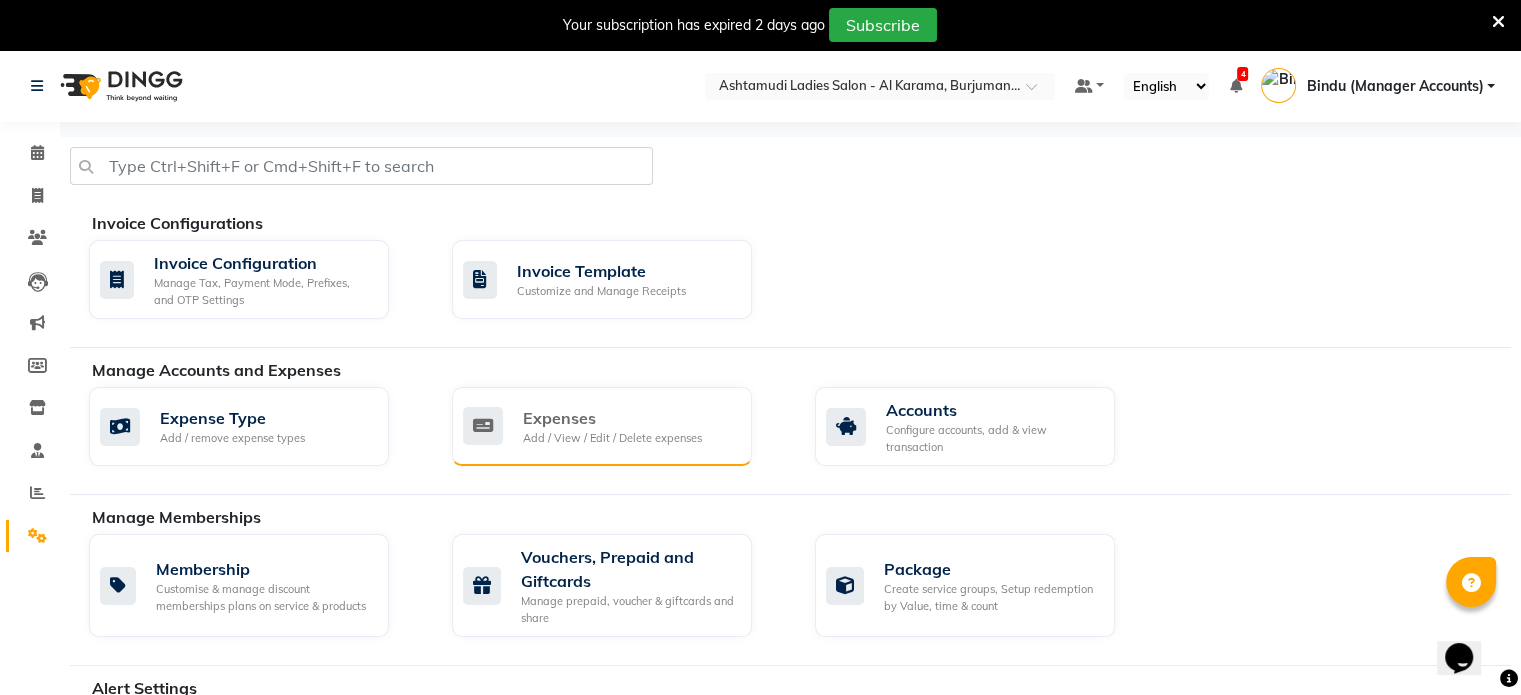 click on "Expenses" 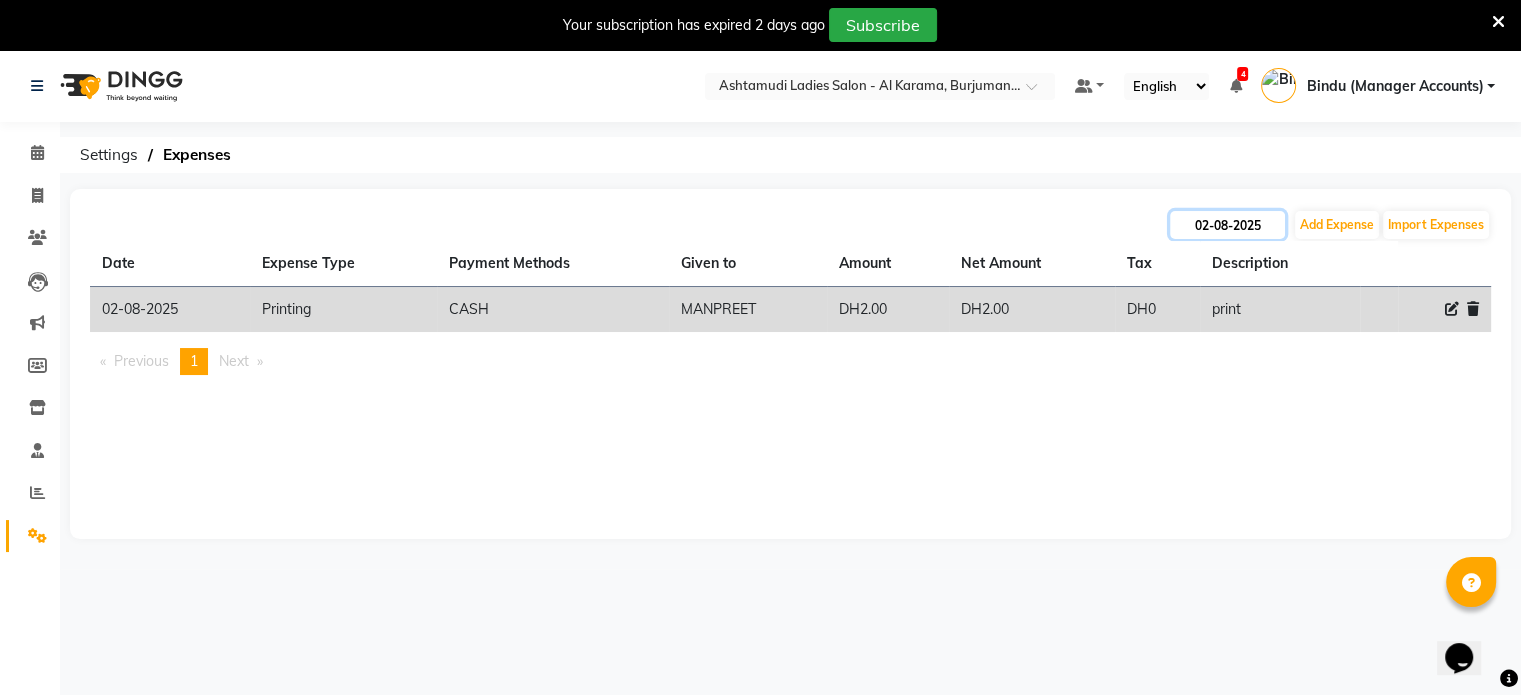 click on "02-08-2025" 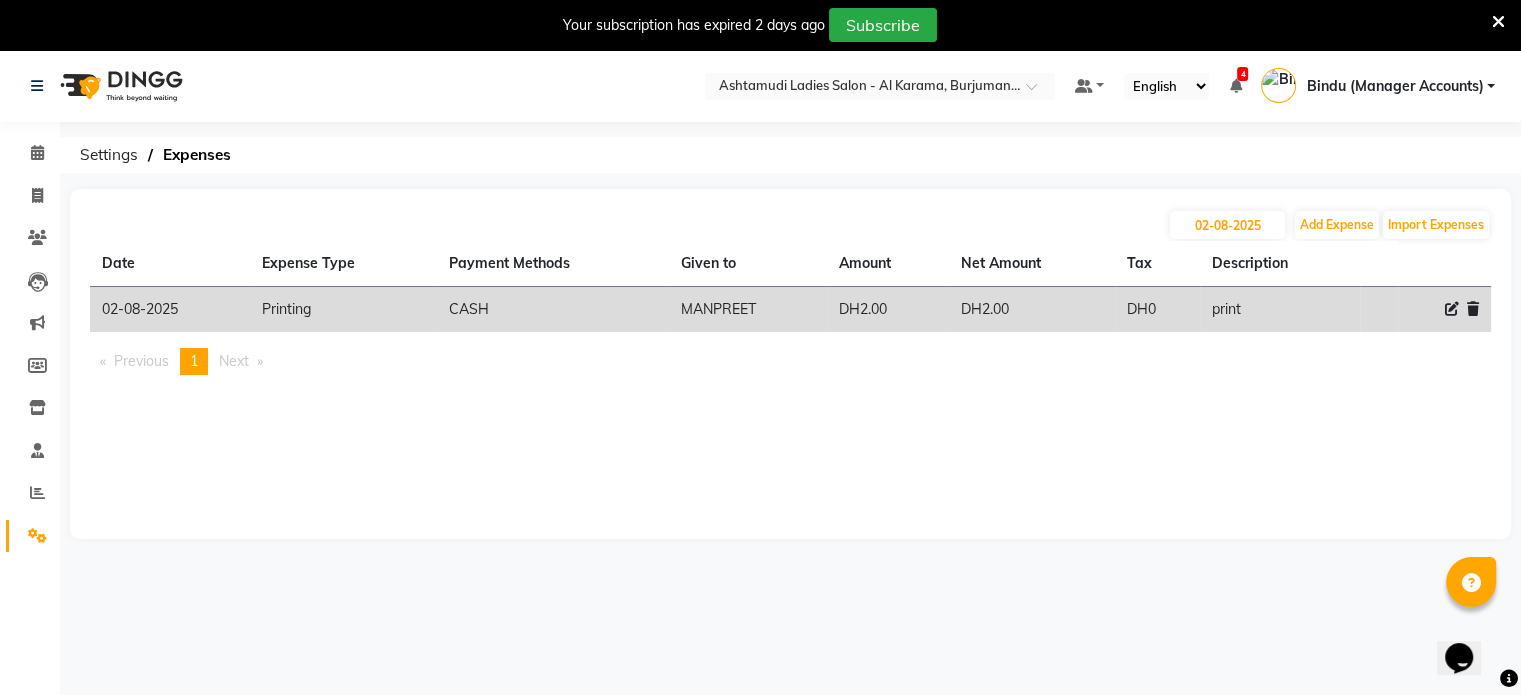 select on "8" 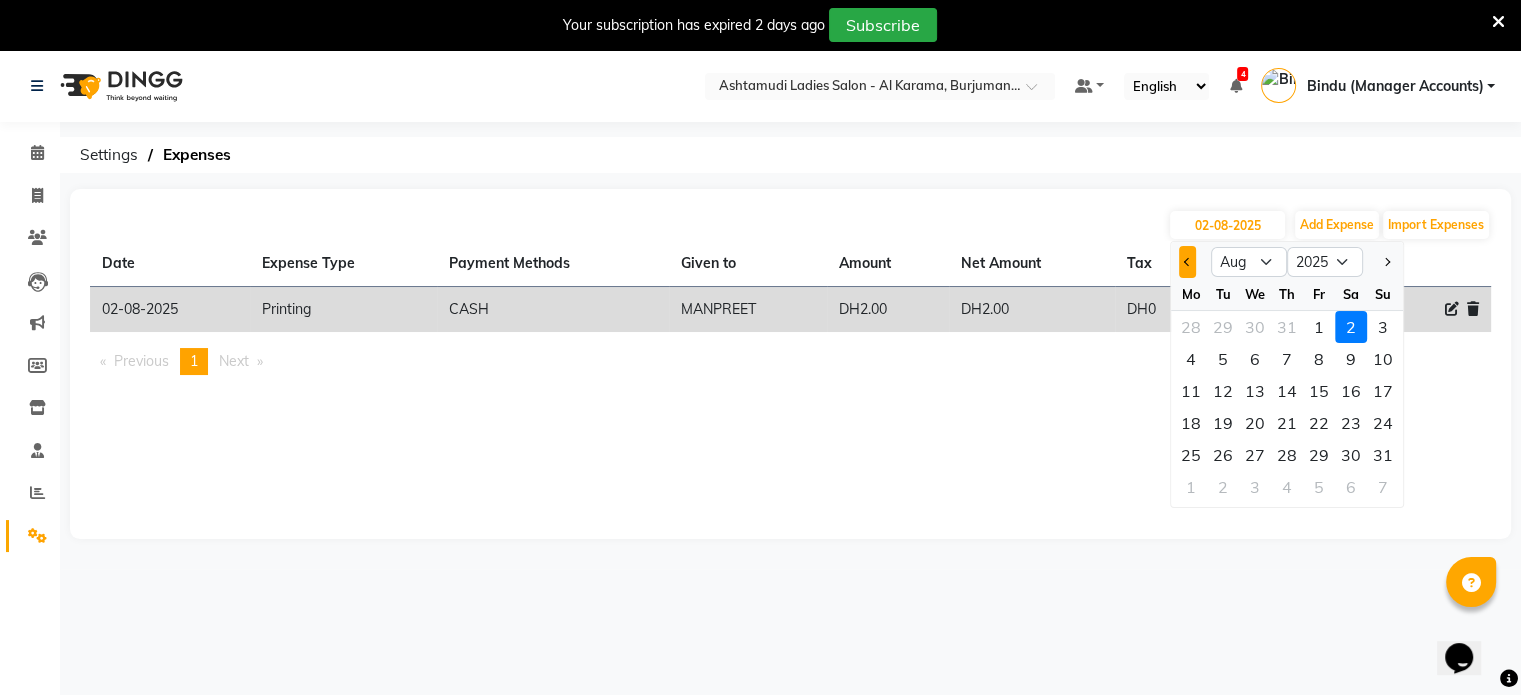 click 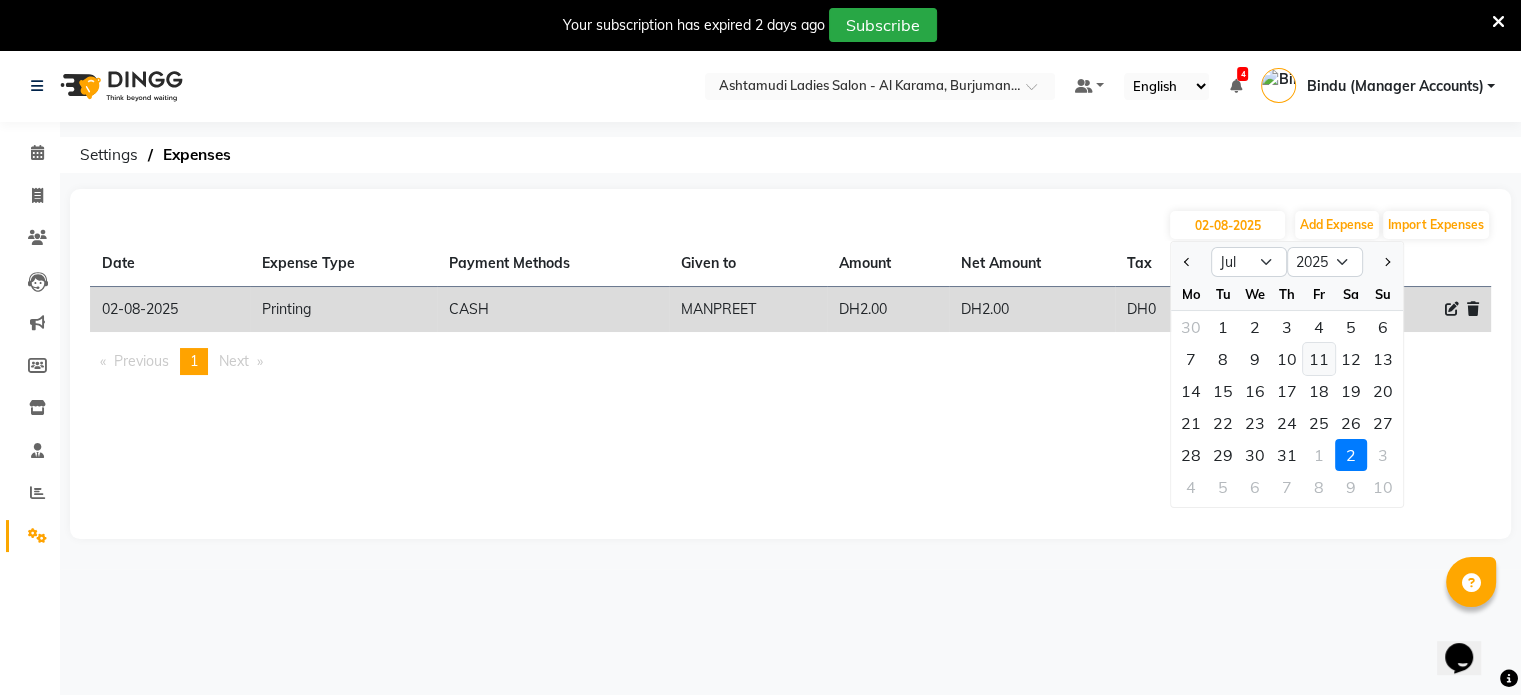 click on "11" 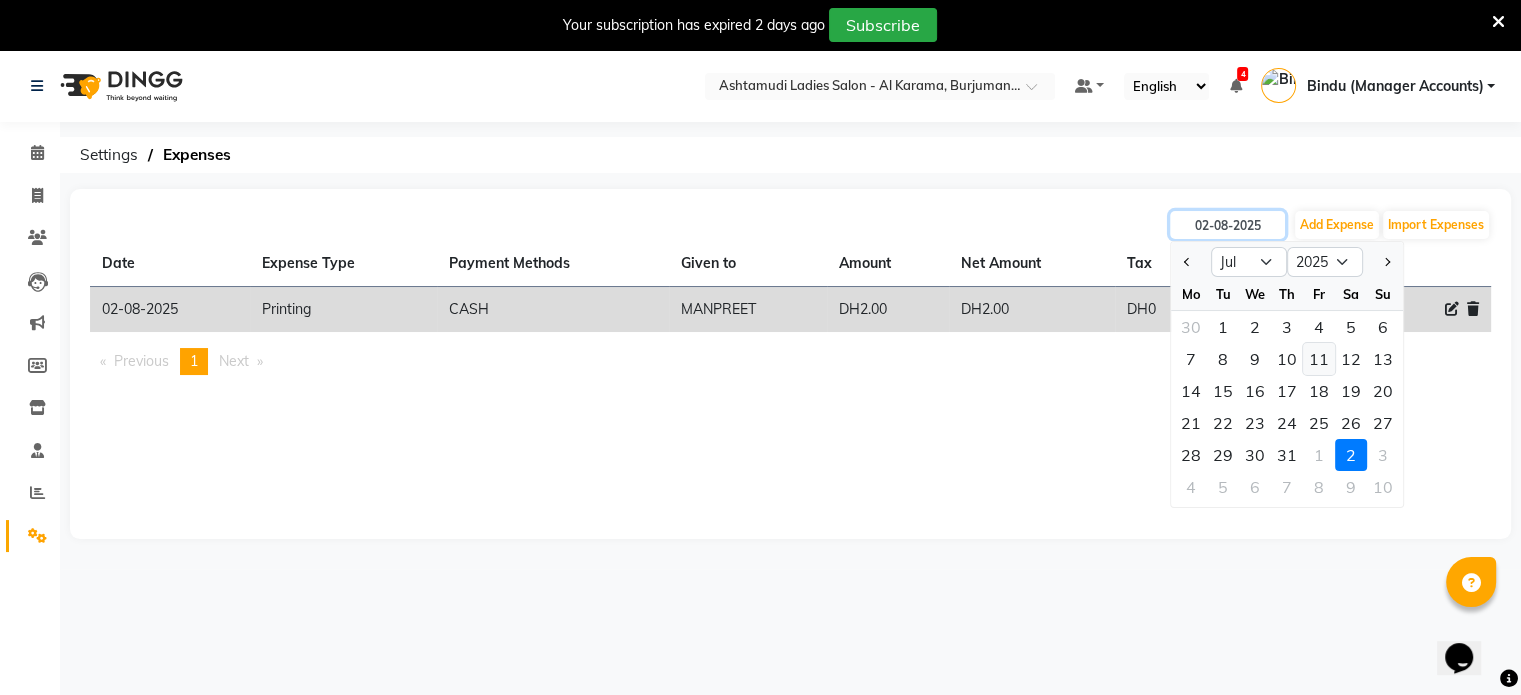 type on "11-07-2025" 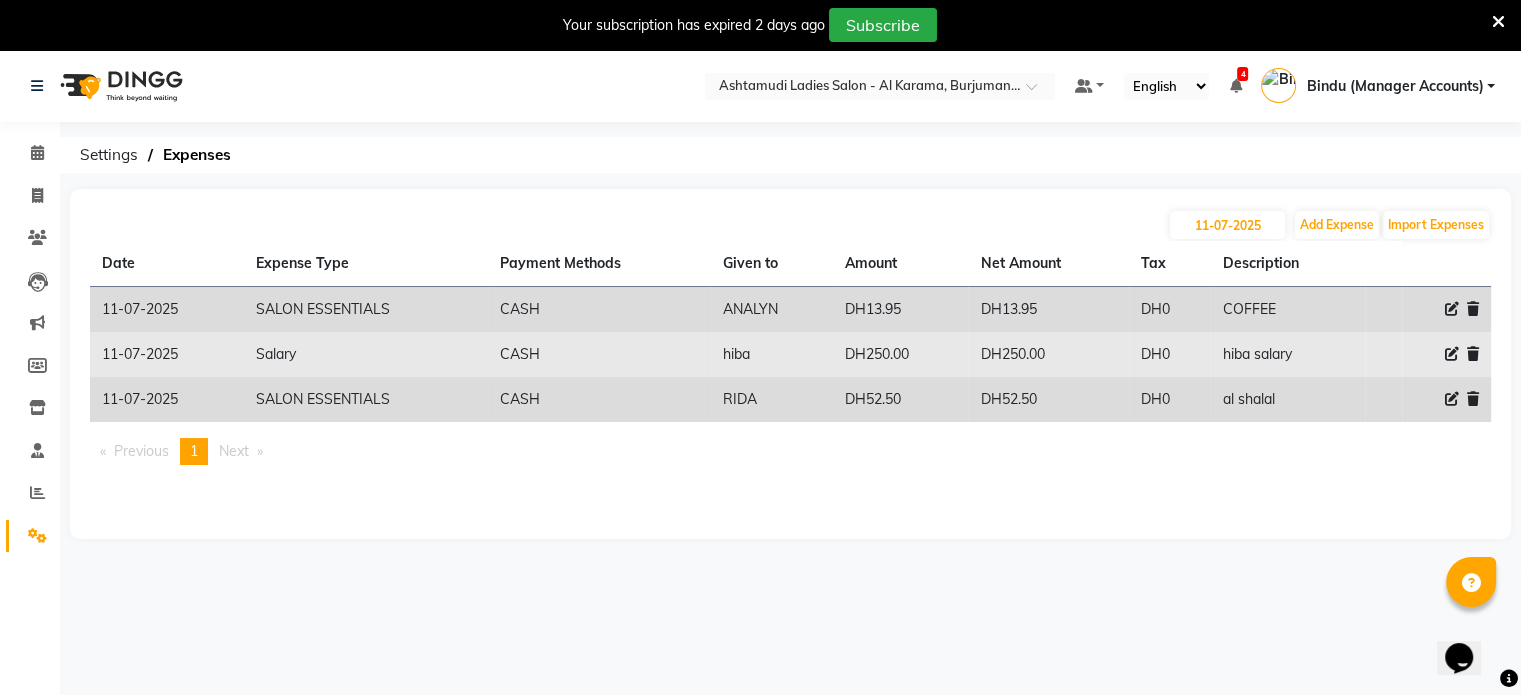 click on "DH250.00" 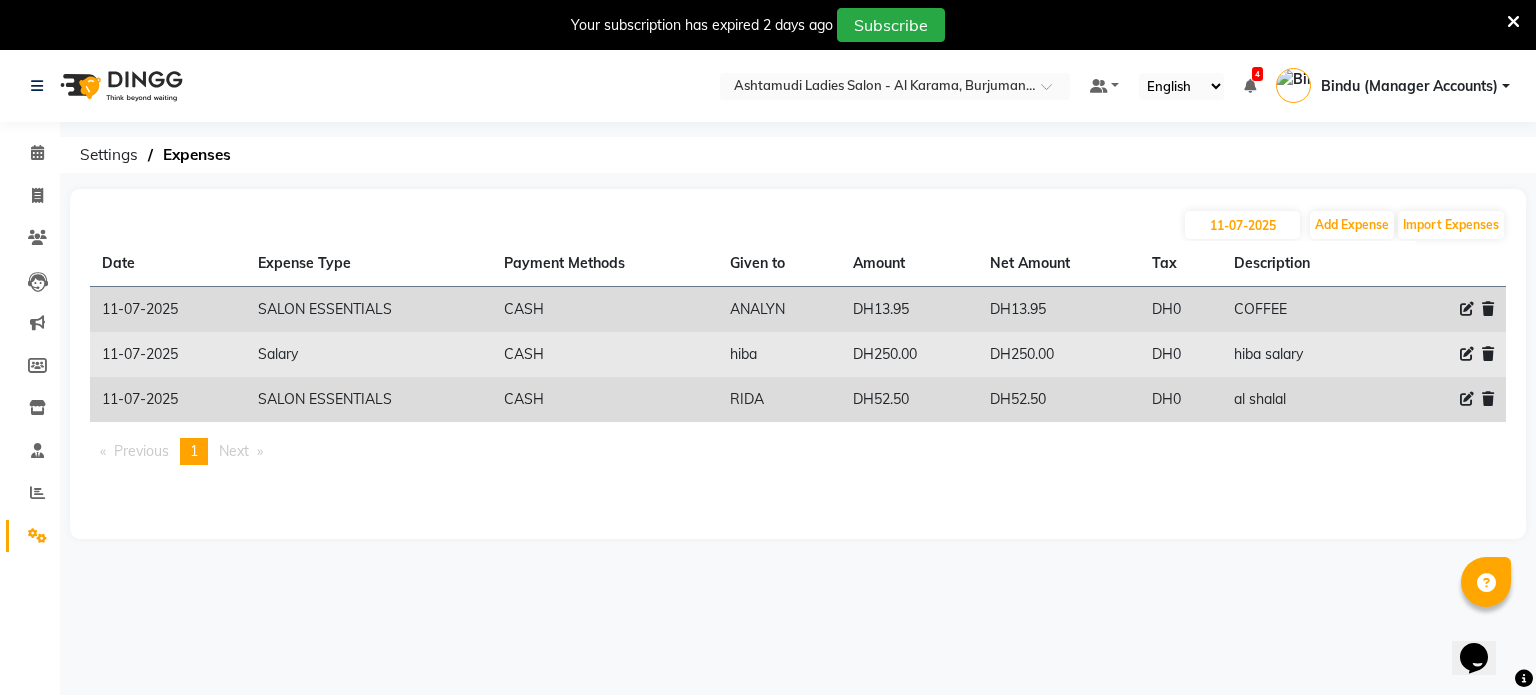 select on "6065" 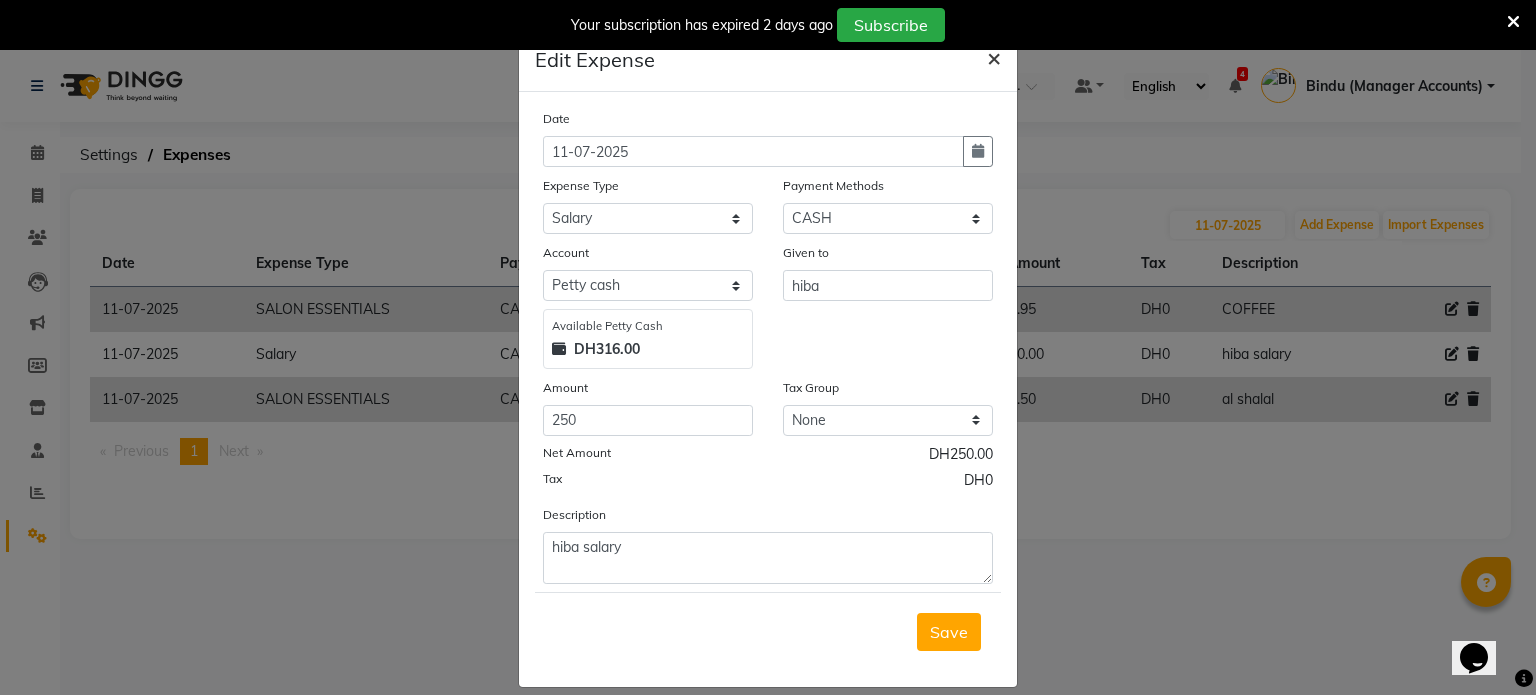 click on "×" 